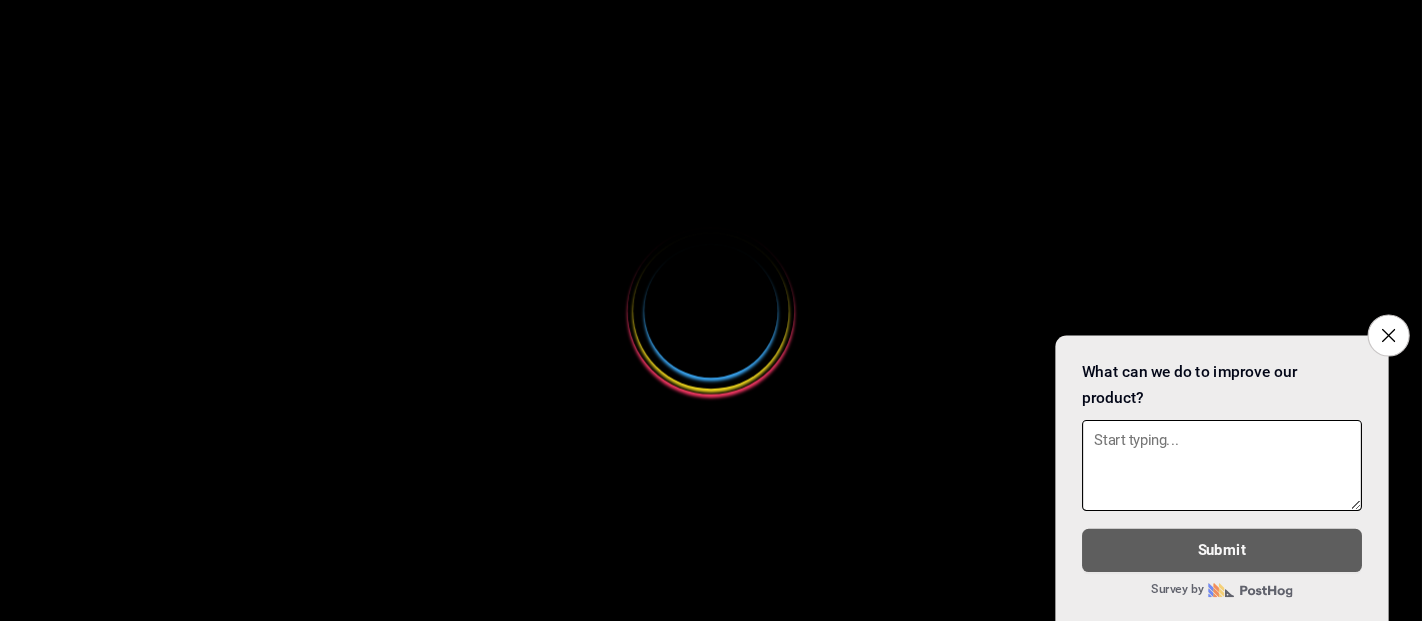 scroll, scrollTop: 0, scrollLeft: 0, axis: both 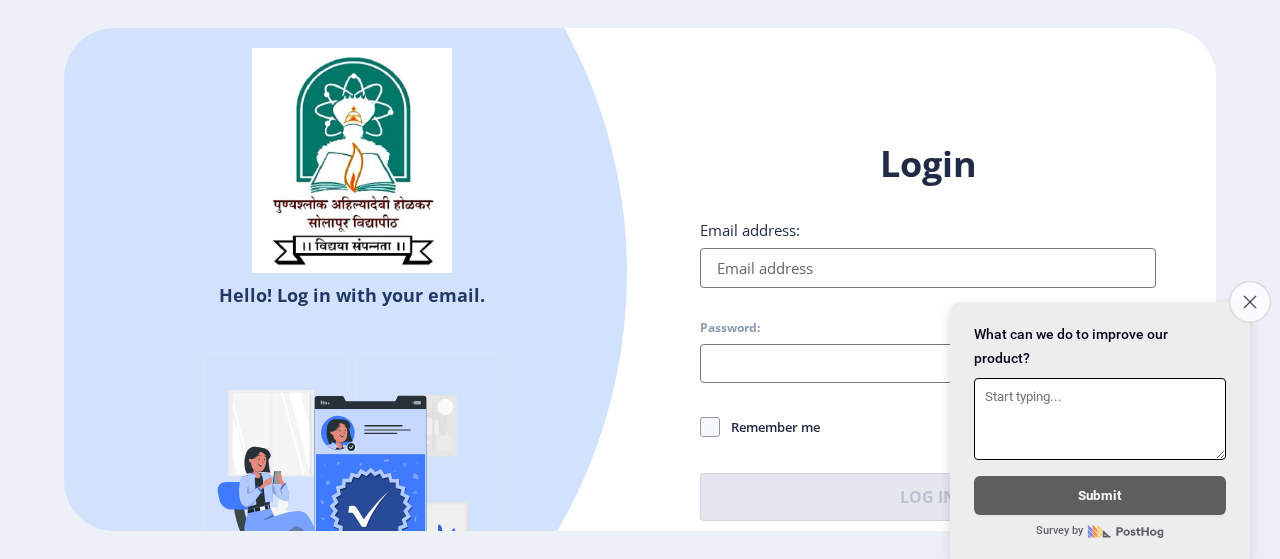 click 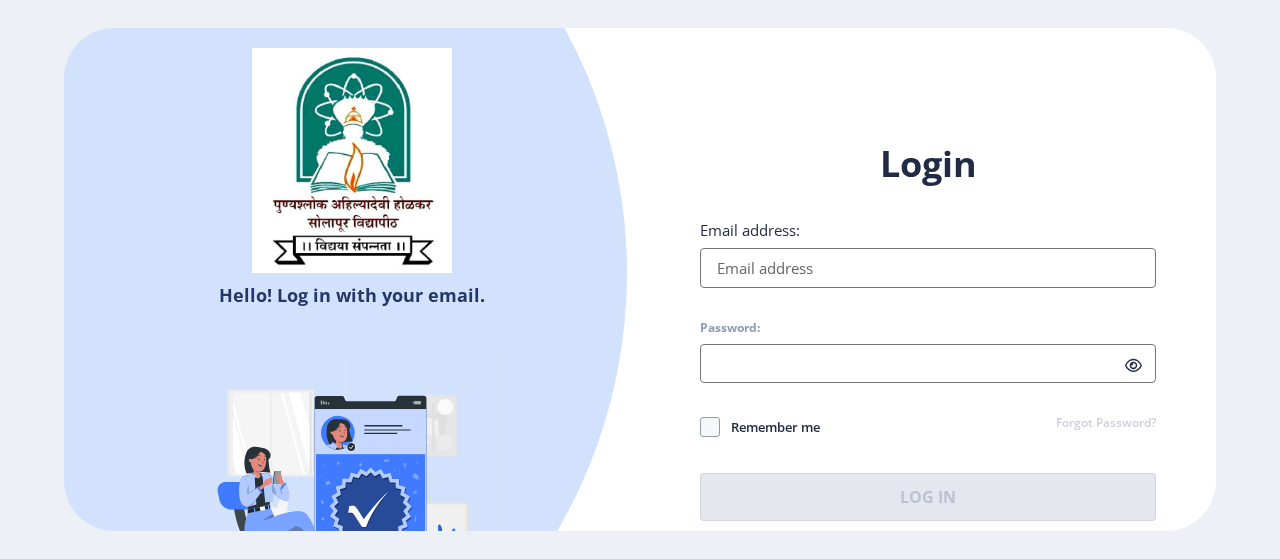 click on "Email address:" at bounding box center (928, 268) 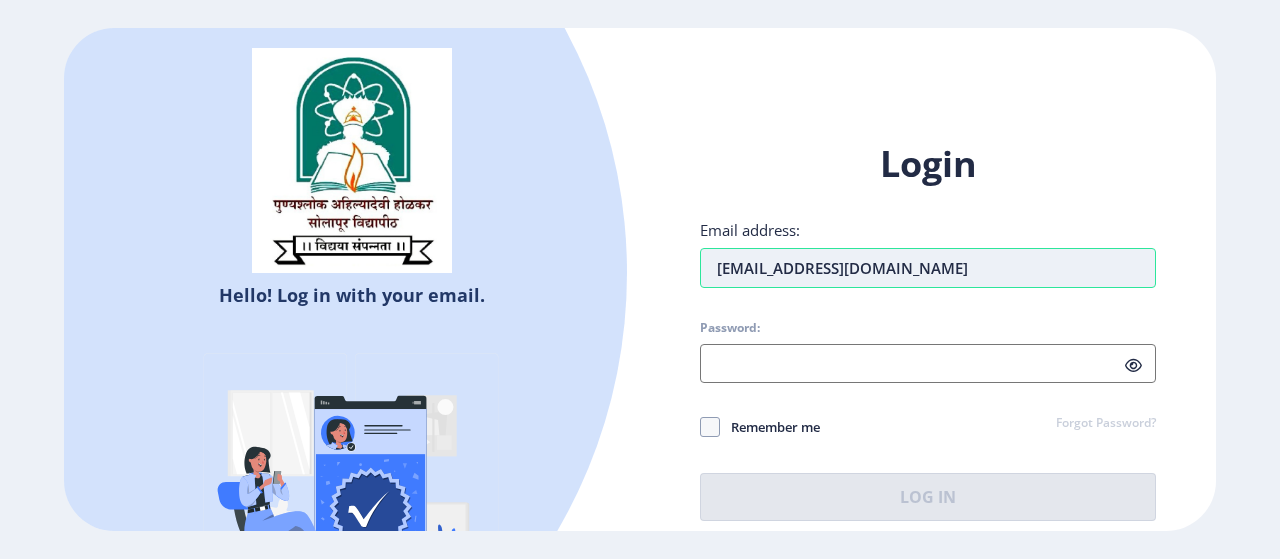 type on "[EMAIL_ADDRESS][DOMAIN_NAME]" 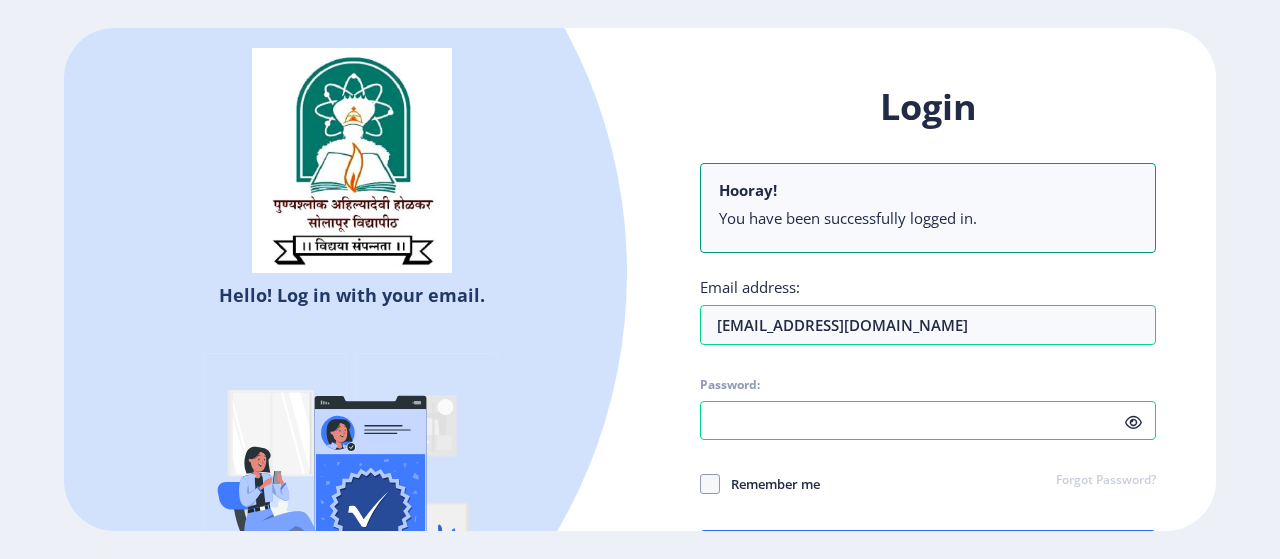 click on "Login Hooray! You have been successfully logged in. Email address: [EMAIL_ADDRESS][DOMAIN_NAME] Password: Remember me Forgot Password?  Log In" 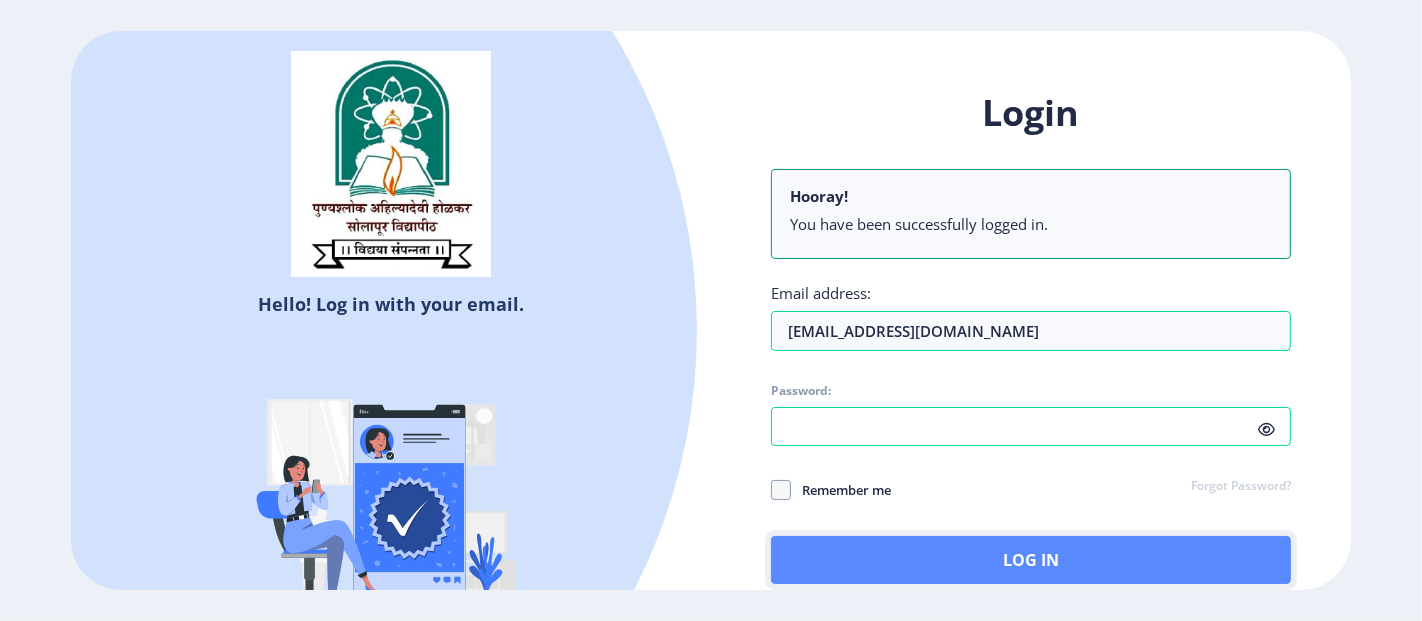 drag, startPoint x: 863, startPoint y: 27, endPoint x: 971, endPoint y: 554, distance: 537.9526 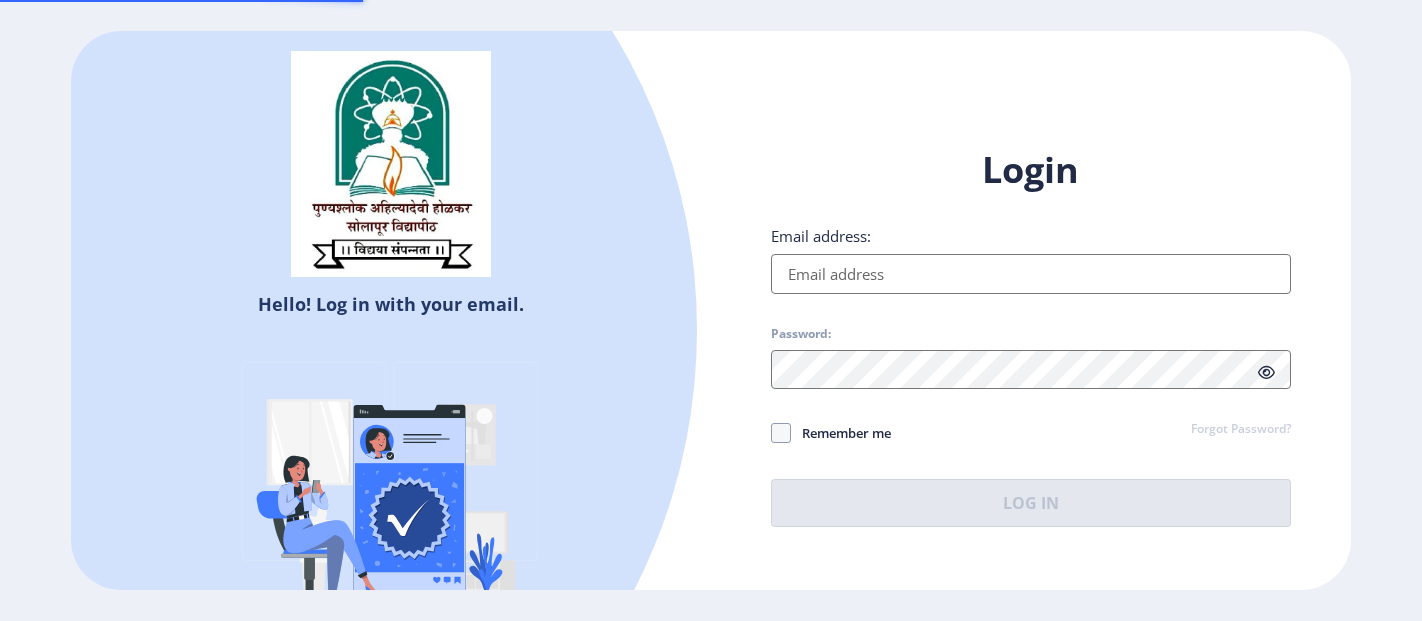 scroll, scrollTop: 0, scrollLeft: 0, axis: both 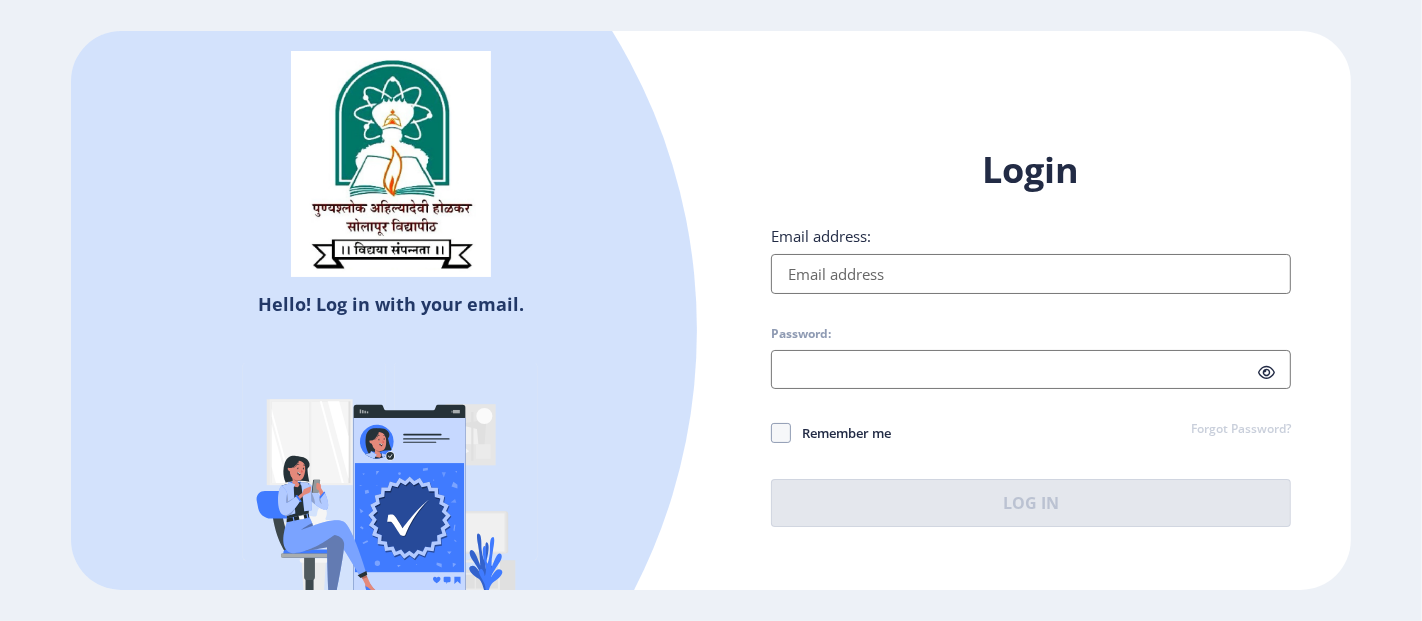 click on "Hello! Log in with your email. Don't have an account?  Register" 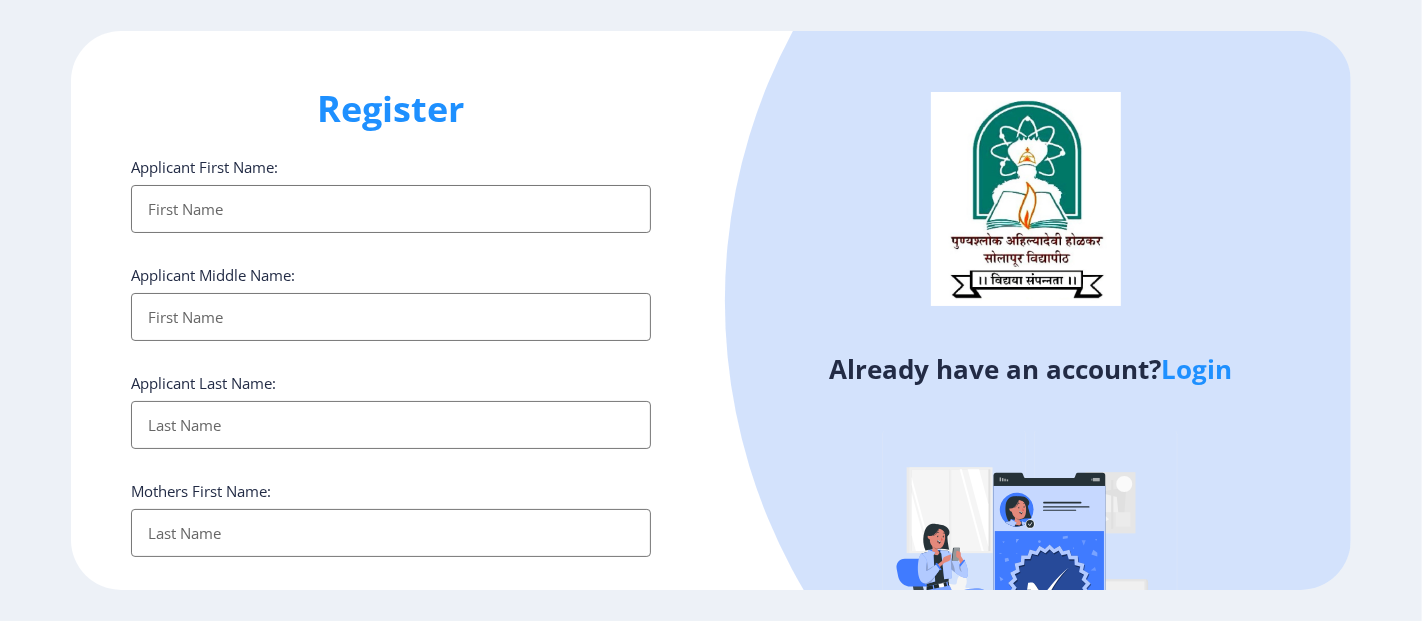 type on "M" 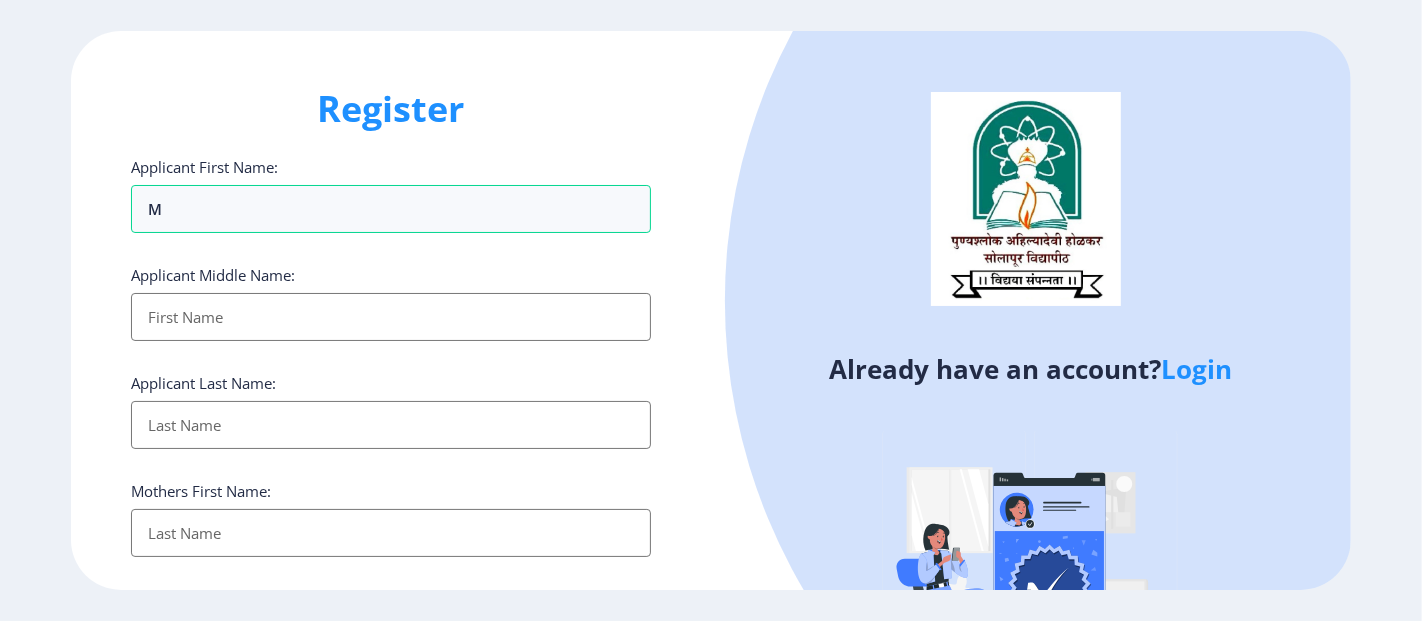 type on "Me" 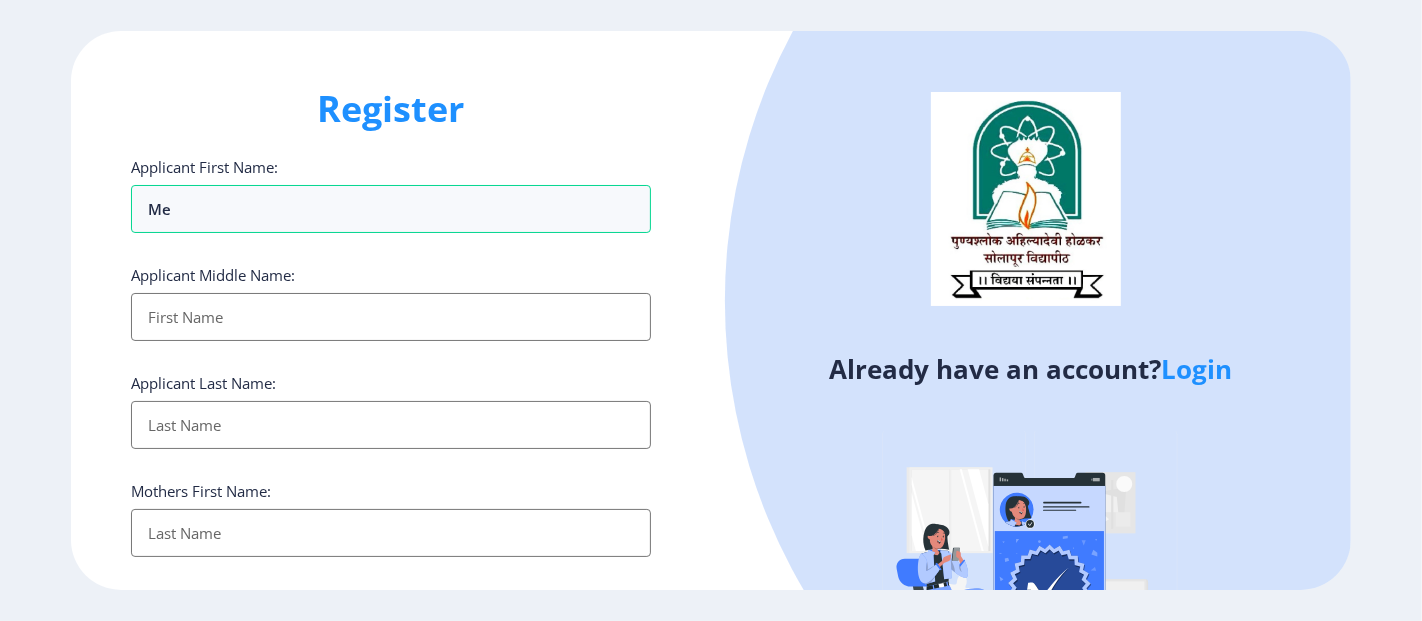 type on "Meg" 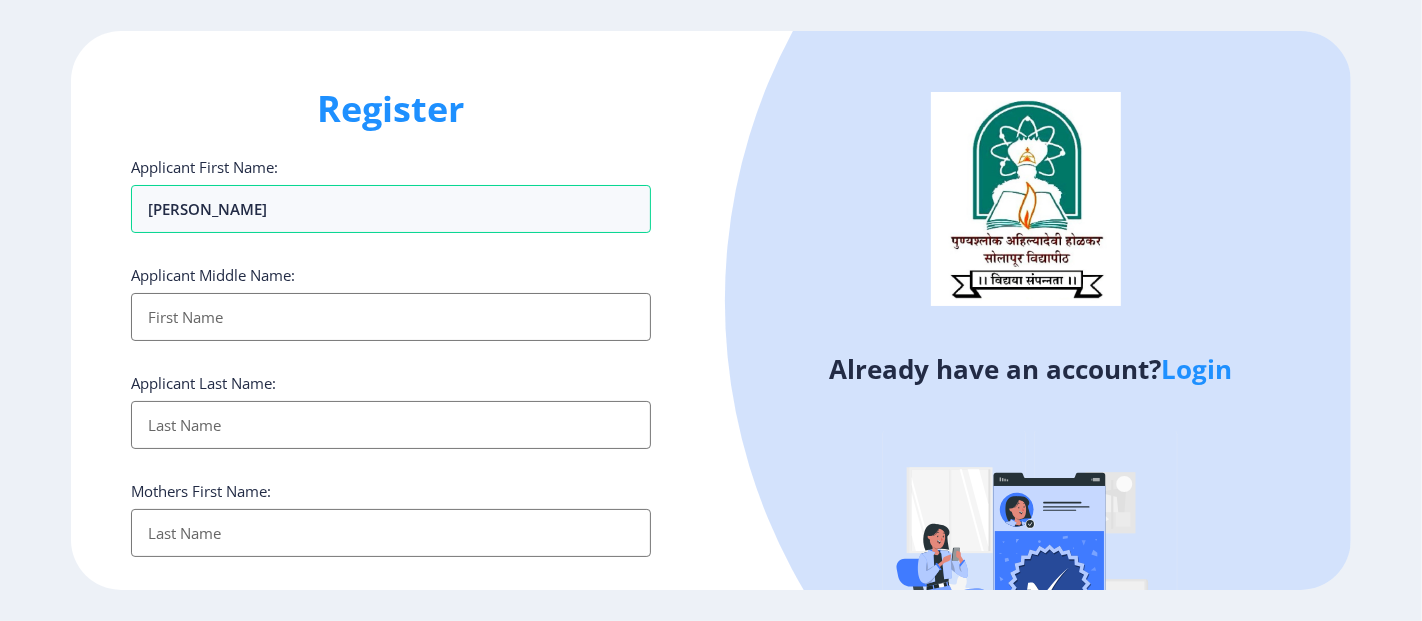 type on "Megh" 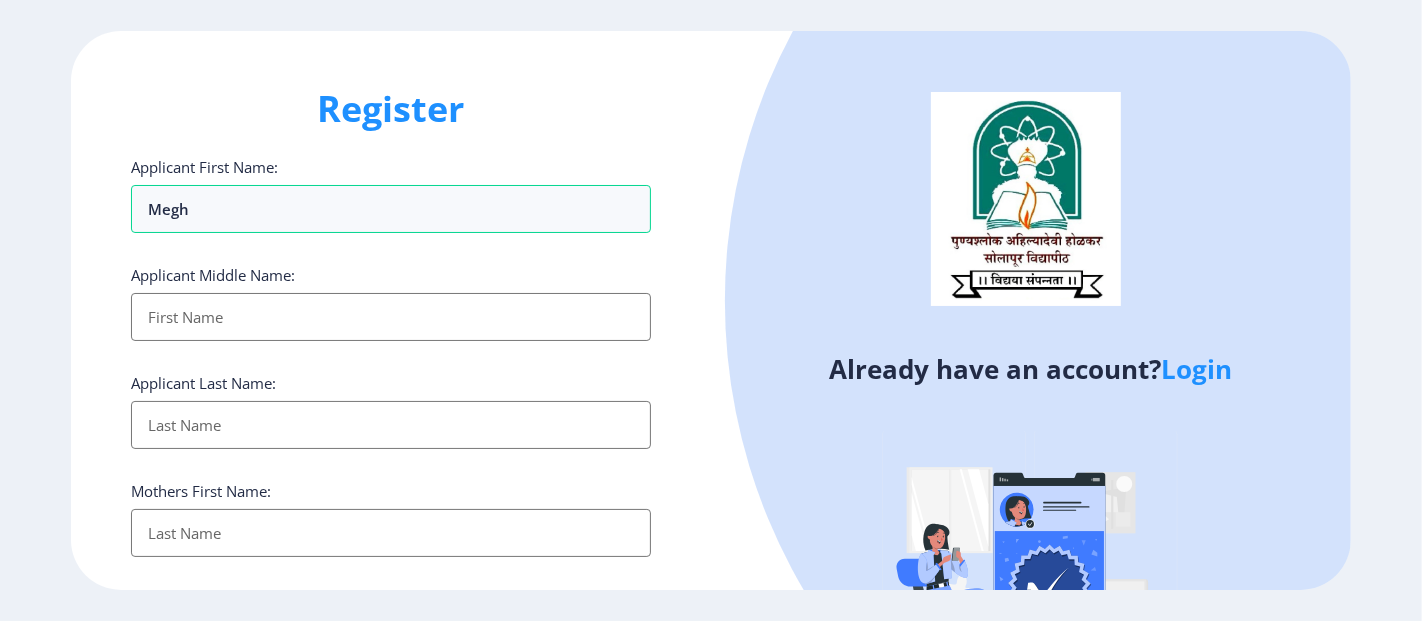 type on "Megha" 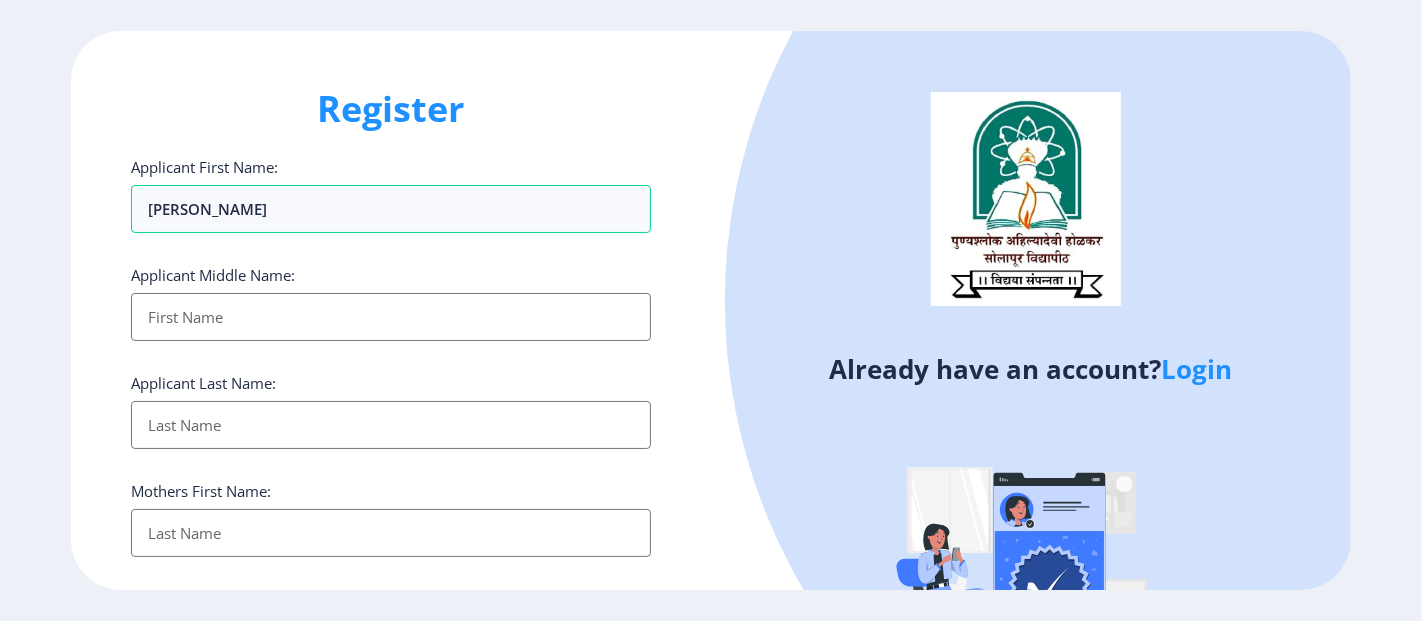 type on "Meghan" 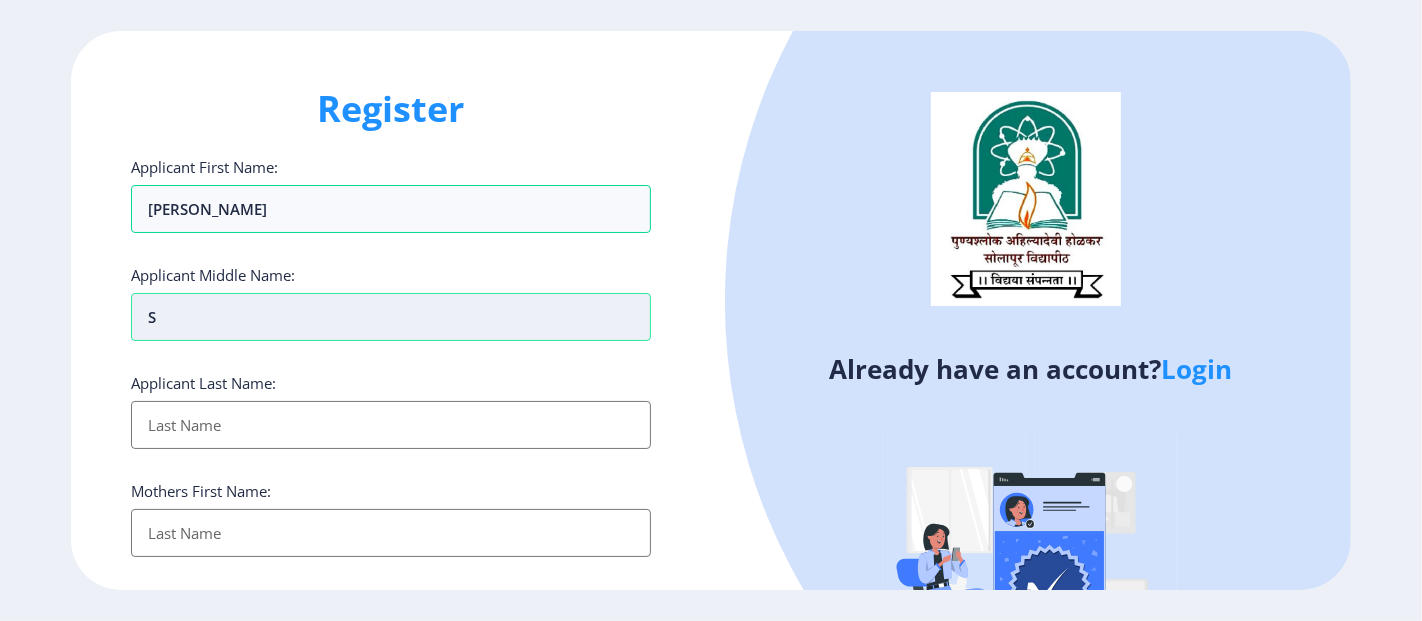 type on "Si" 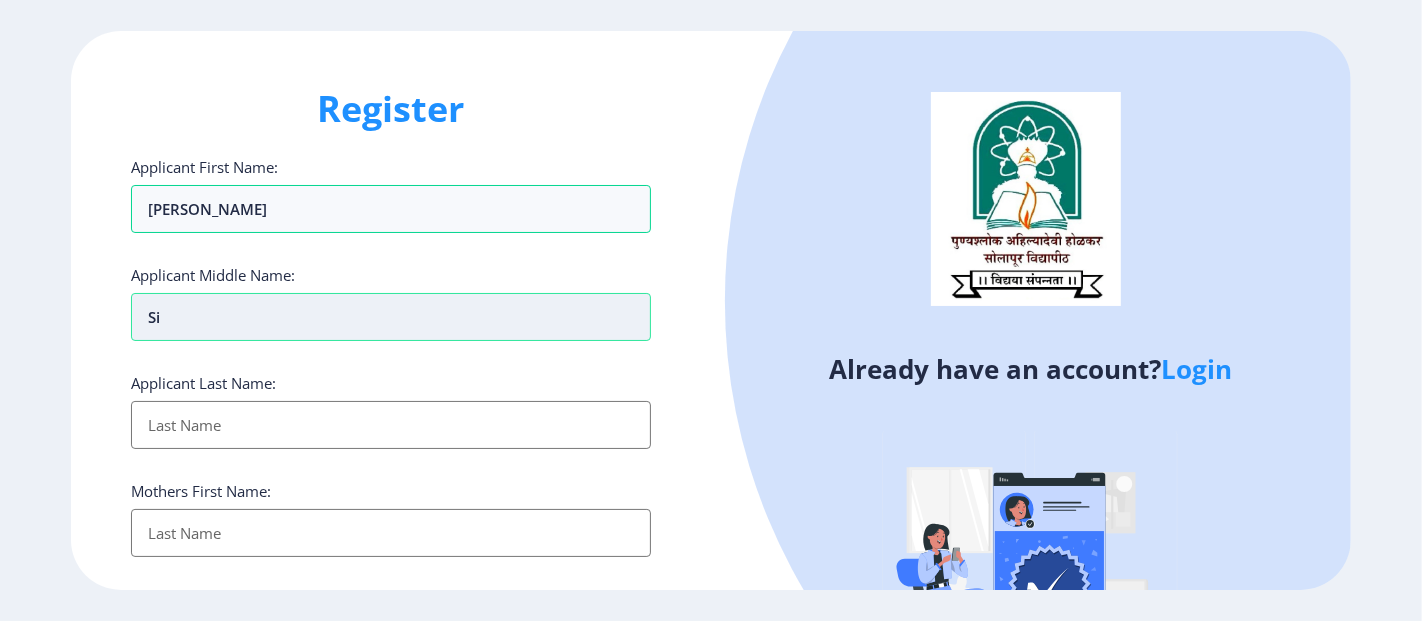 type on "Sid" 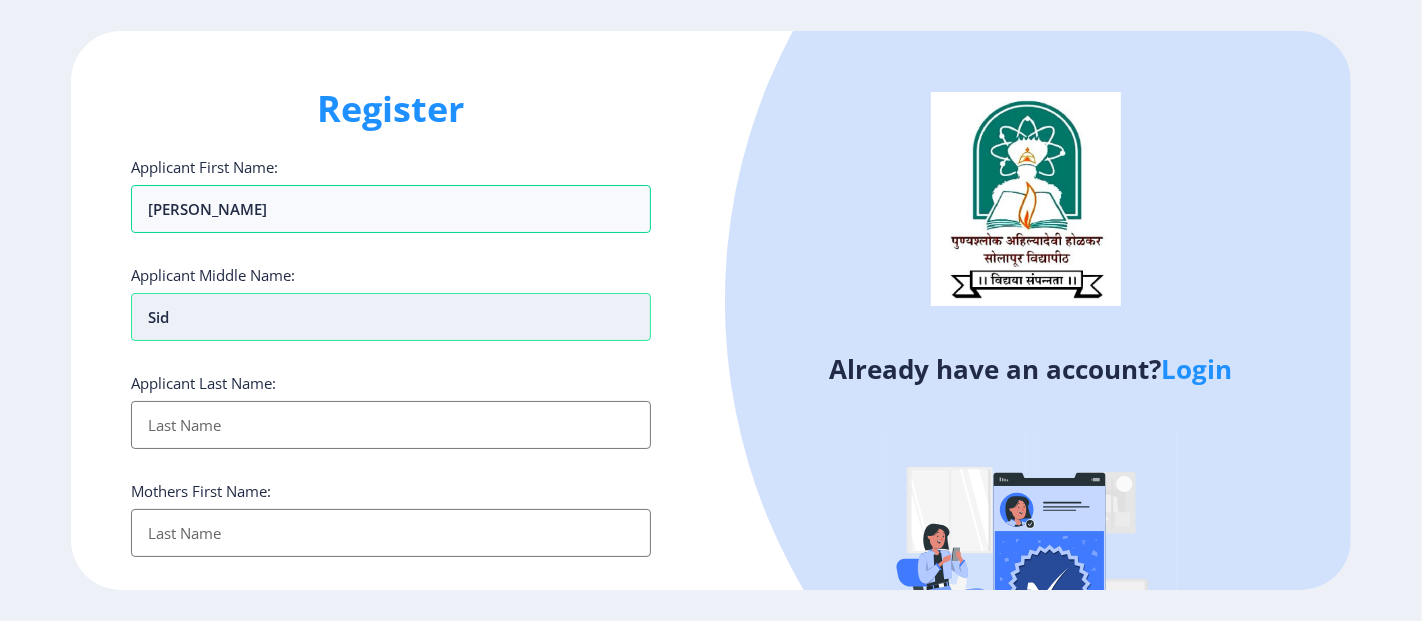 type on "Sidr" 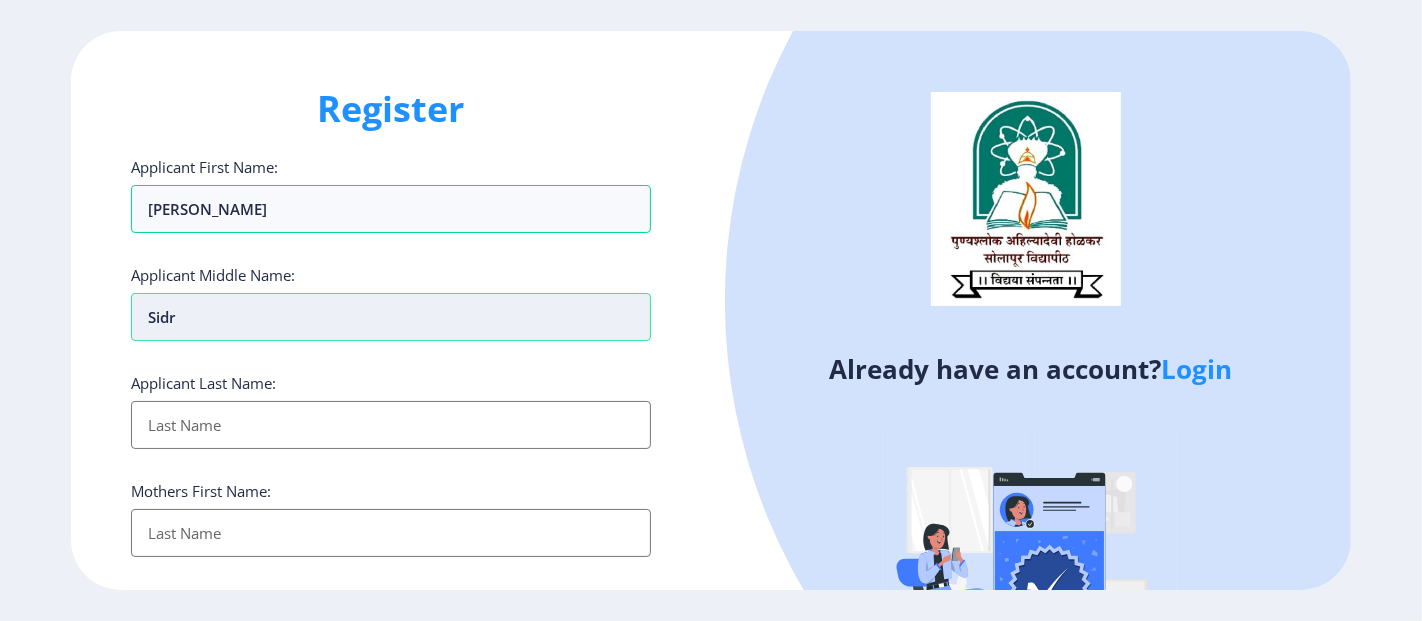 type on "Sidre" 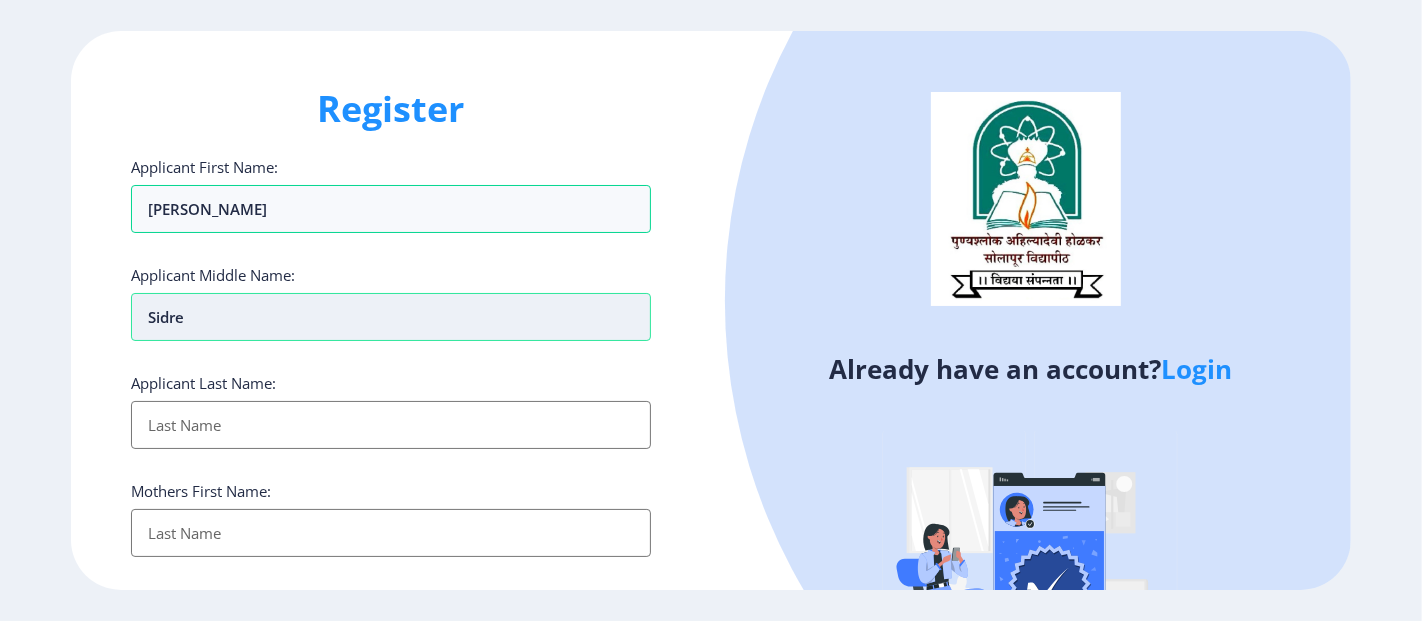 type on "Sidrea" 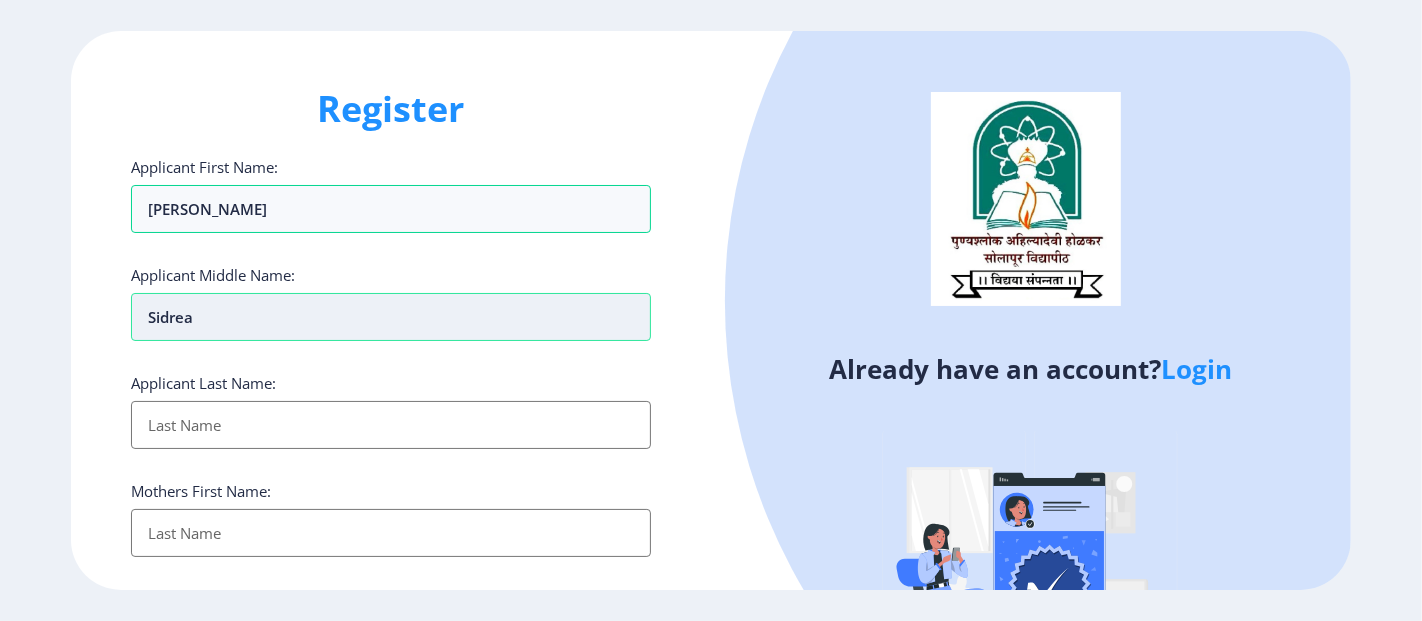 type on "Sidre" 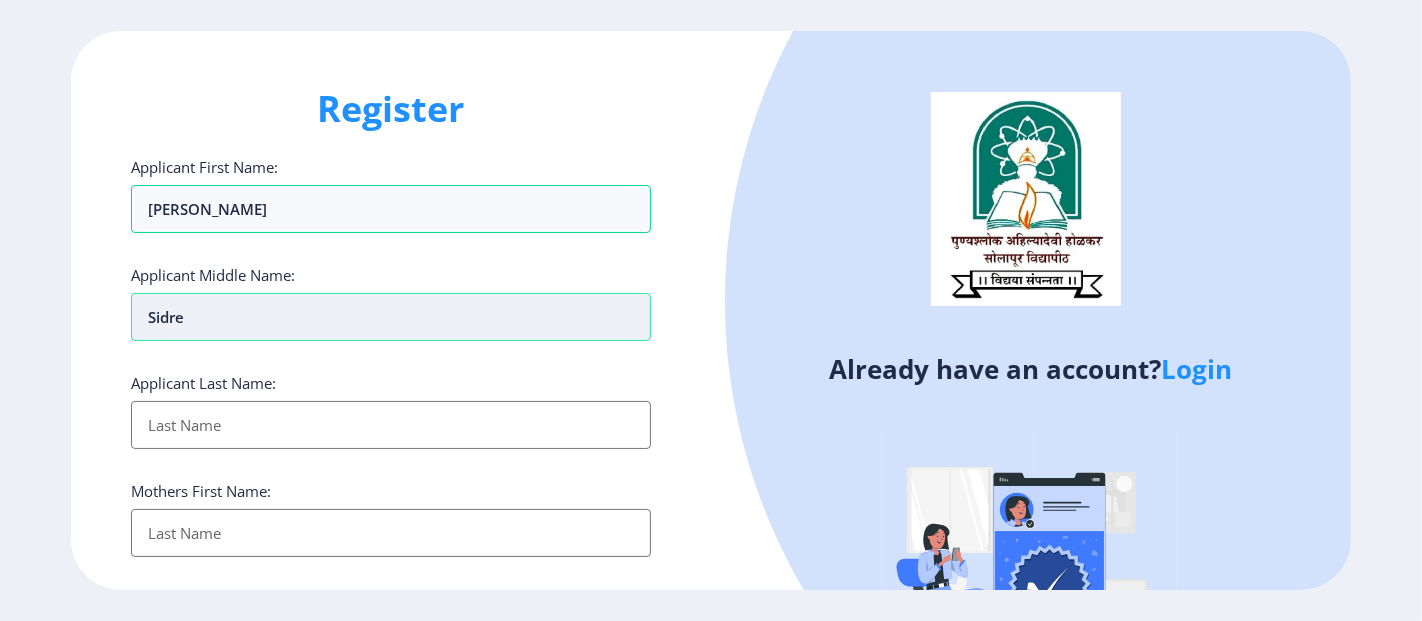 type on "Sidr" 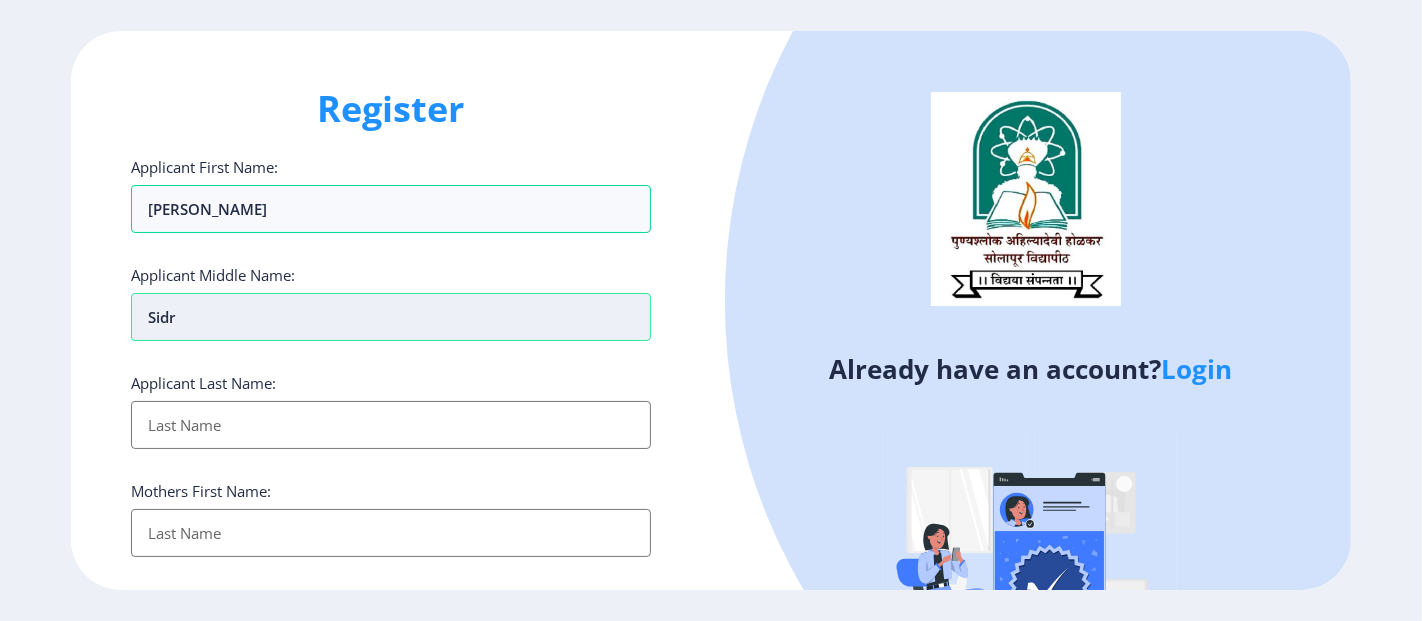 type on "Sidra" 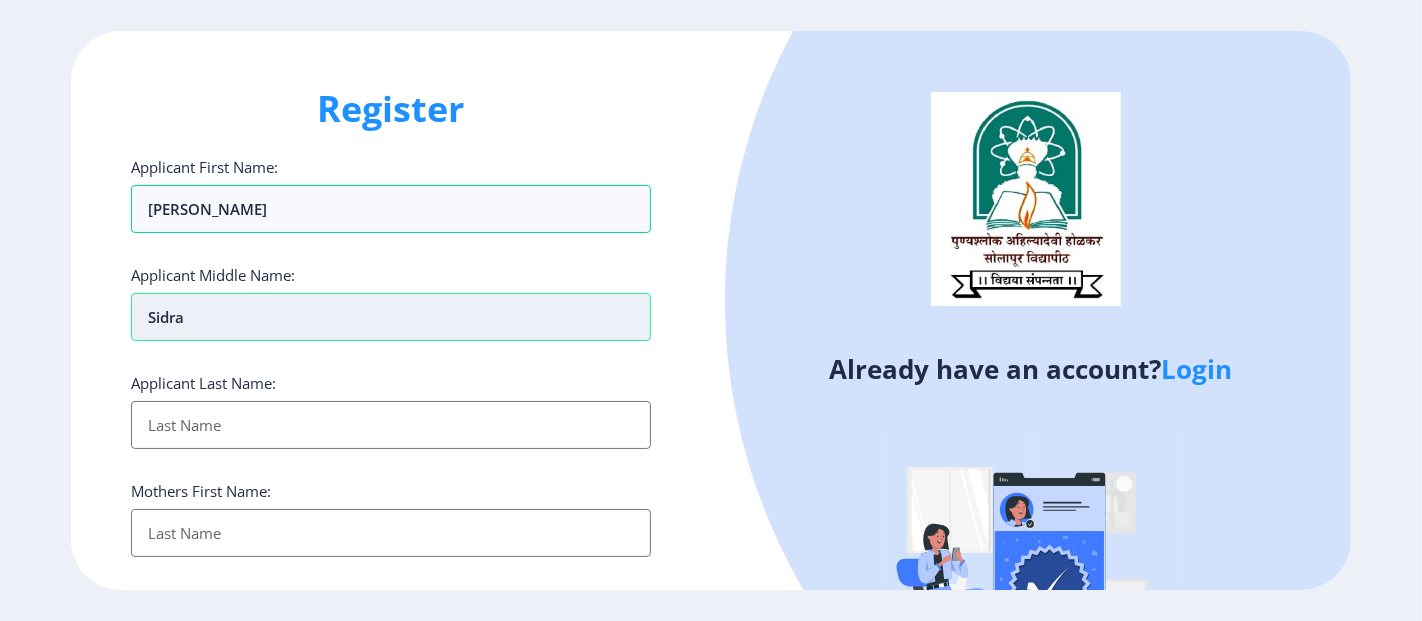type on "Sidram" 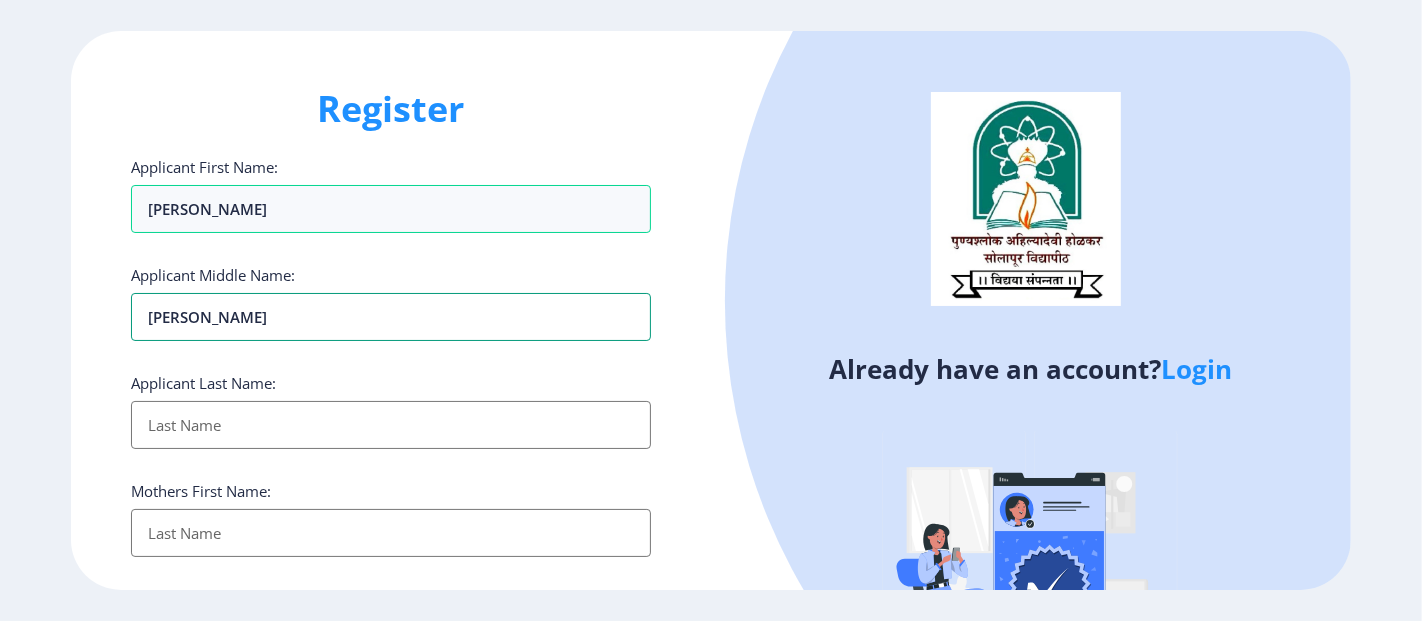 type on "Sidram" 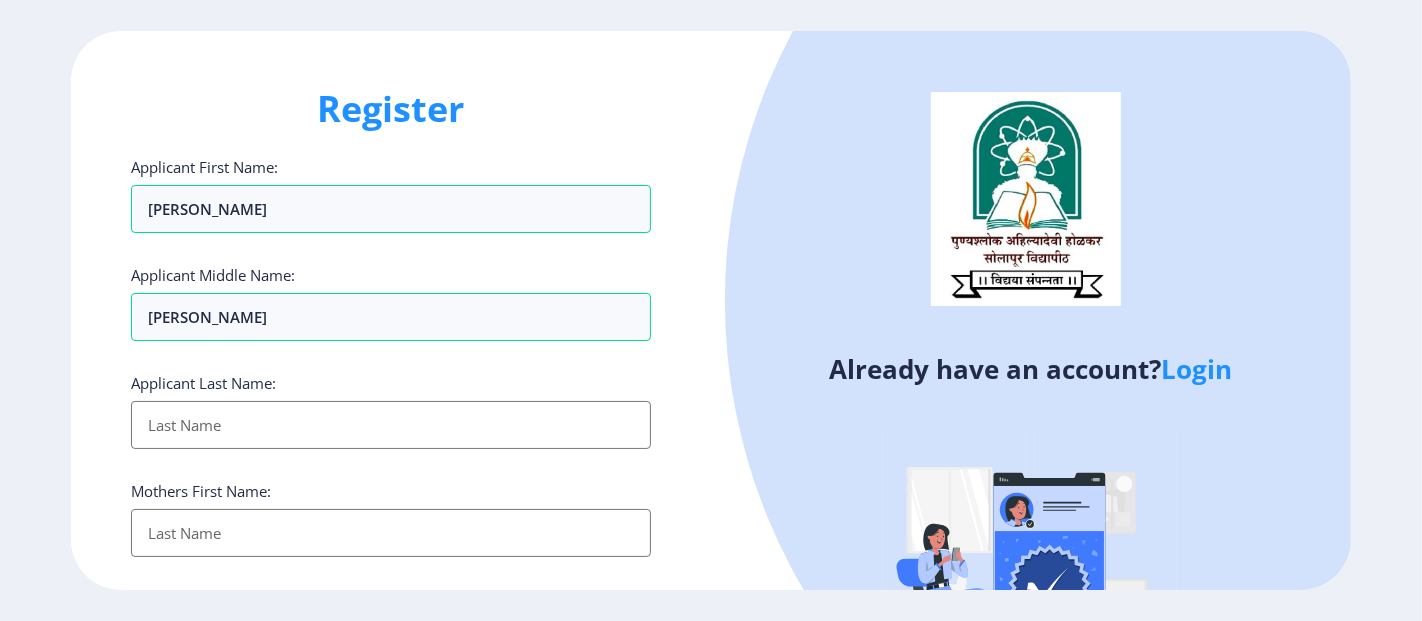 click on "Applicant First Name:" at bounding box center [391, 425] 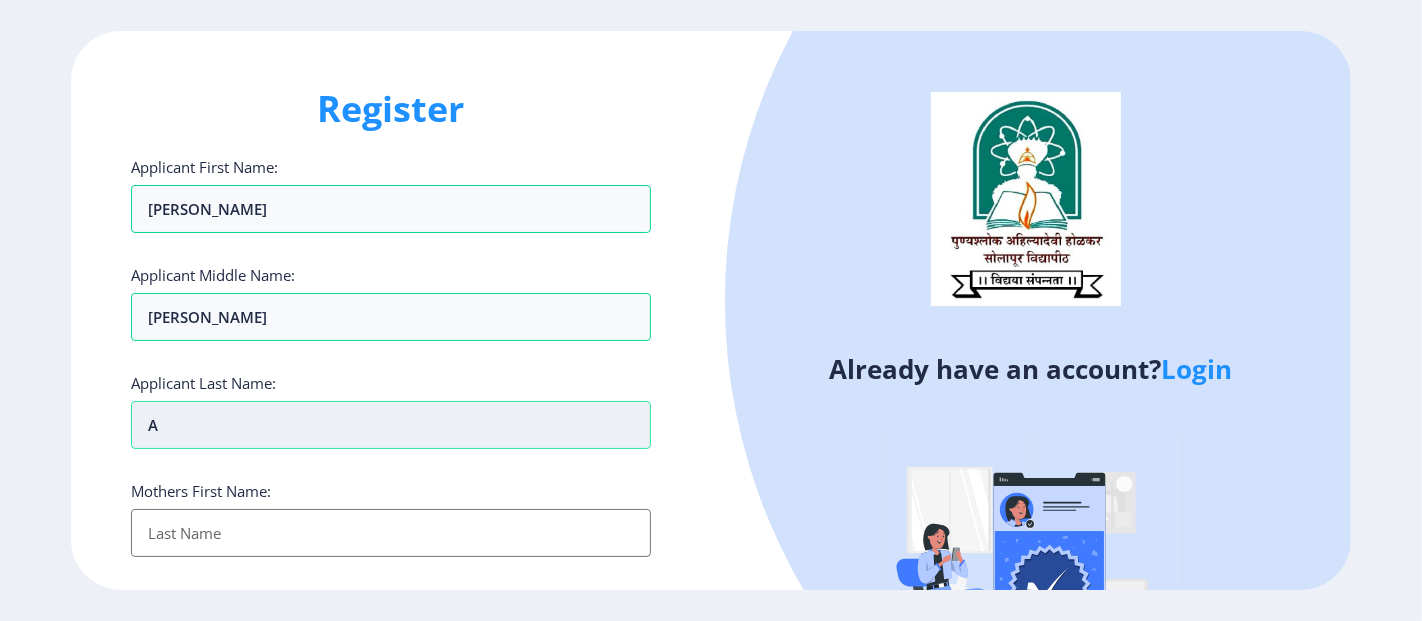 type on "Ad" 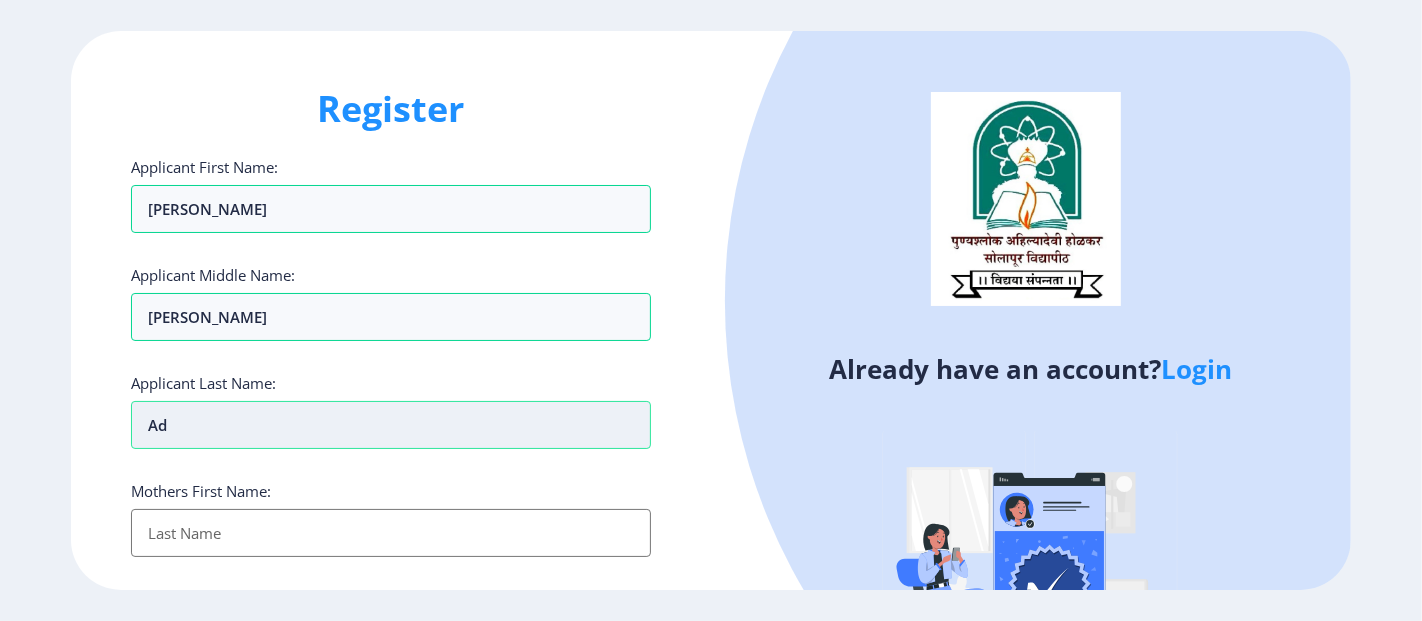type on "Ada" 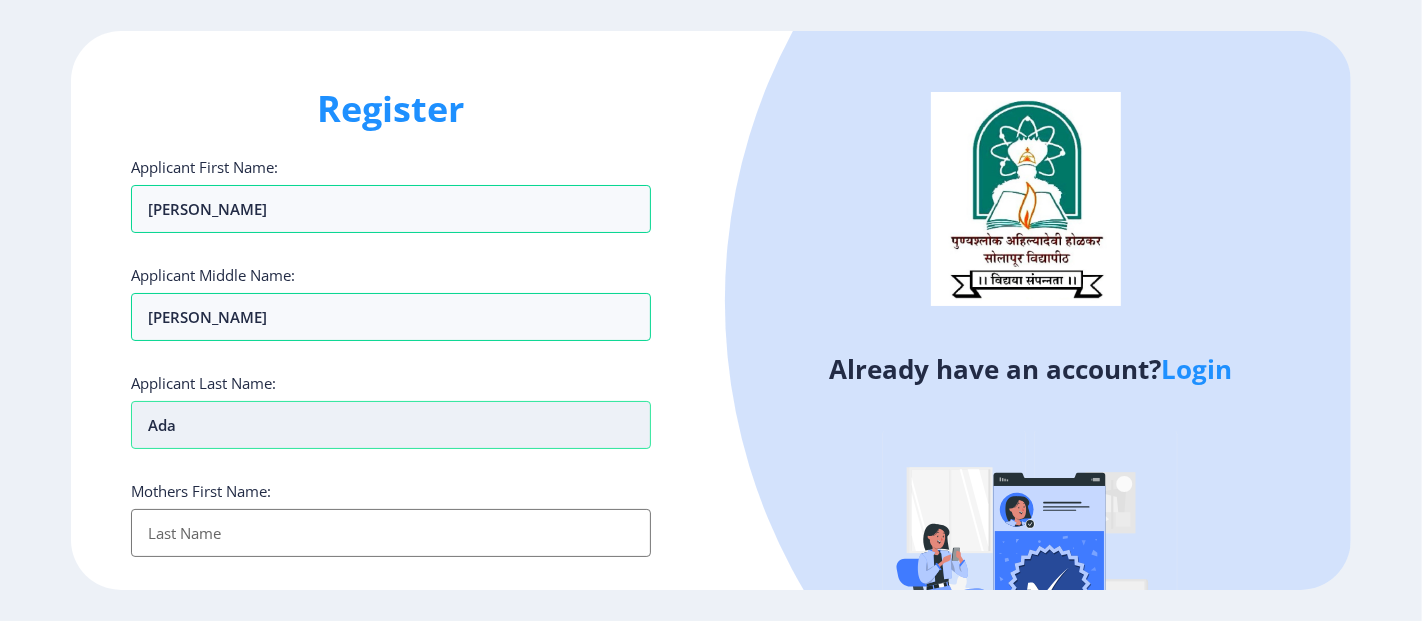 type on "Adam" 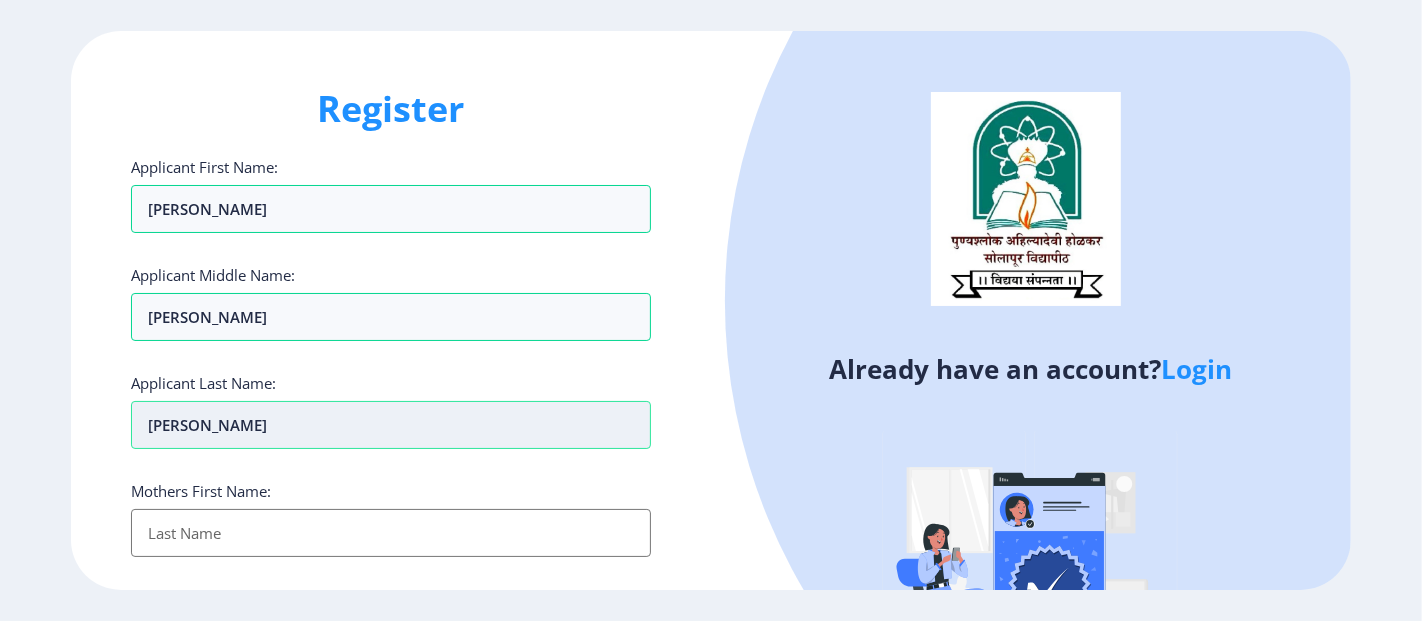 type on "Adam Meghana Sidram" 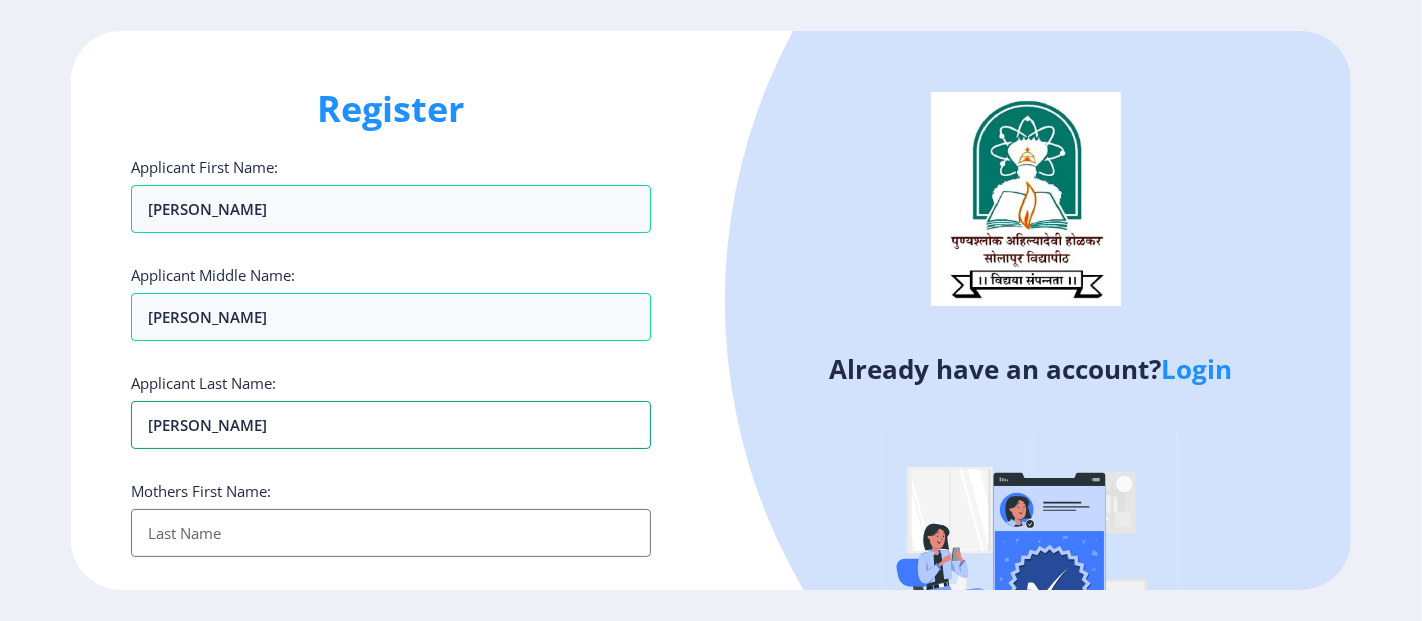 type on "Adam" 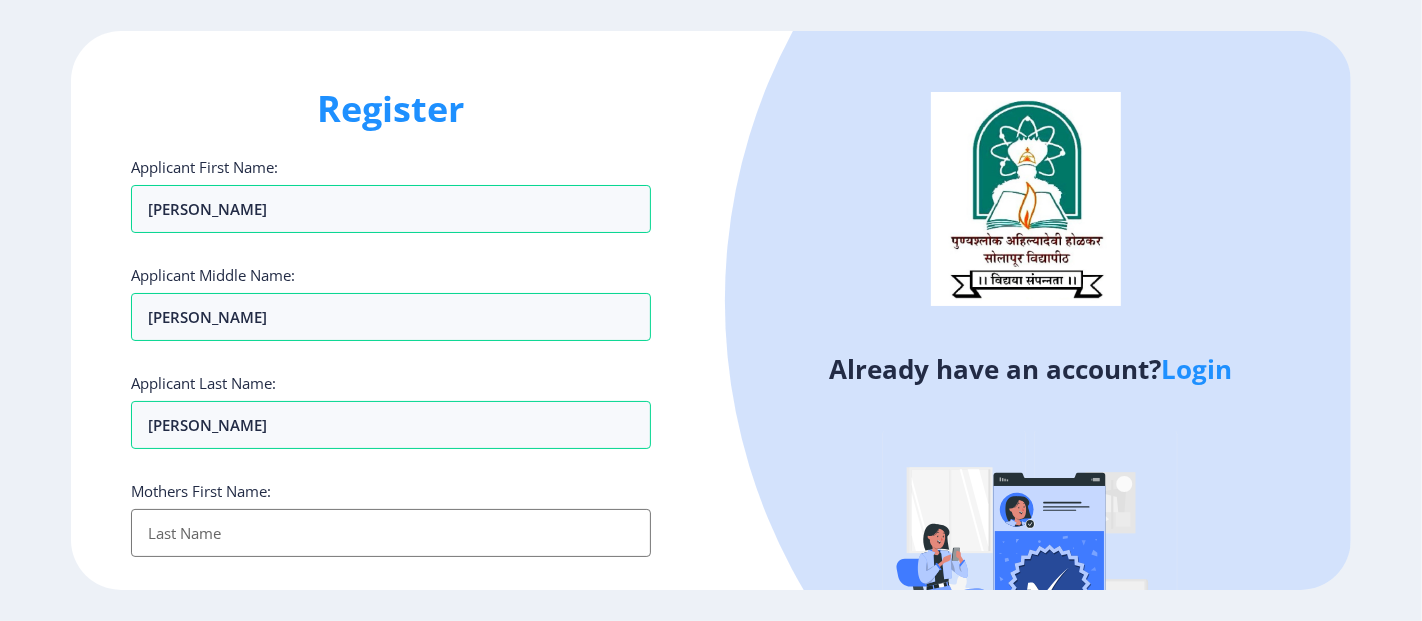 click on "Mothers First Name:" 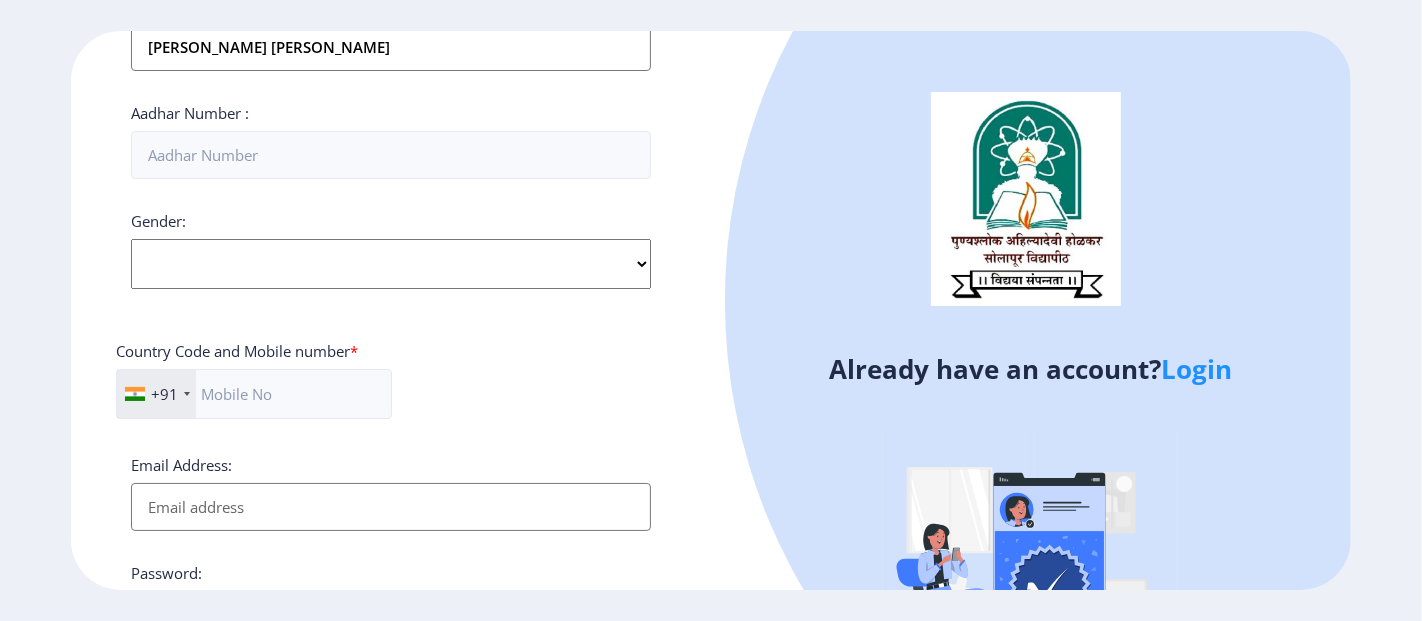 scroll, scrollTop: 828, scrollLeft: 0, axis: vertical 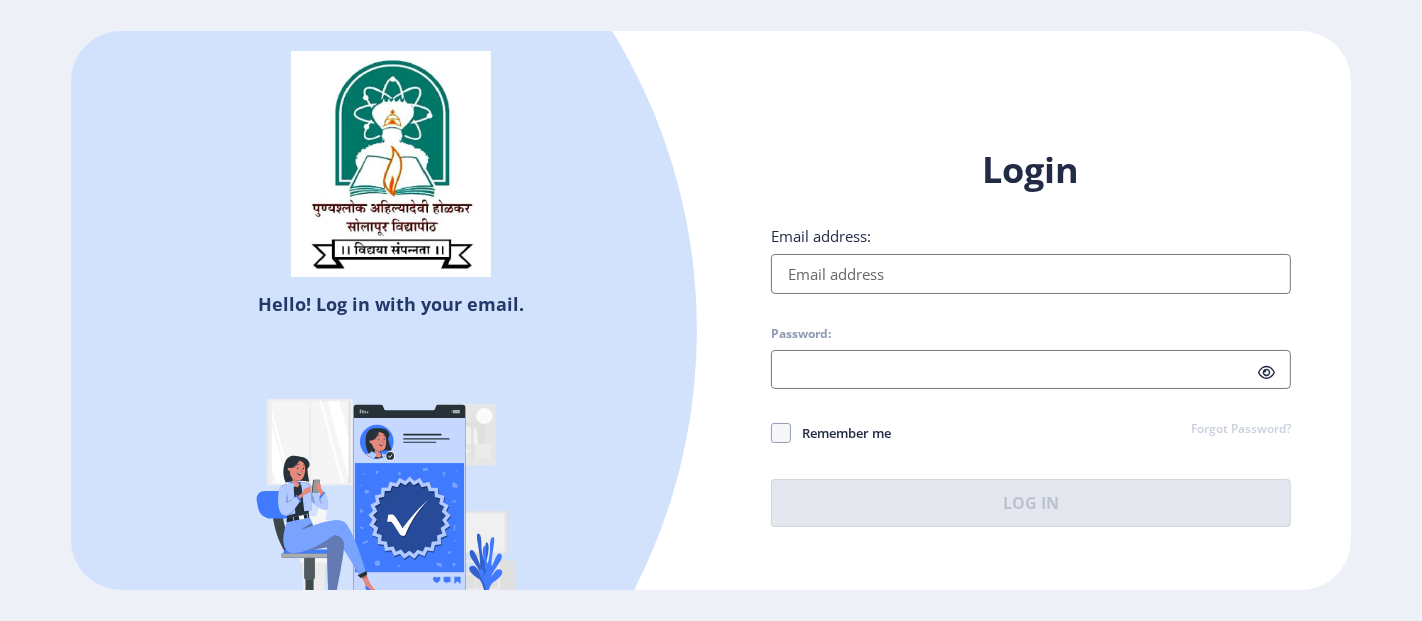 click on "Email address:" at bounding box center [1031, 274] 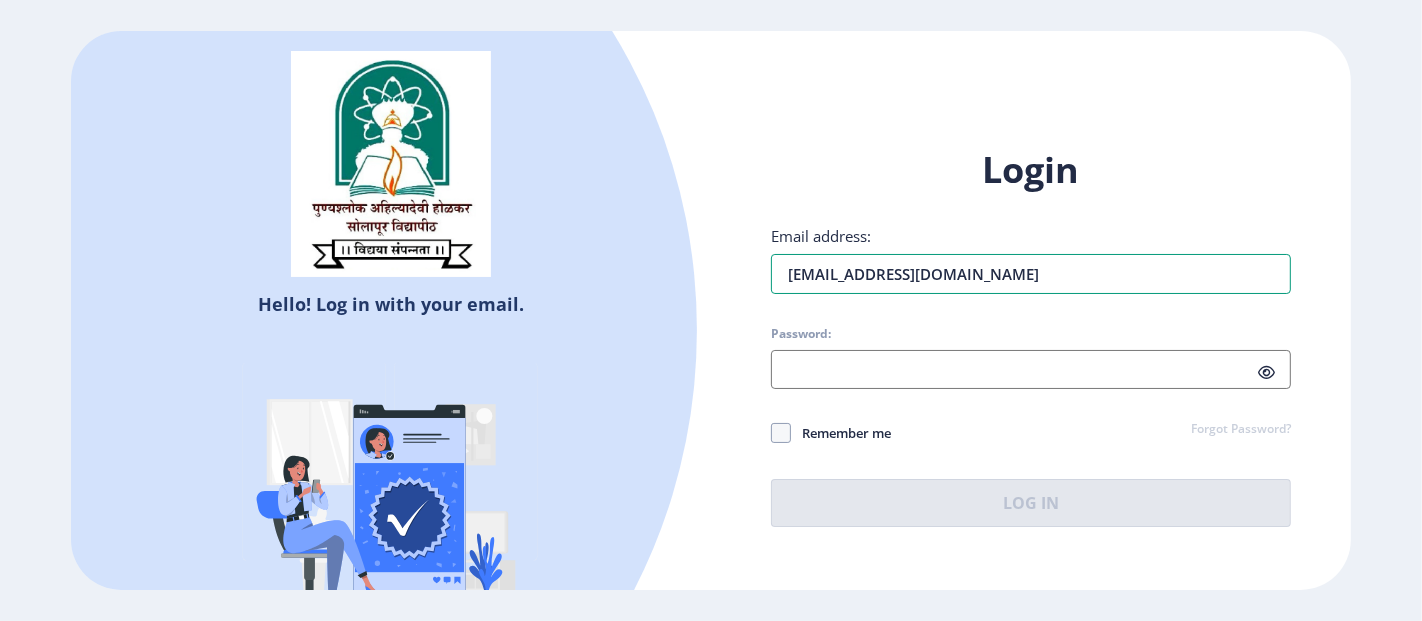 type on "[EMAIL_ADDRESS][DOMAIN_NAME]" 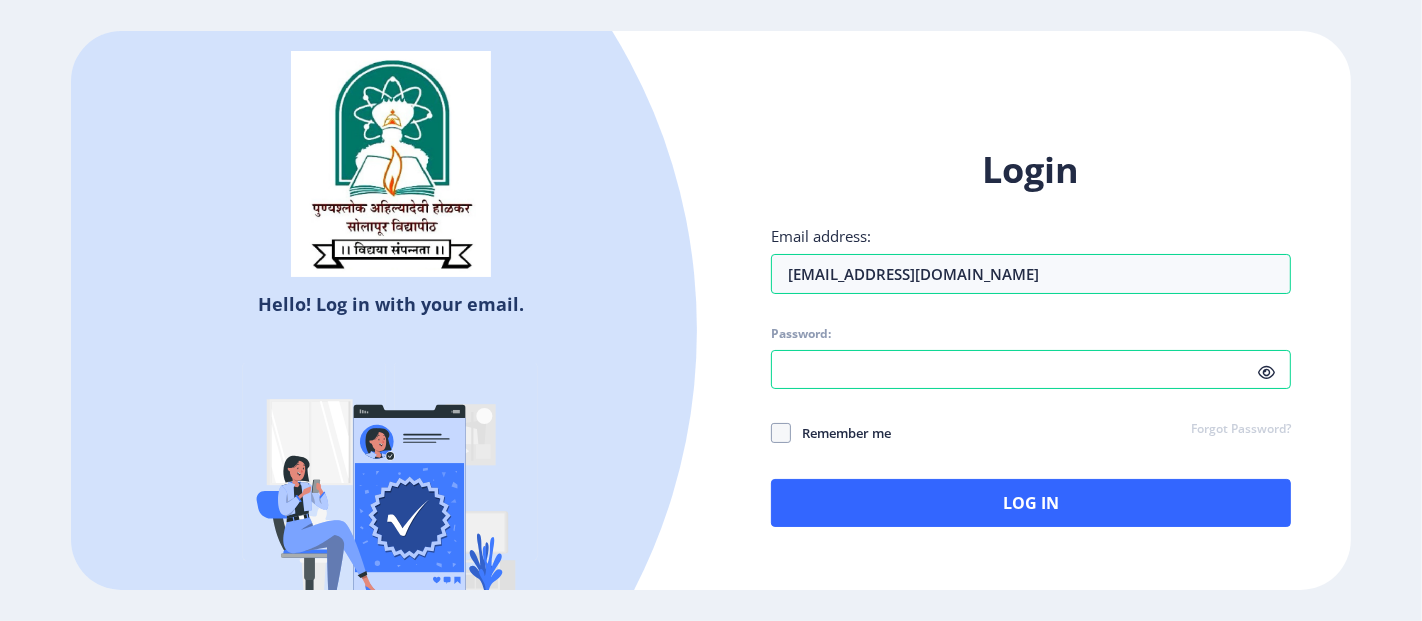click 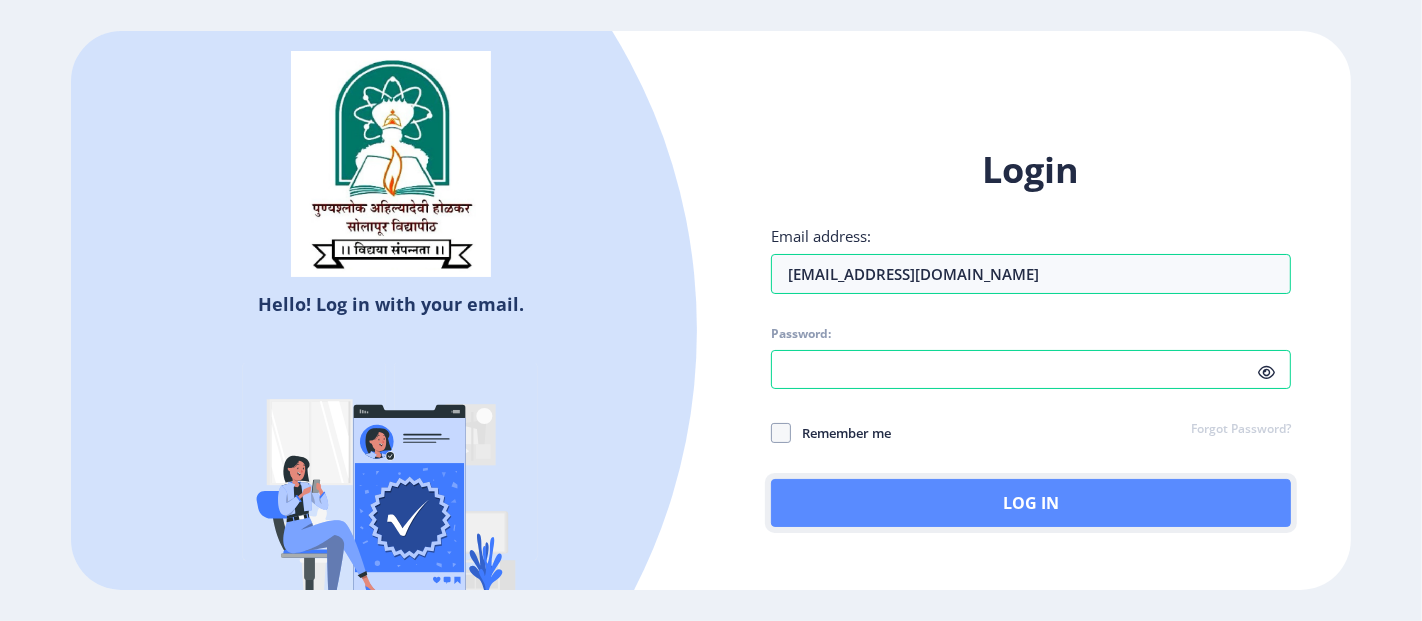 click on "Log In" 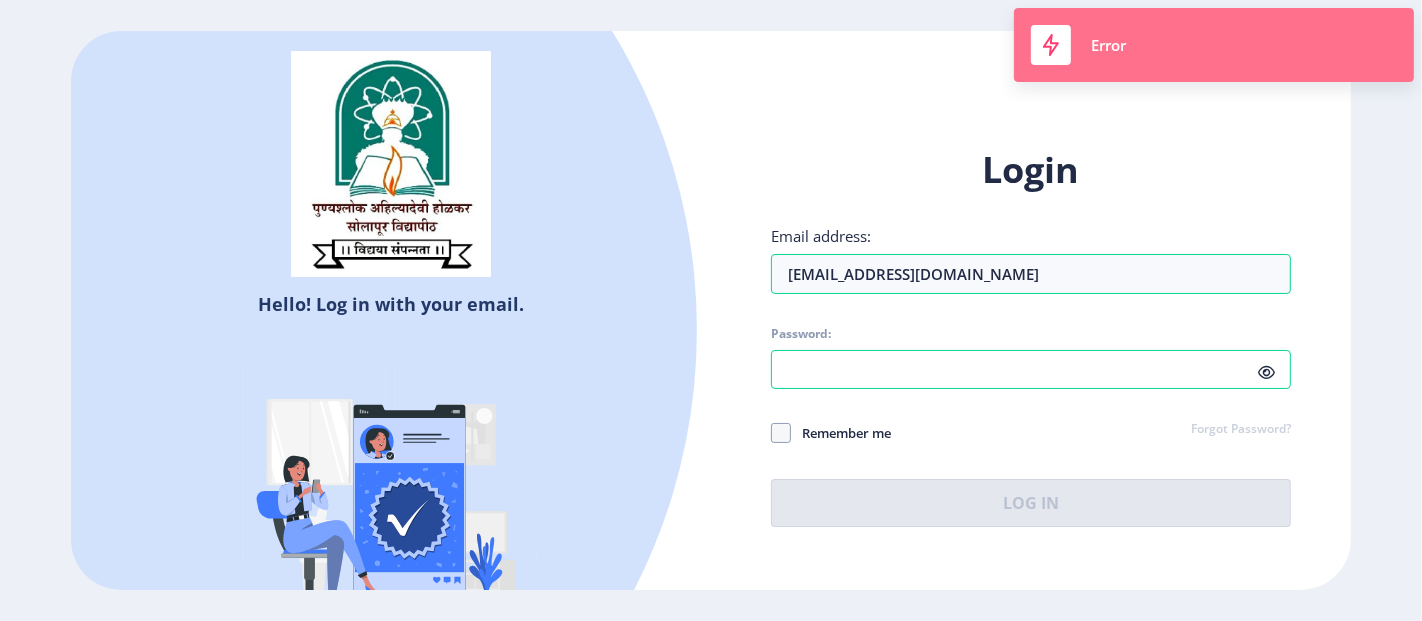 click on "Error" at bounding box center (1214, 45) 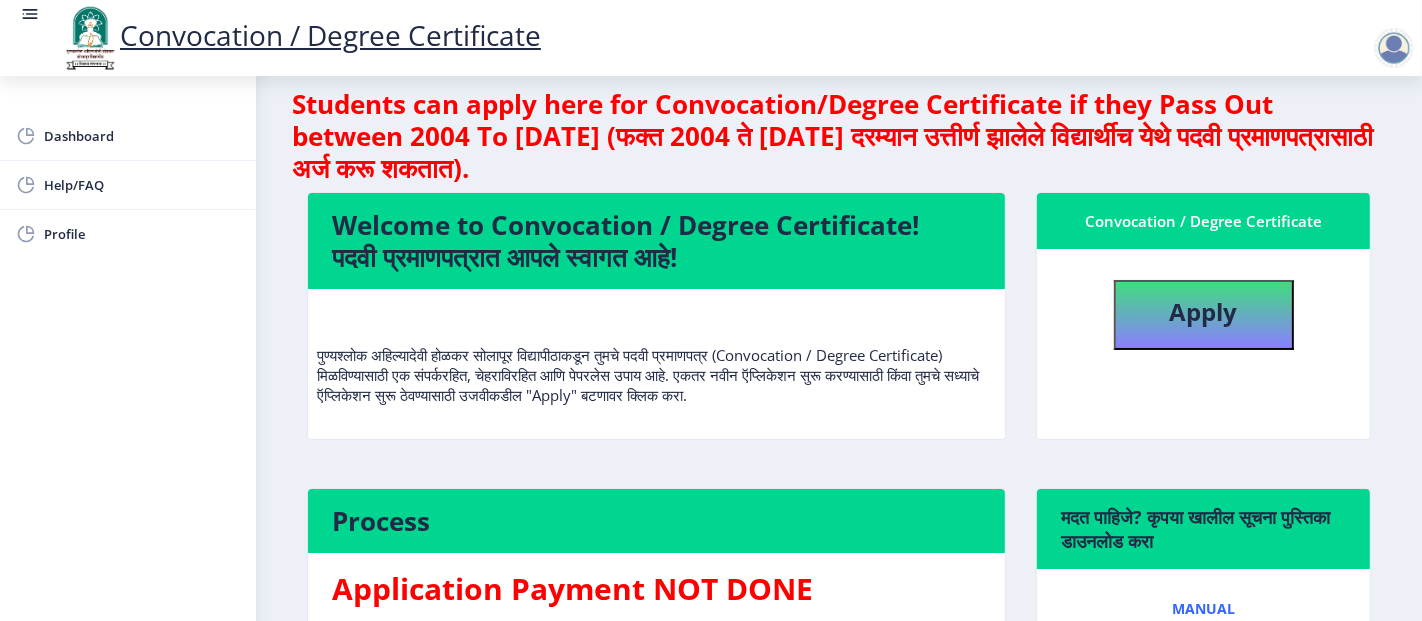 scroll, scrollTop: 0, scrollLeft: 0, axis: both 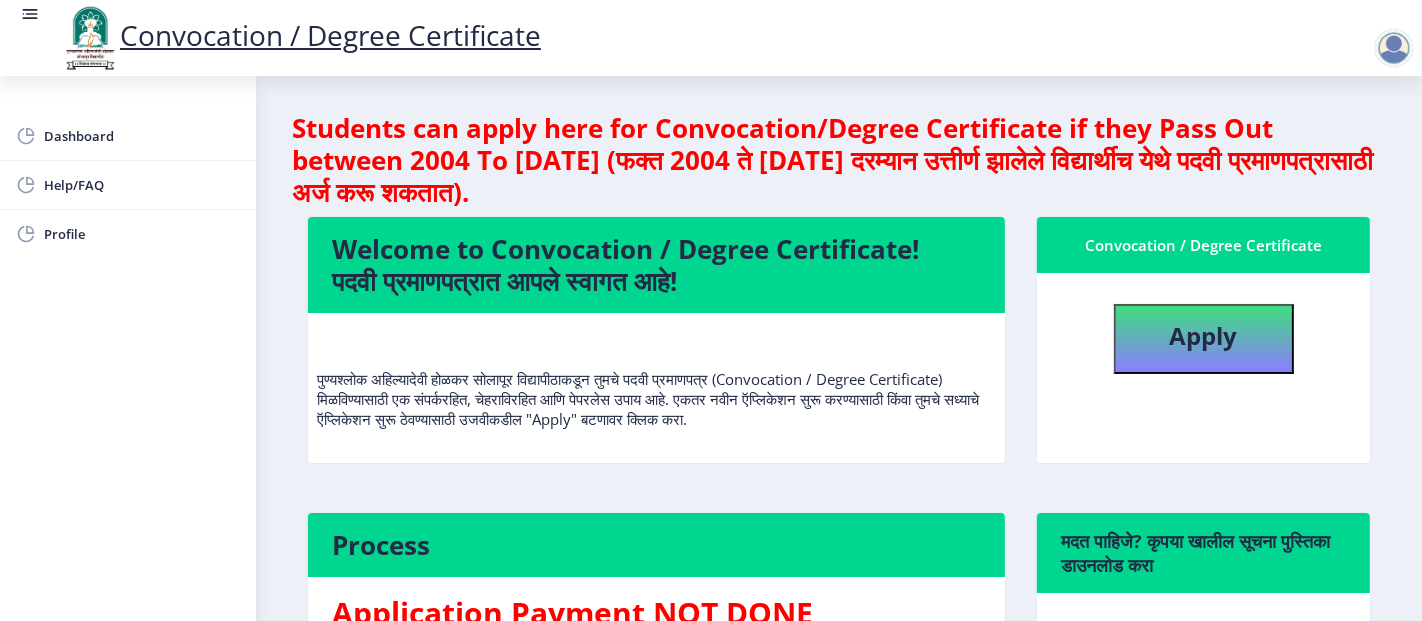 click 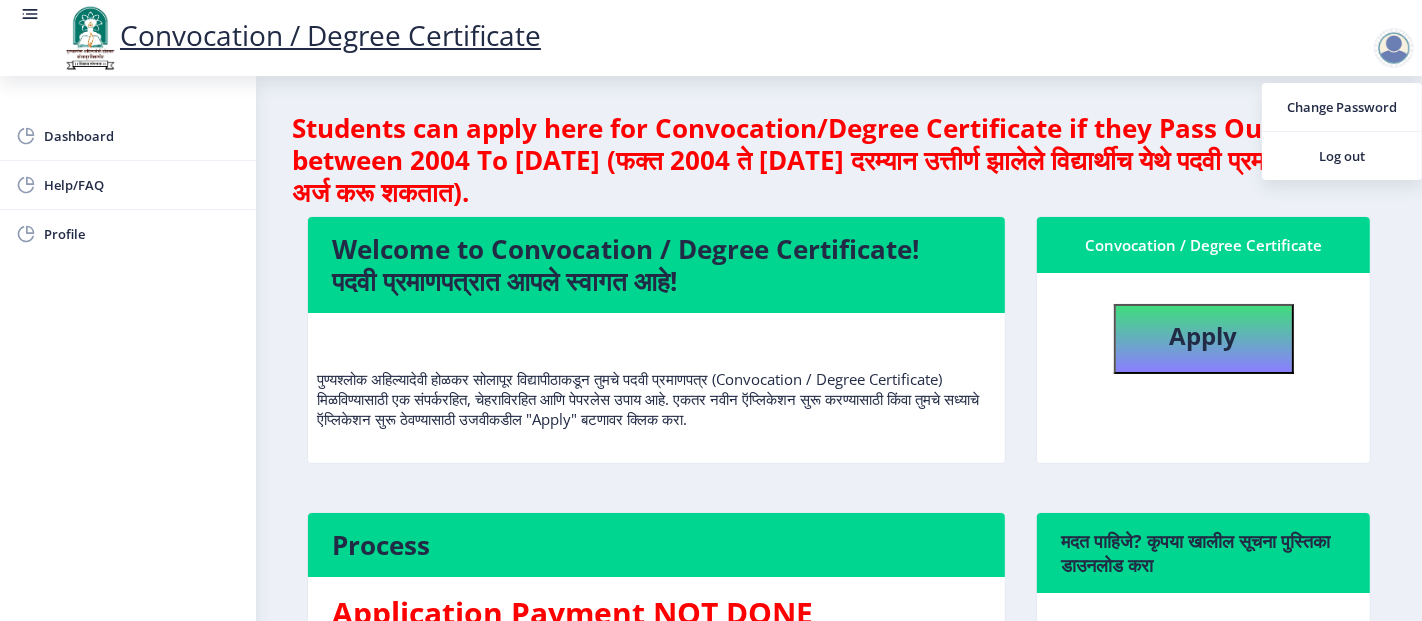 click on "Convocation / Degree Certificate" 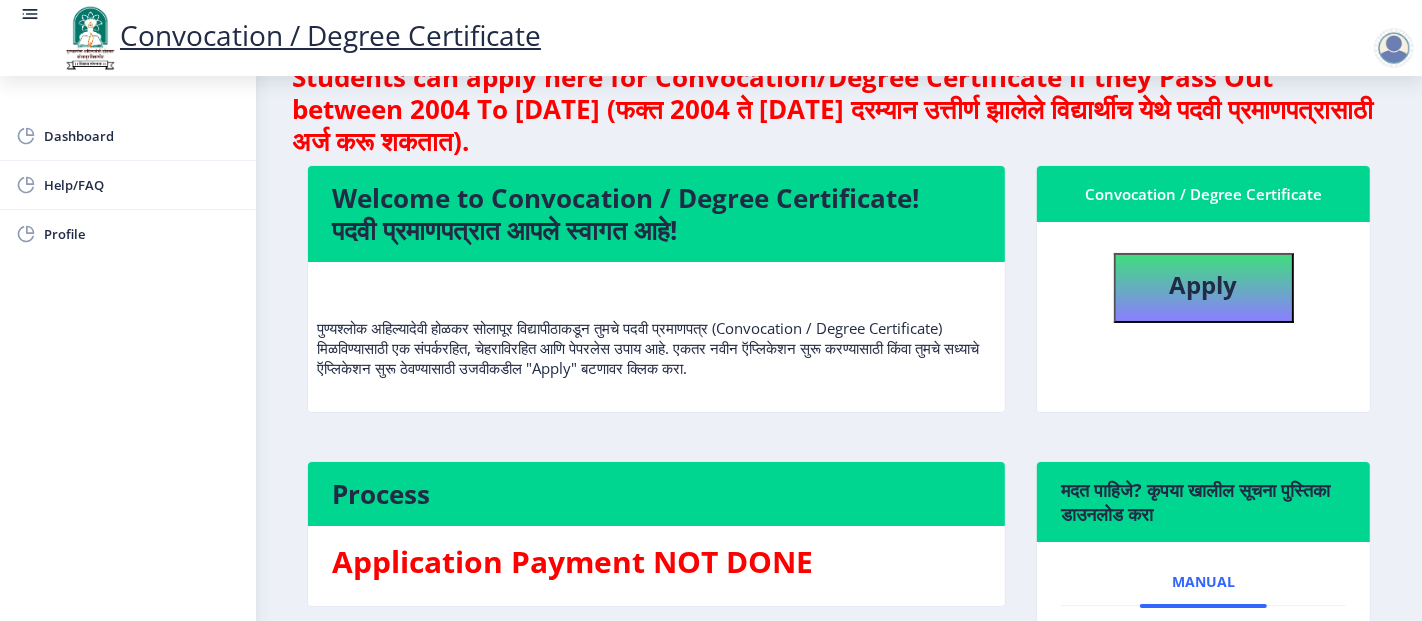 scroll, scrollTop: 48, scrollLeft: 0, axis: vertical 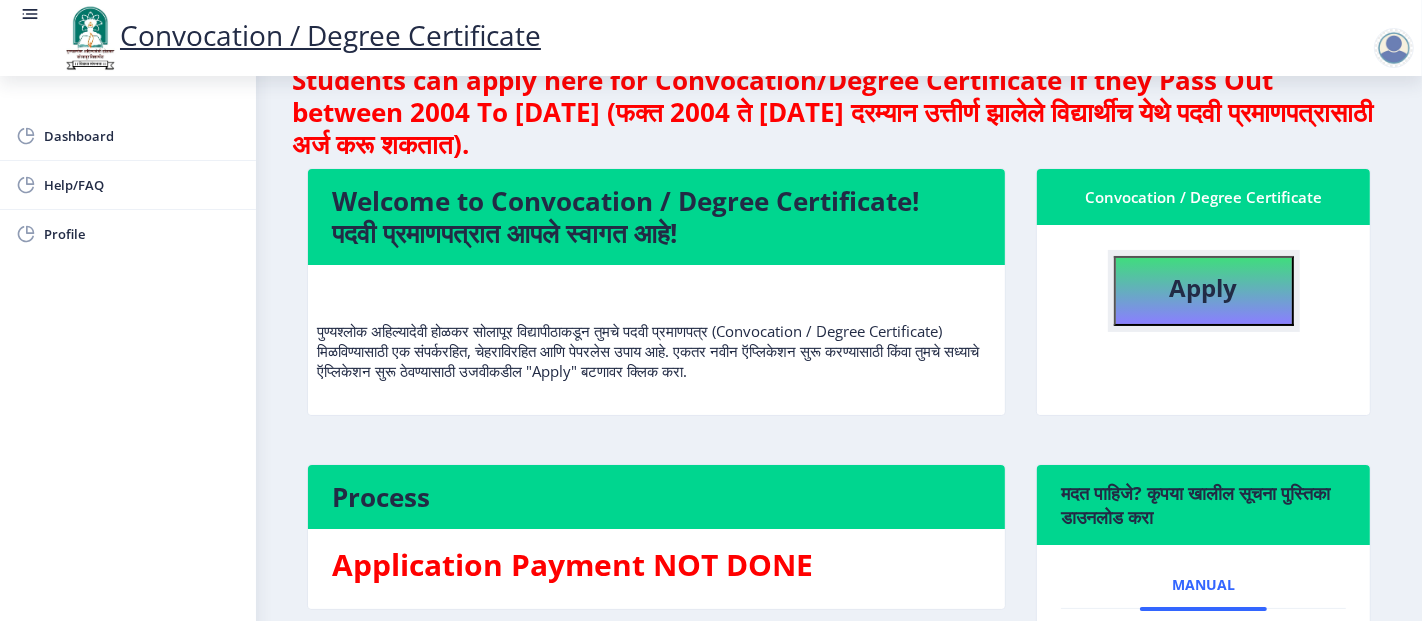 click on "Apply" 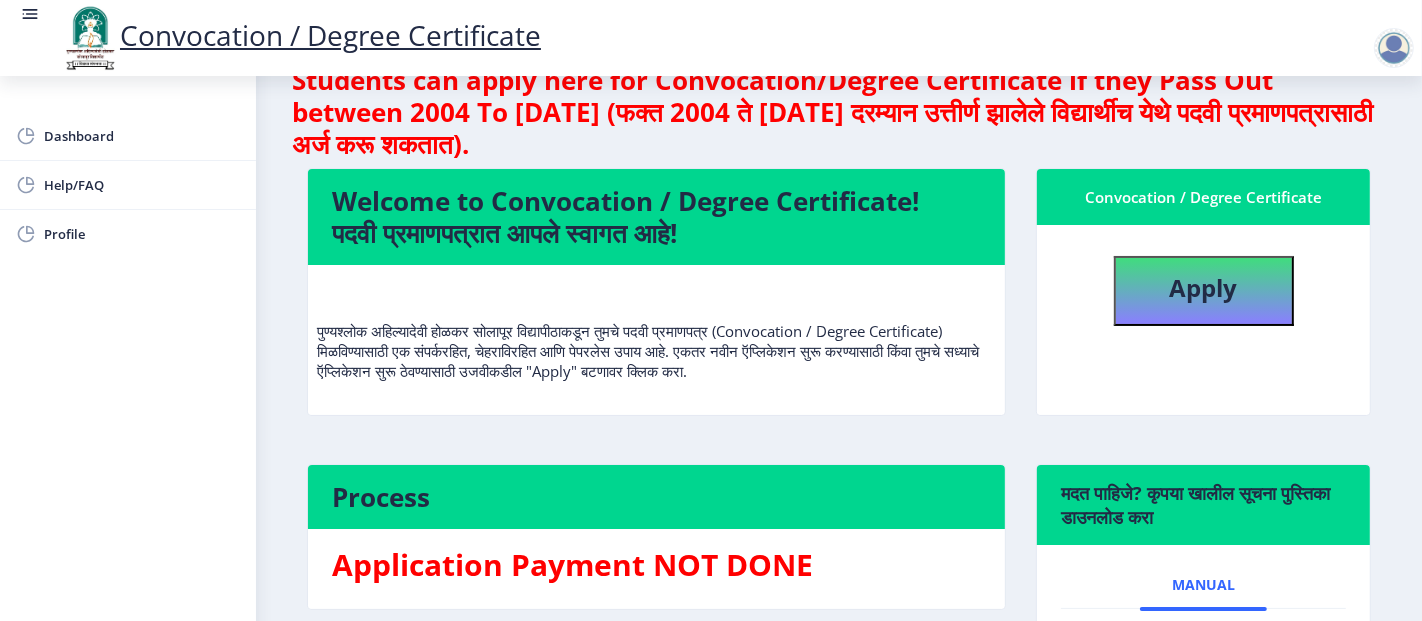 select 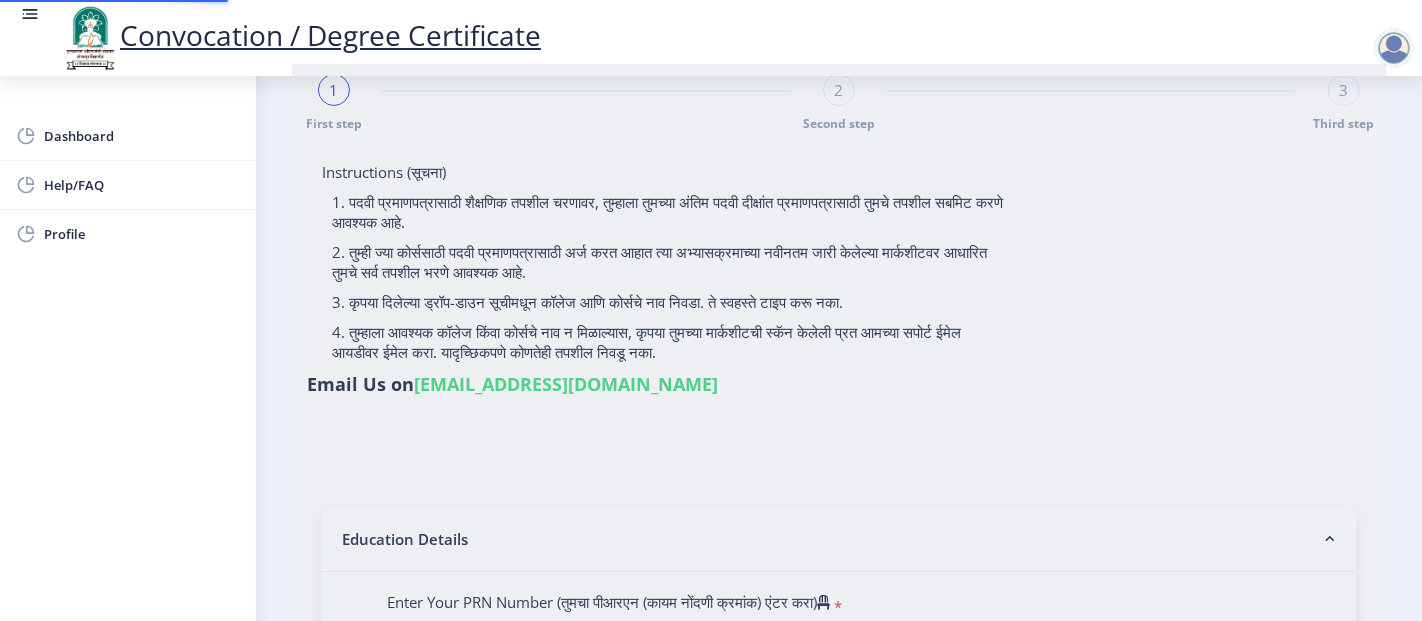 scroll, scrollTop: 0, scrollLeft: 0, axis: both 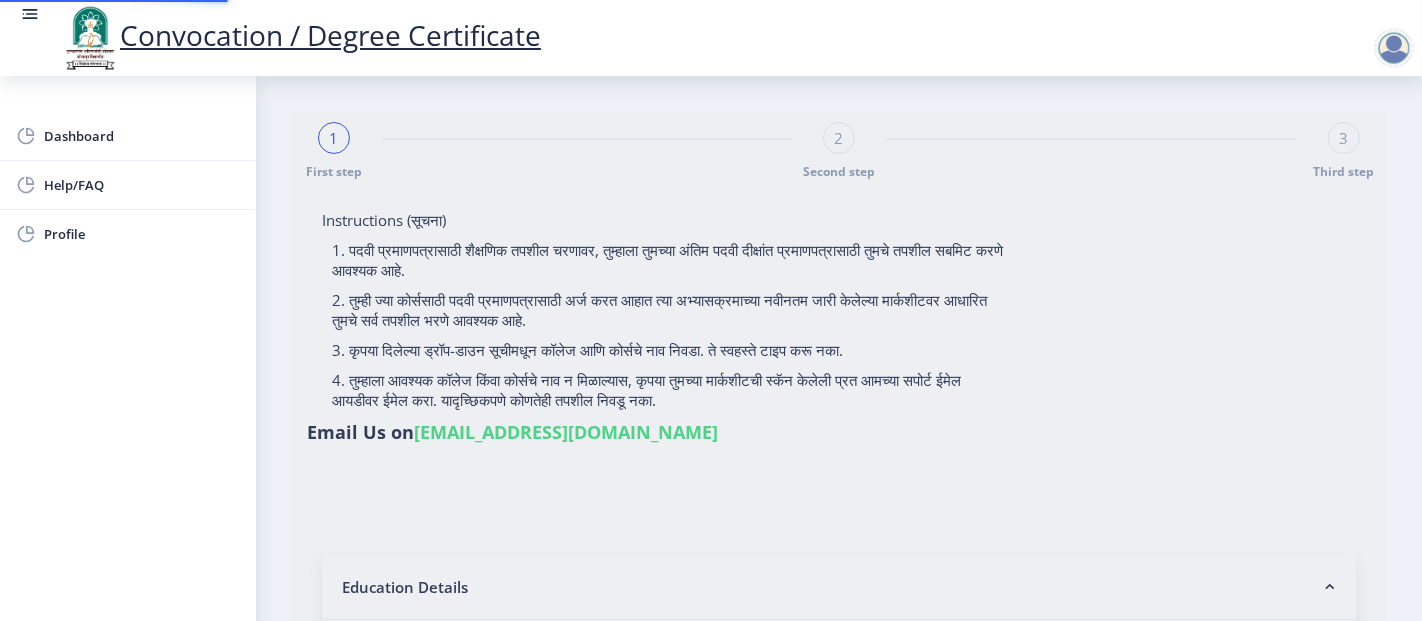 type on "Bharati" 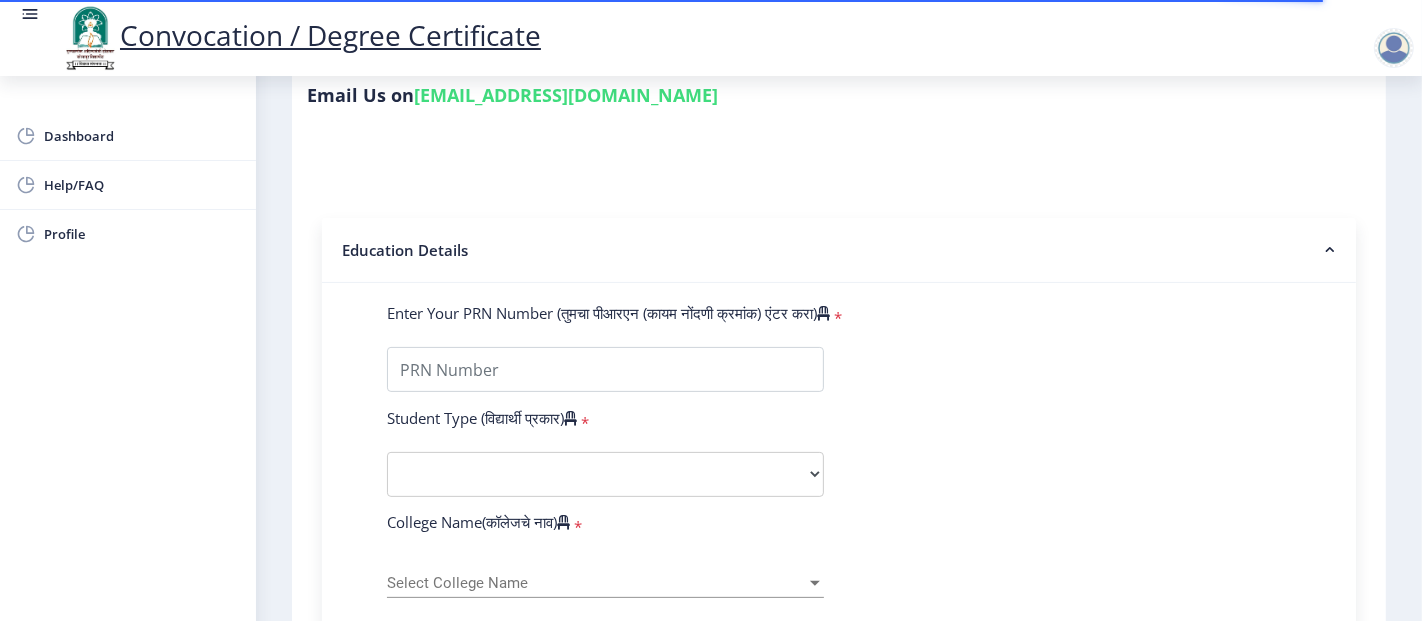 scroll, scrollTop: 339, scrollLeft: 0, axis: vertical 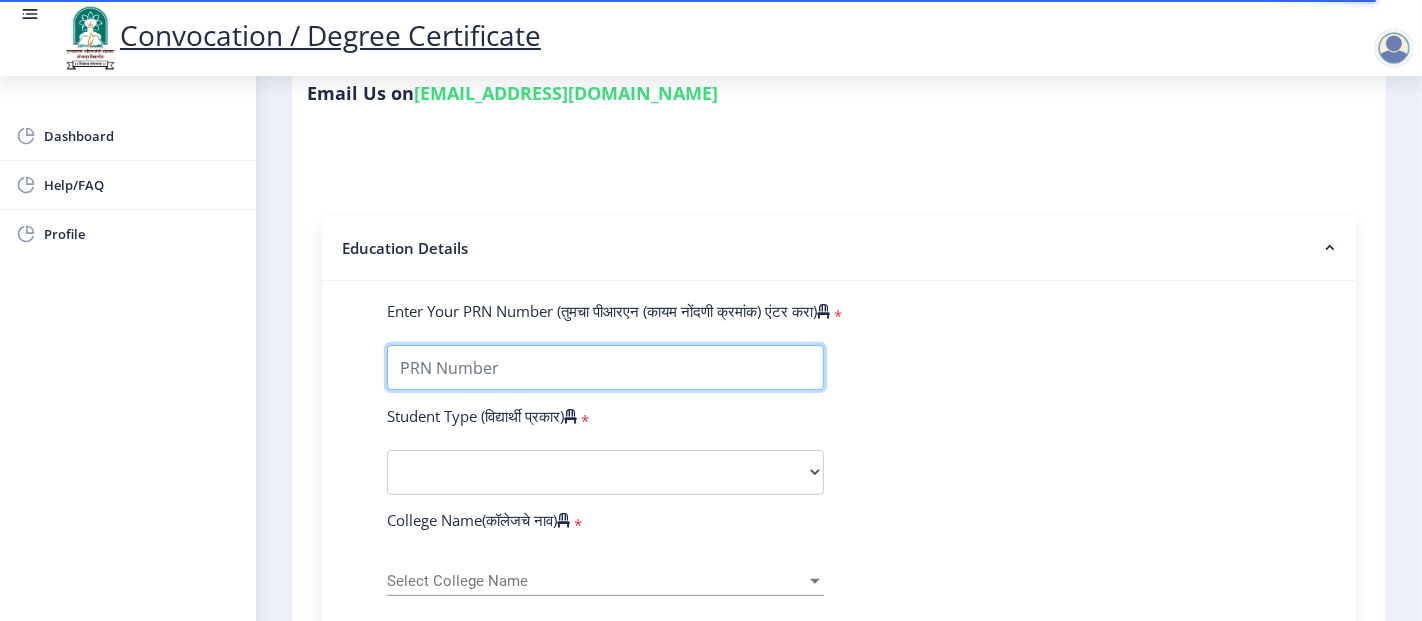 click on "Enter Your PRN Number (तुमचा पीआरएन (कायम नोंदणी क्रमांक) एंटर करा)" at bounding box center [605, 367] 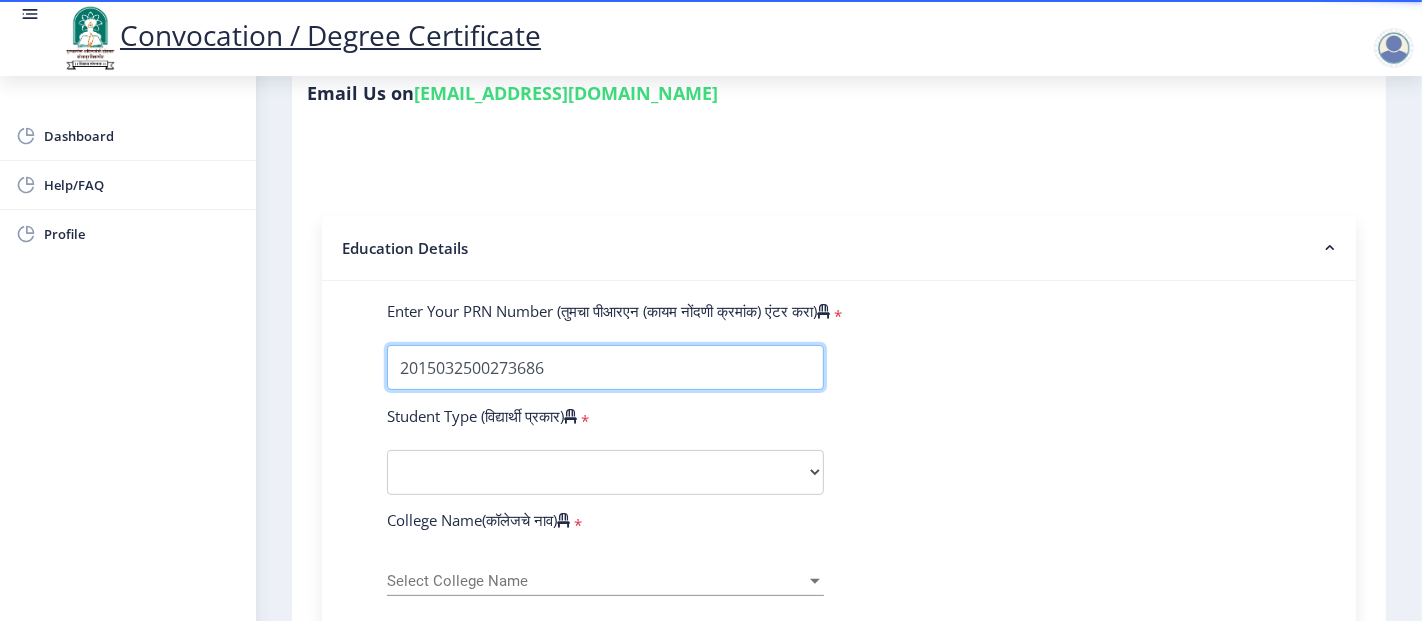 type on "2015032500273686" 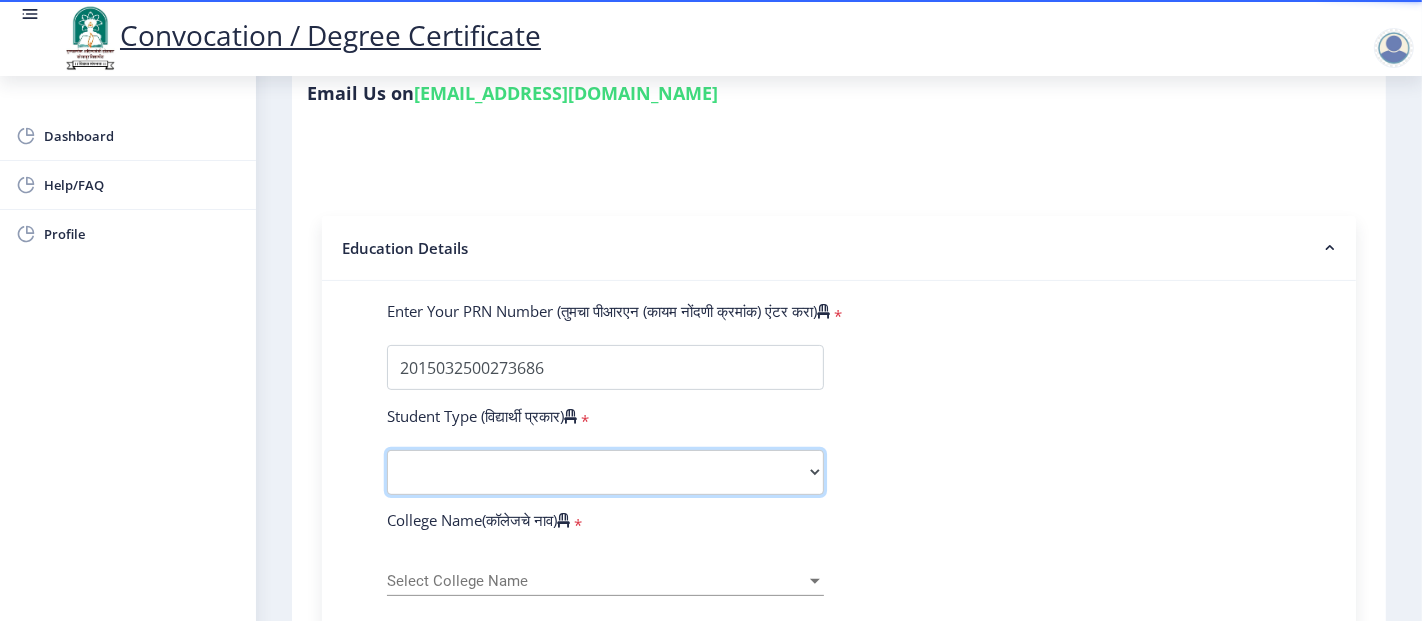 click on "Select Student Type Regular External" at bounding box center (605, 472) 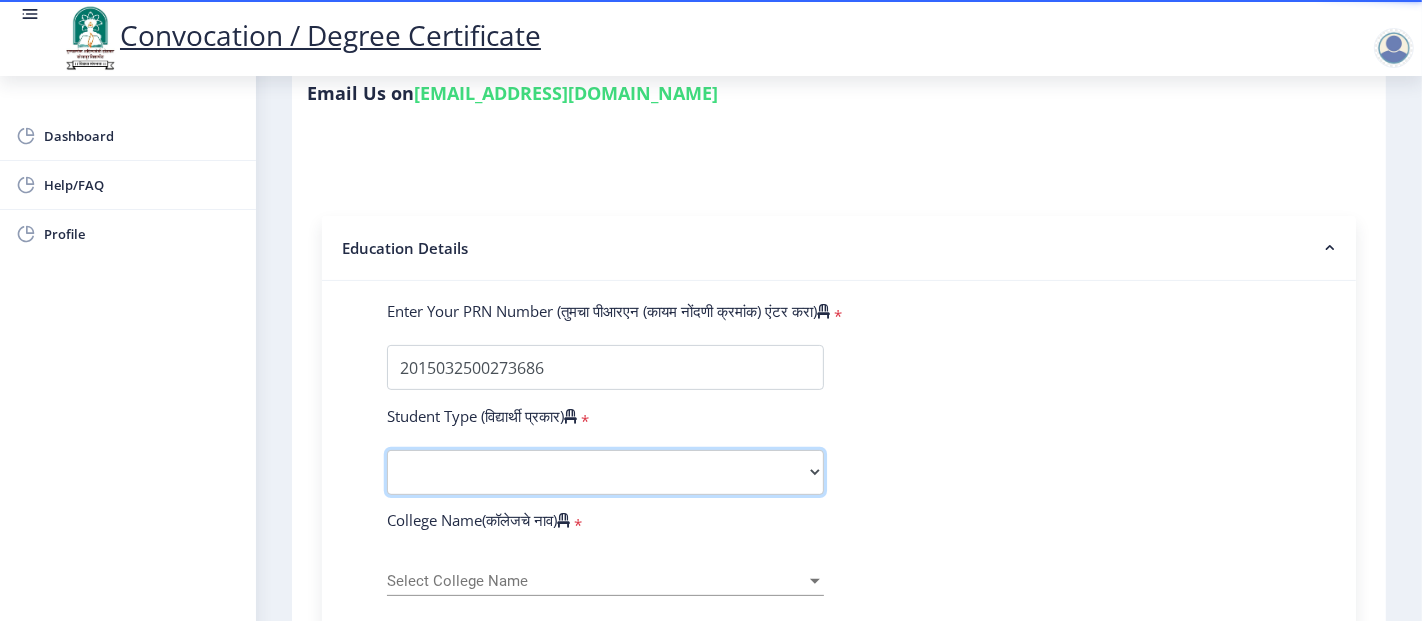 select on "Regular" 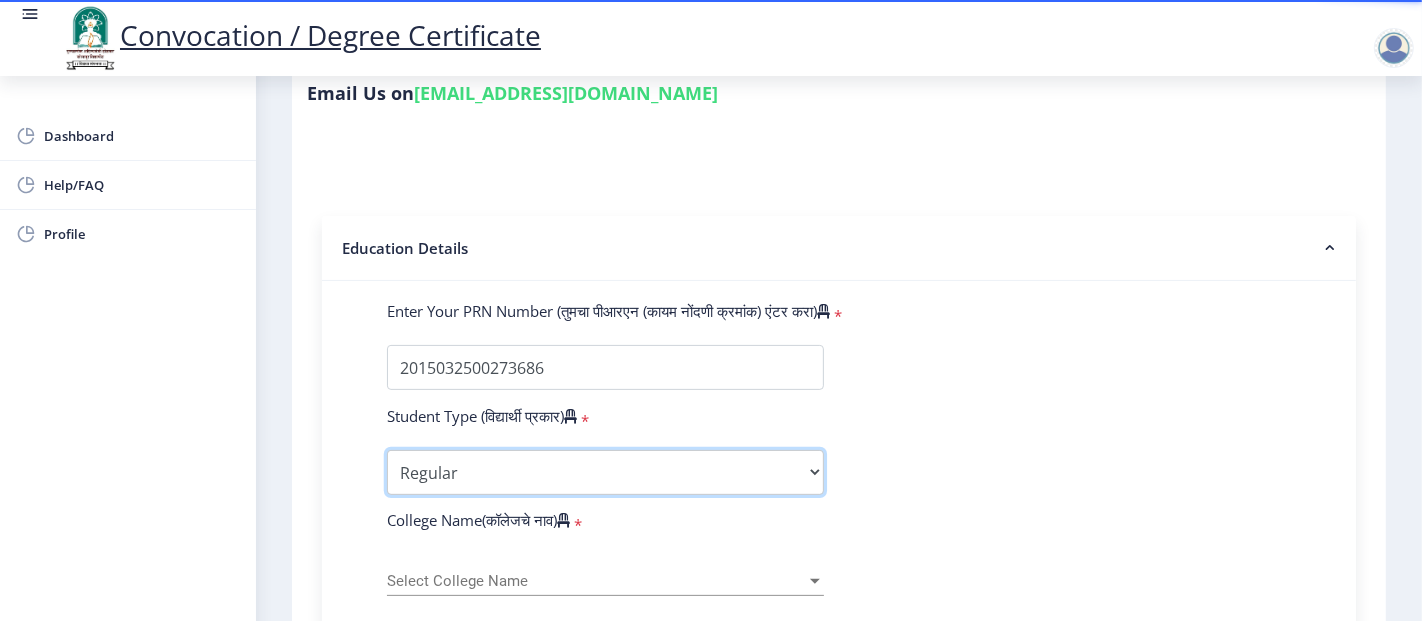 click on "Select Student Type Regular External" at bounding box center [605, 472] 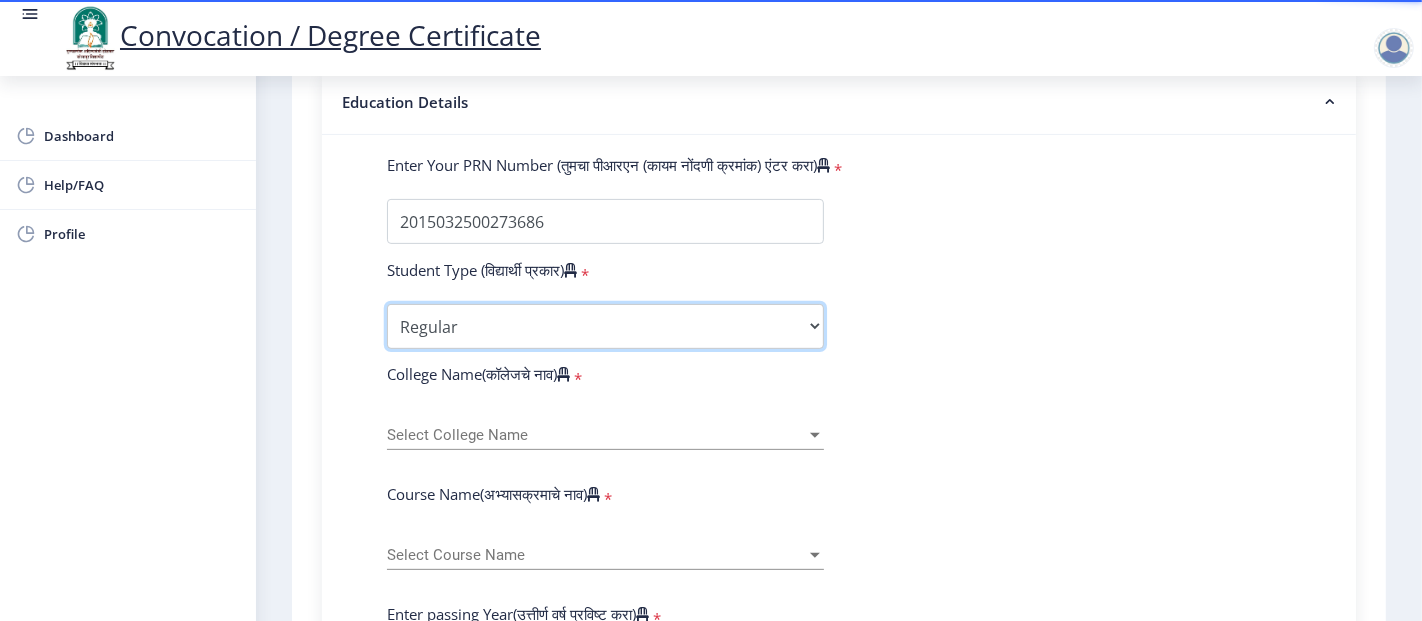 scroll, scrollTop: 492, scrollLeft: 0, axis: vertical 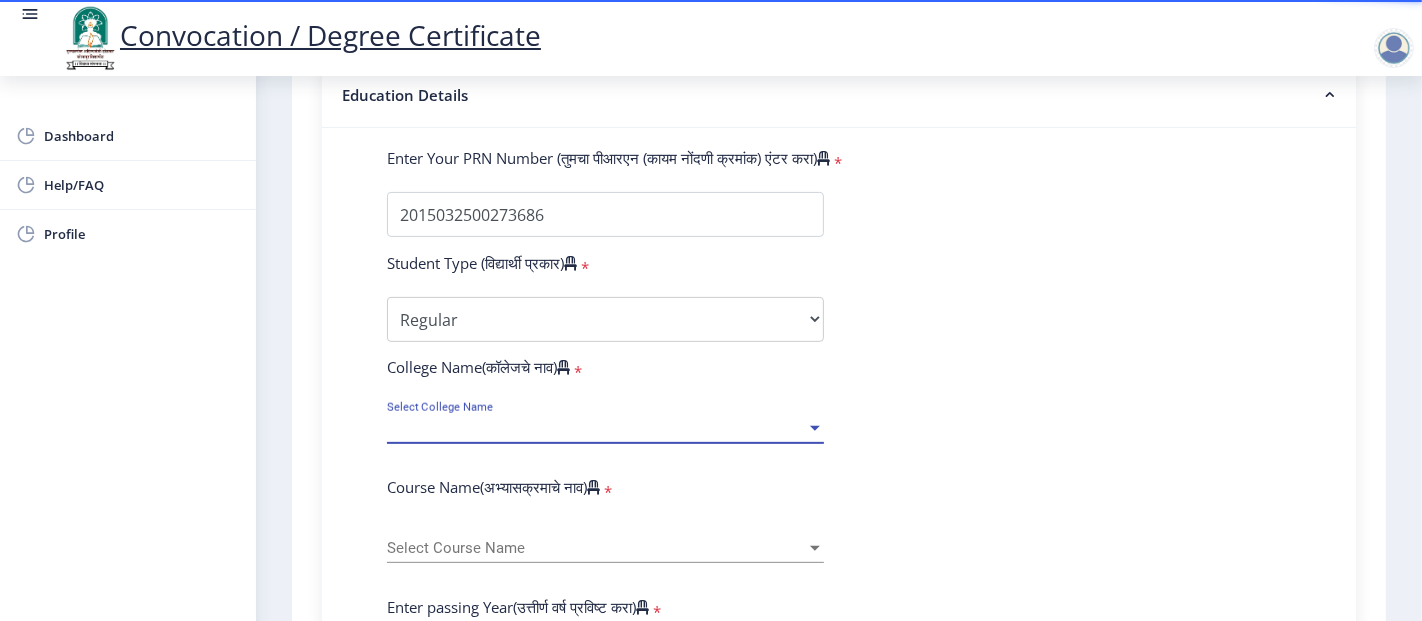 click on "Select College Name" at bounding box center [596, 428] 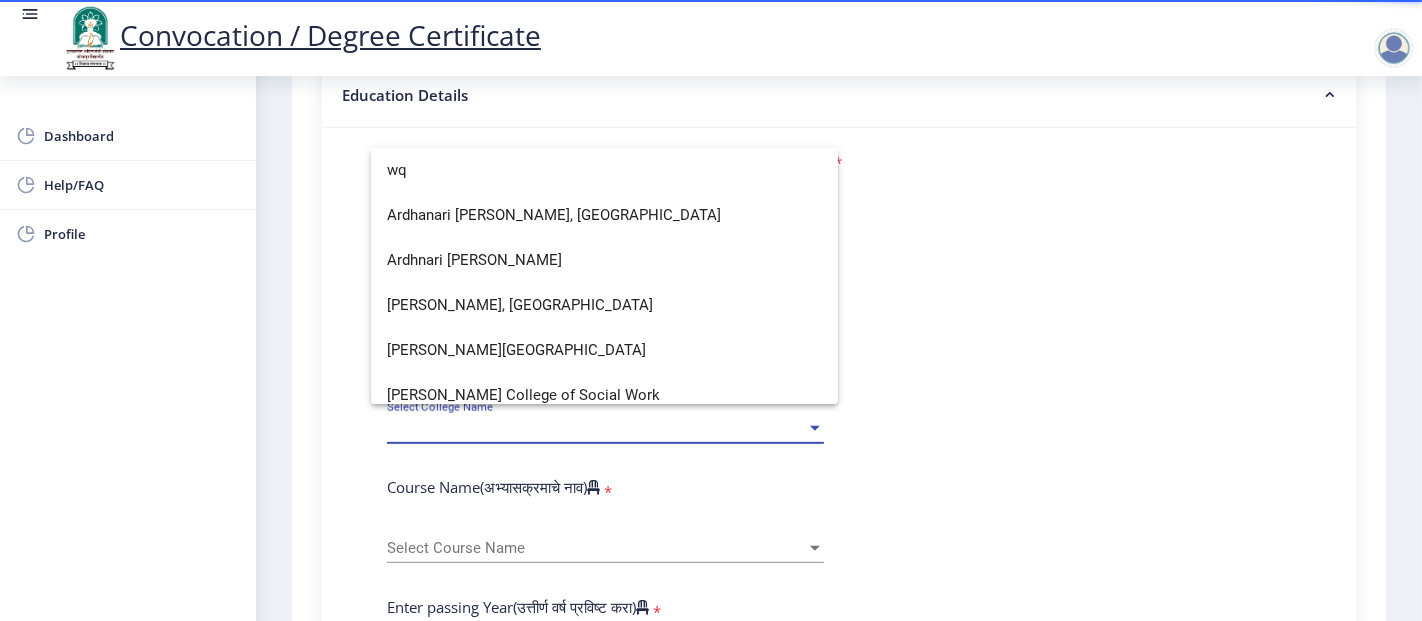 scroll, scrollTop: 0, scrollLeft: 0, axis: both 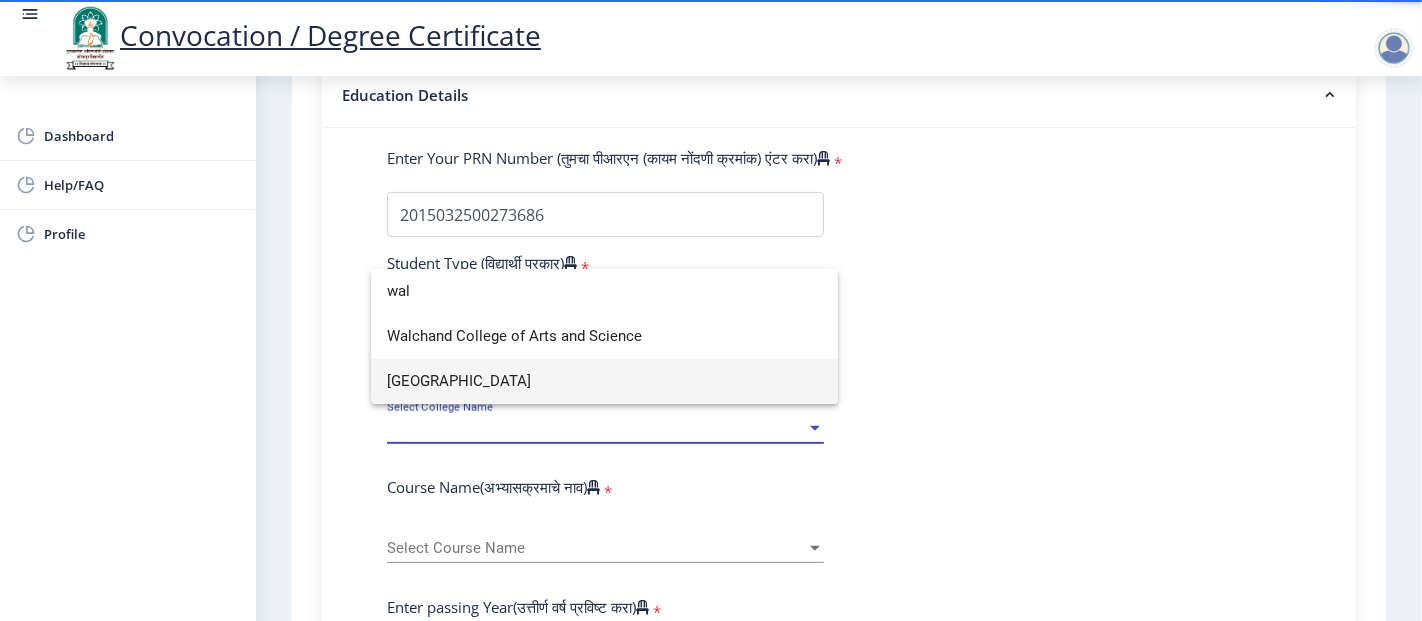 type on "wal" 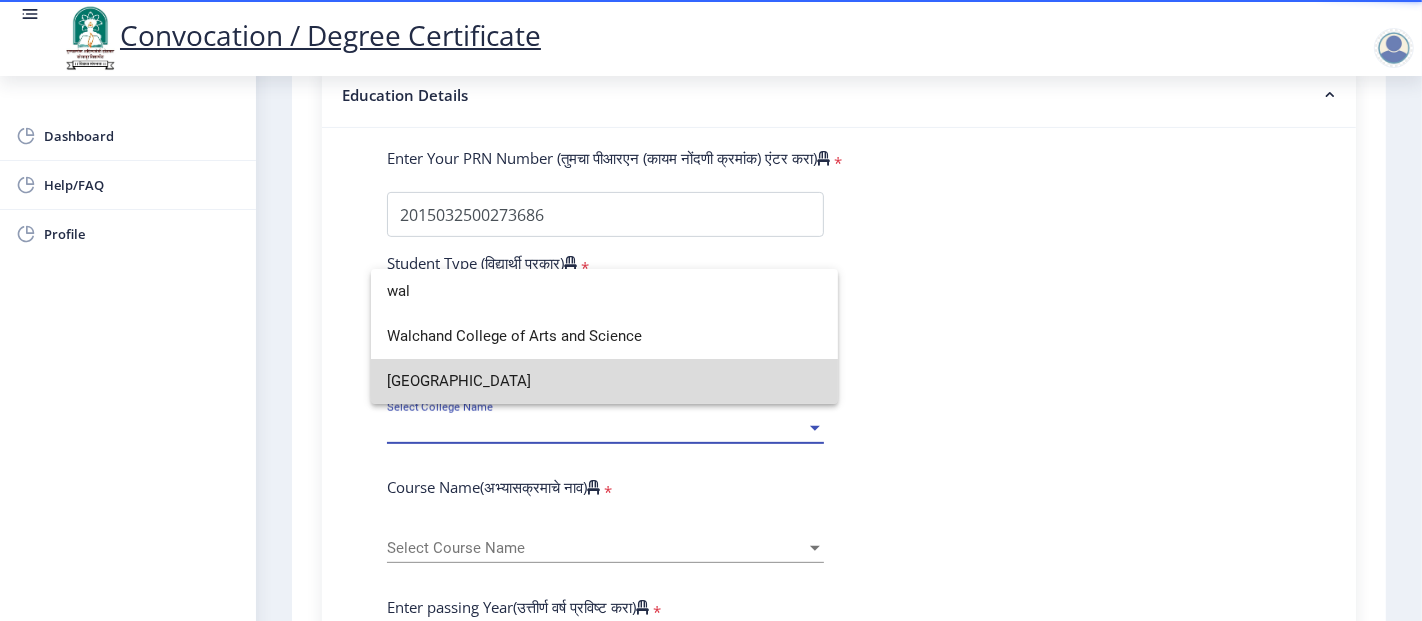 click on "Walchand Institute of Technology" at bounding box center (604, 381) 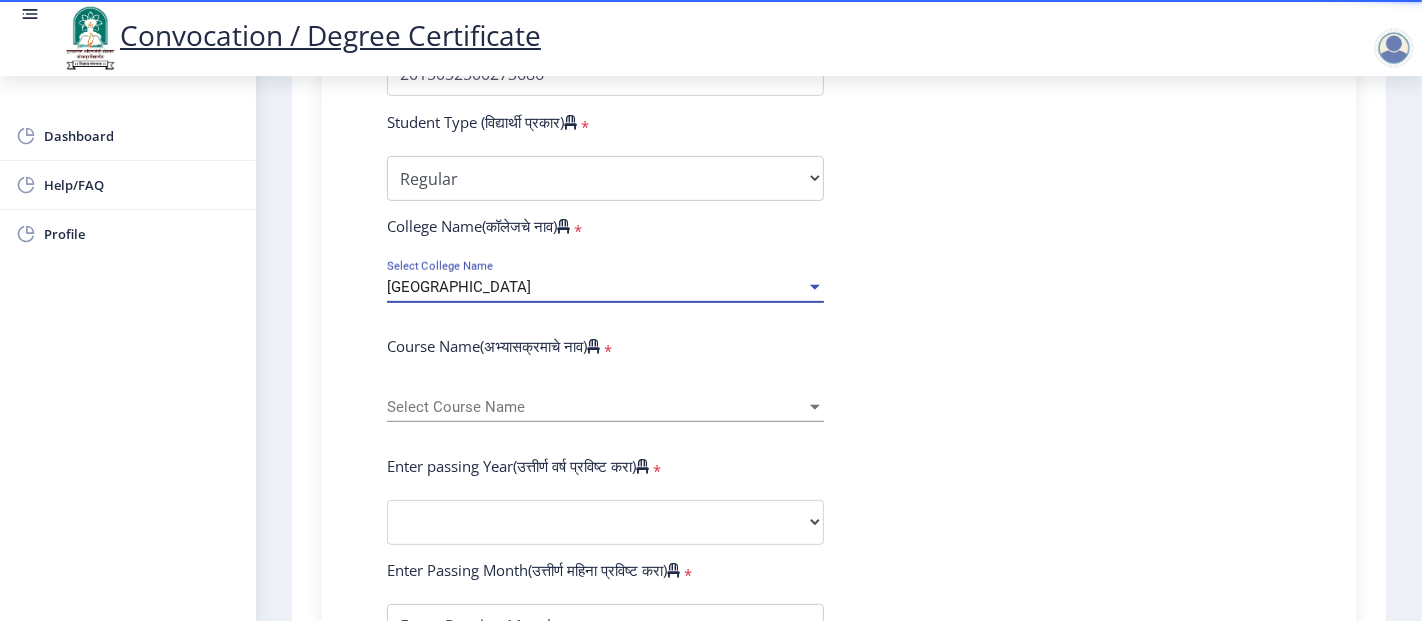 scroll, scrollTop: 634, scrollLeft: 0, axis: vertical 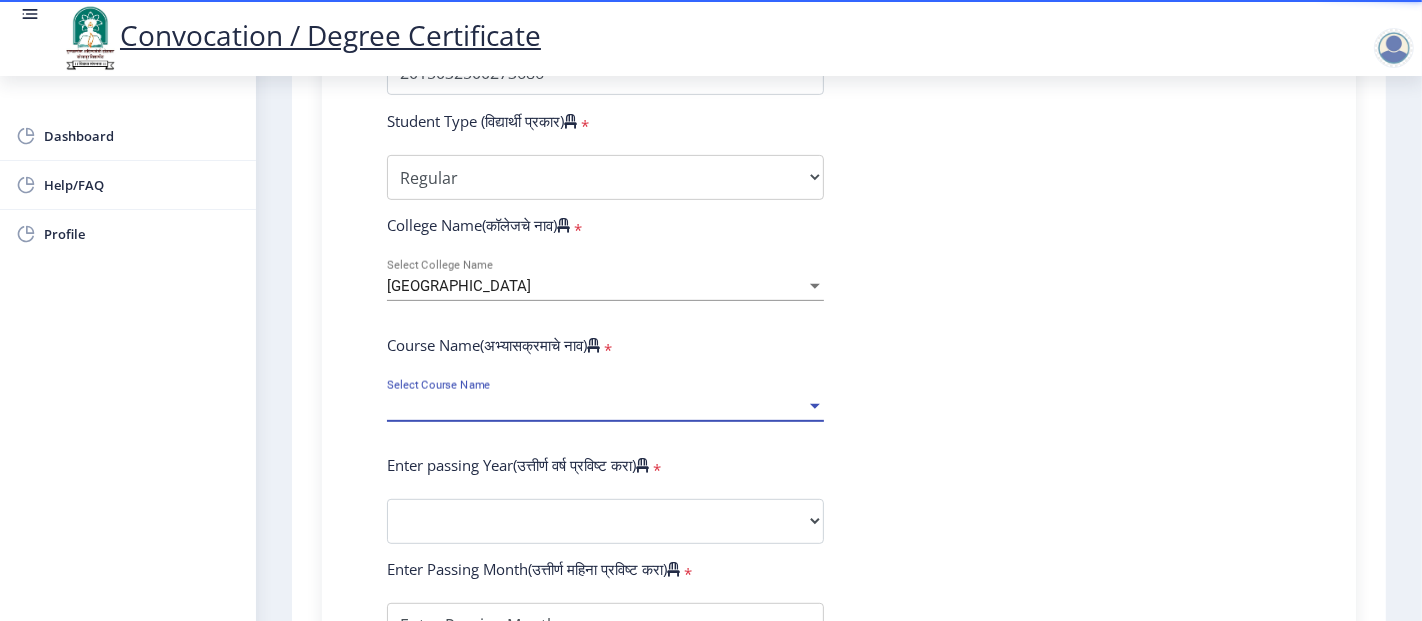 click on "Select Course Name" at bounding box center (596, 406) 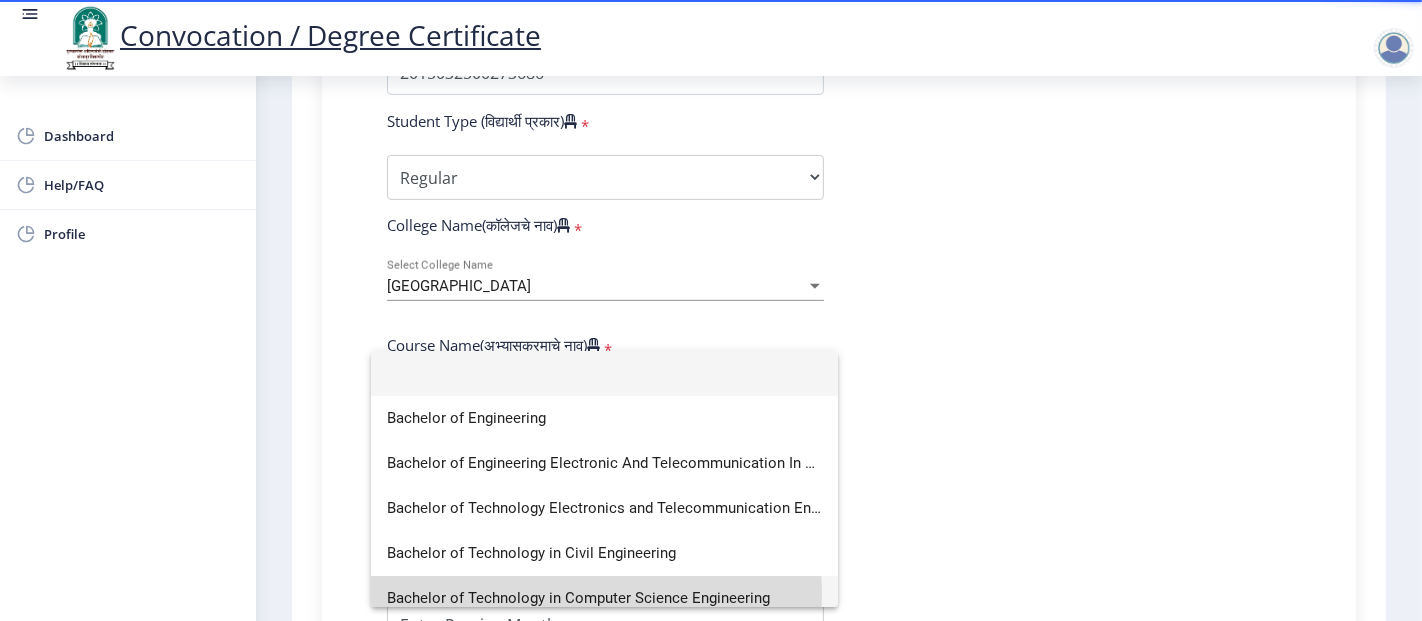 click on "Bachelor of Technology in Computer Science Engineering" at bounding box center [604, 598] 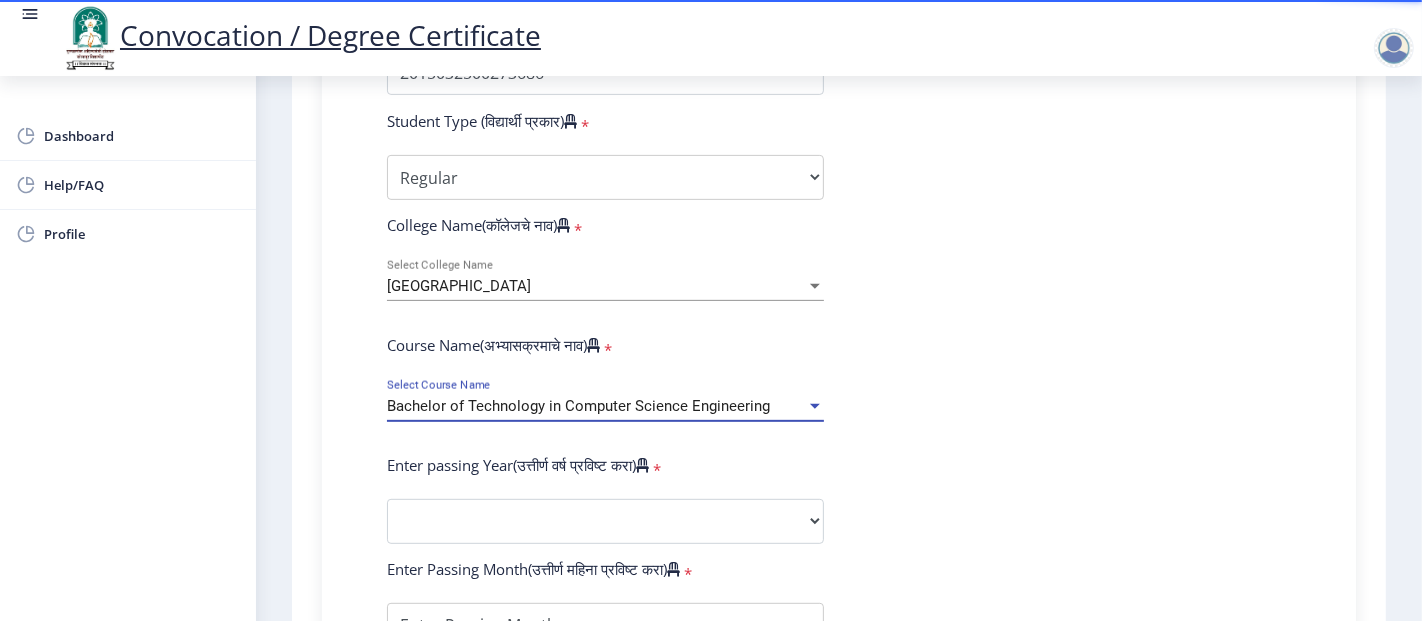 scroll, scrollTop: 14, scrollLeft: 0, axis: vertical 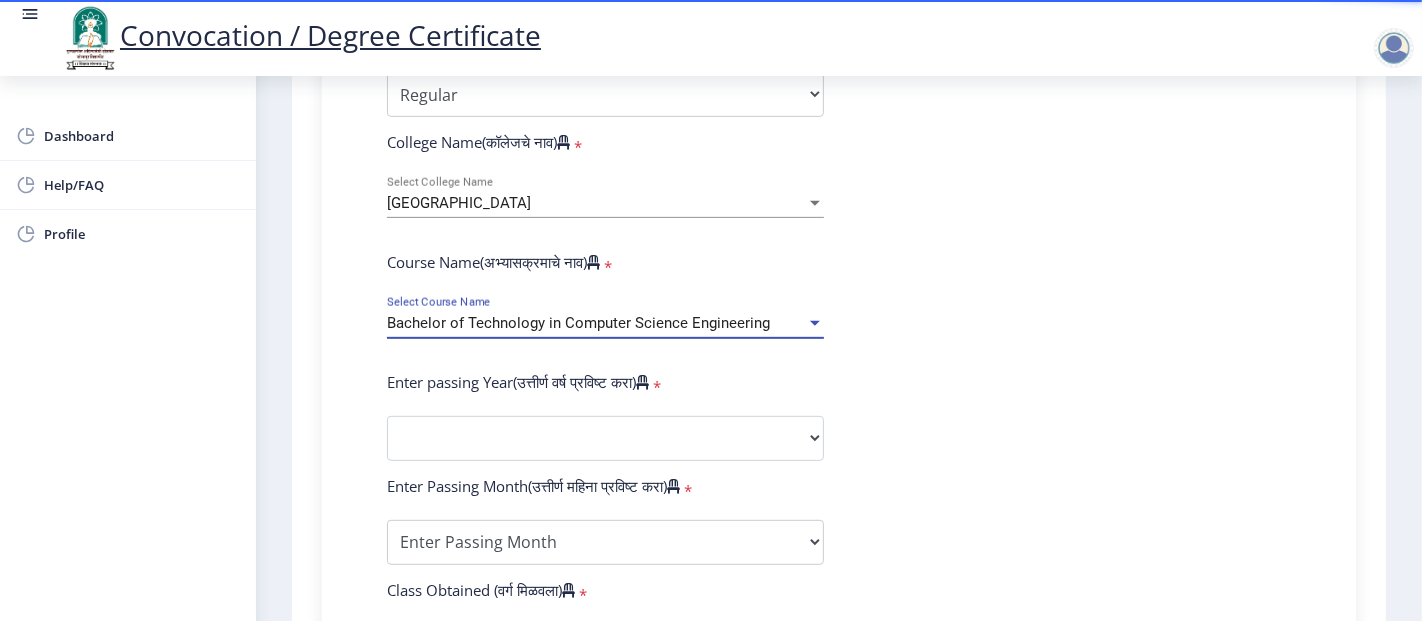click on "Bachelor of Technology in Computer Science Engineering" at bounding box center [578, 323] 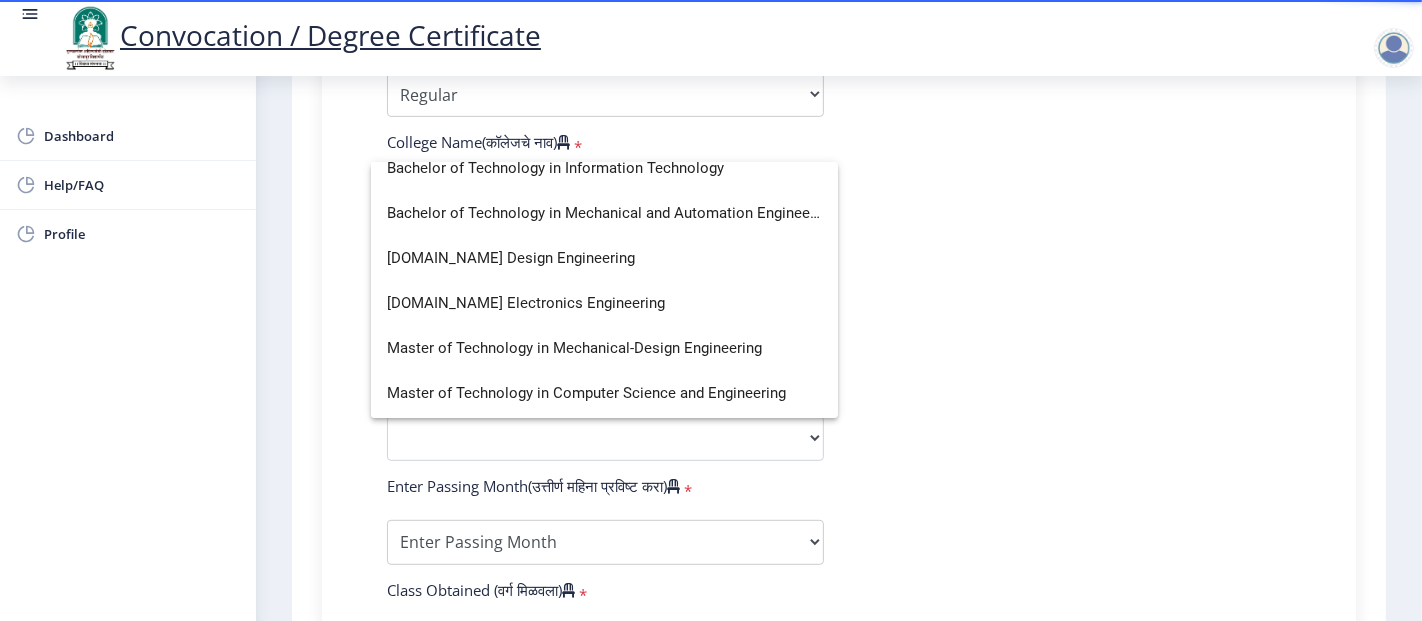 scroll, scrollTop: 508, scrollLeft: 0, axis: vertical 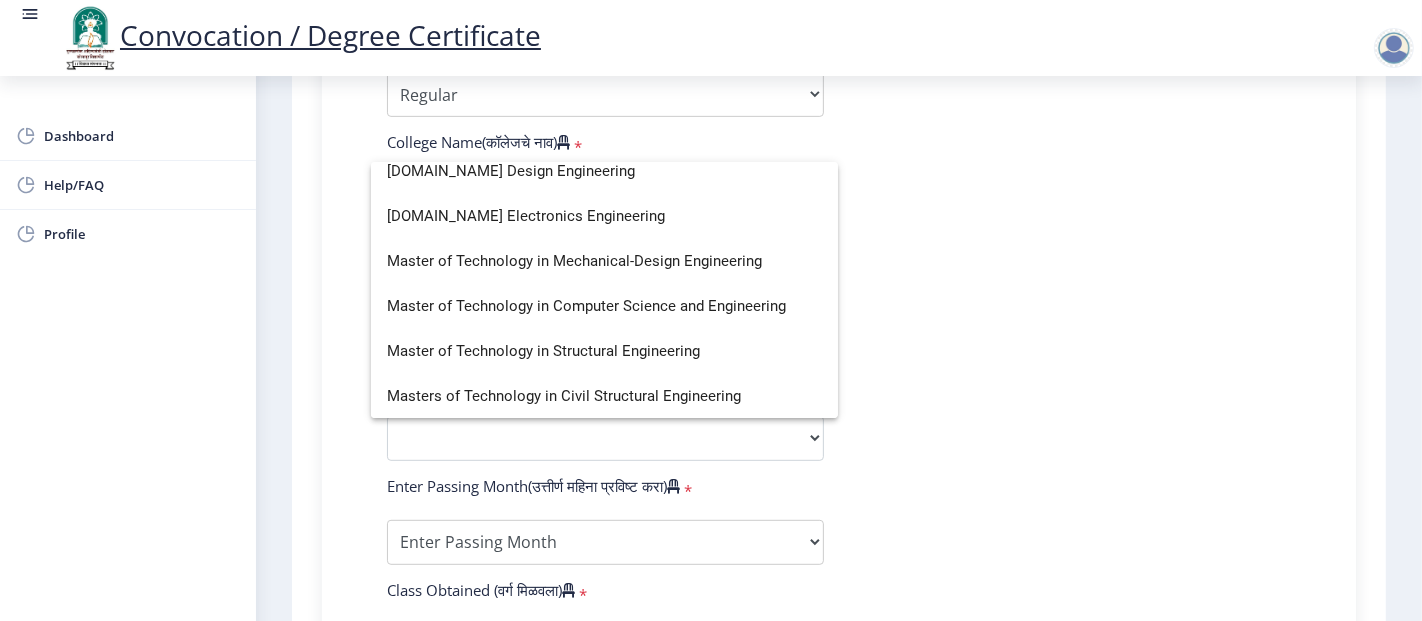 click 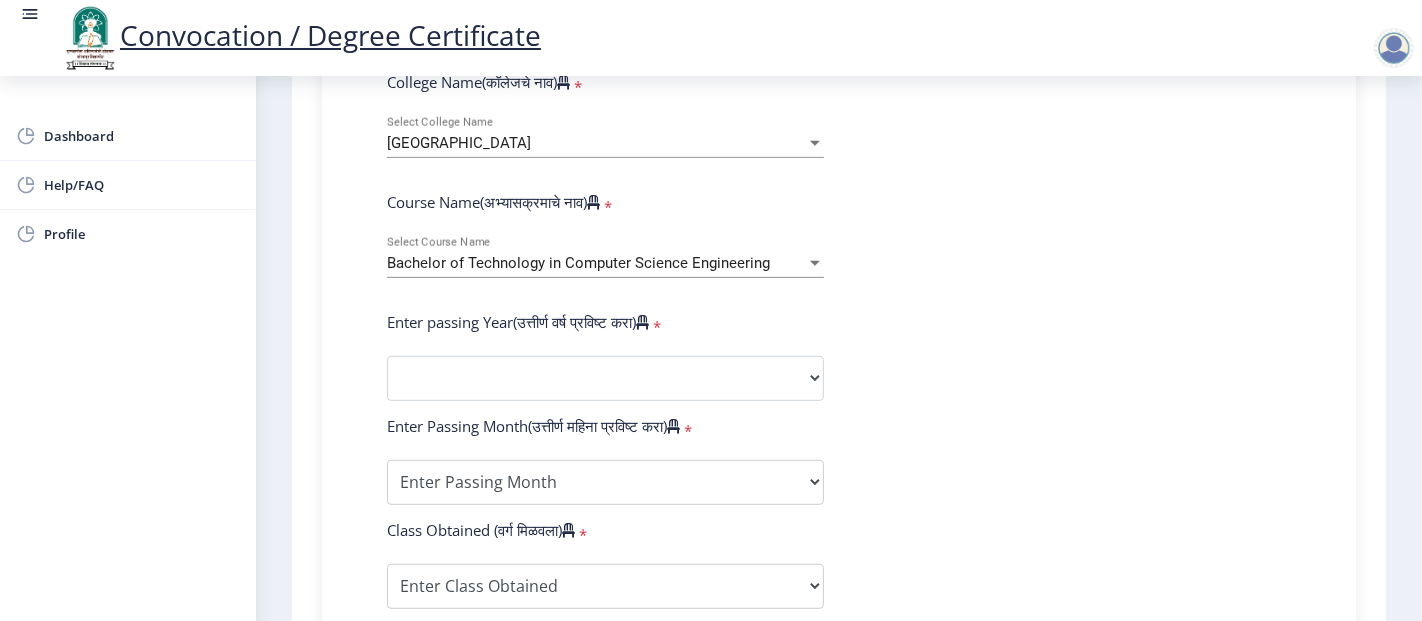 scroll, scrollTop: 784, scrollLeft: 0, axis: vertical 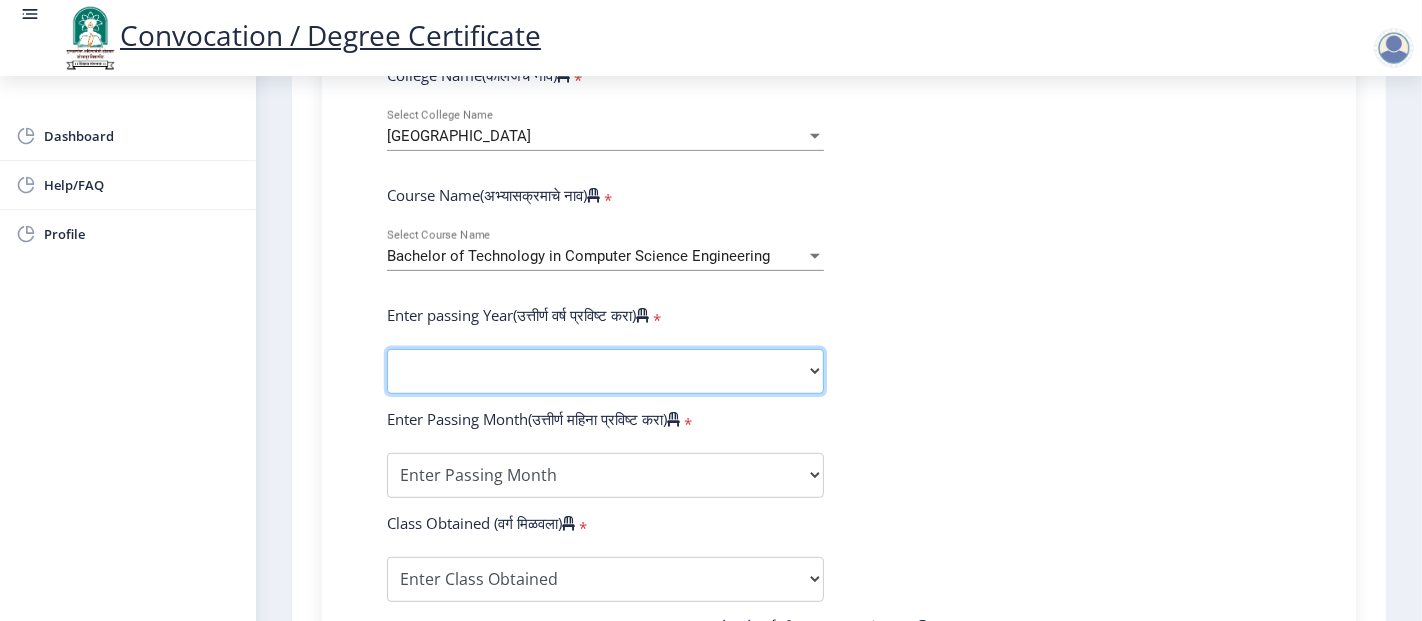 click on "2025   2024   2023   2022   2021   2020   2019   2018   2017   2016   2015   2014   2013   2012   2011   2010   2009   2008   2007   2006   2005   2004   2003   2002   2001   2000   1999   1998   1997   1996   1995   1994   1993   1992   1991   1990   1989   1988   1987   1986   1985   1984   1983   1982   1981   1980   1979   1978   1977   1976" 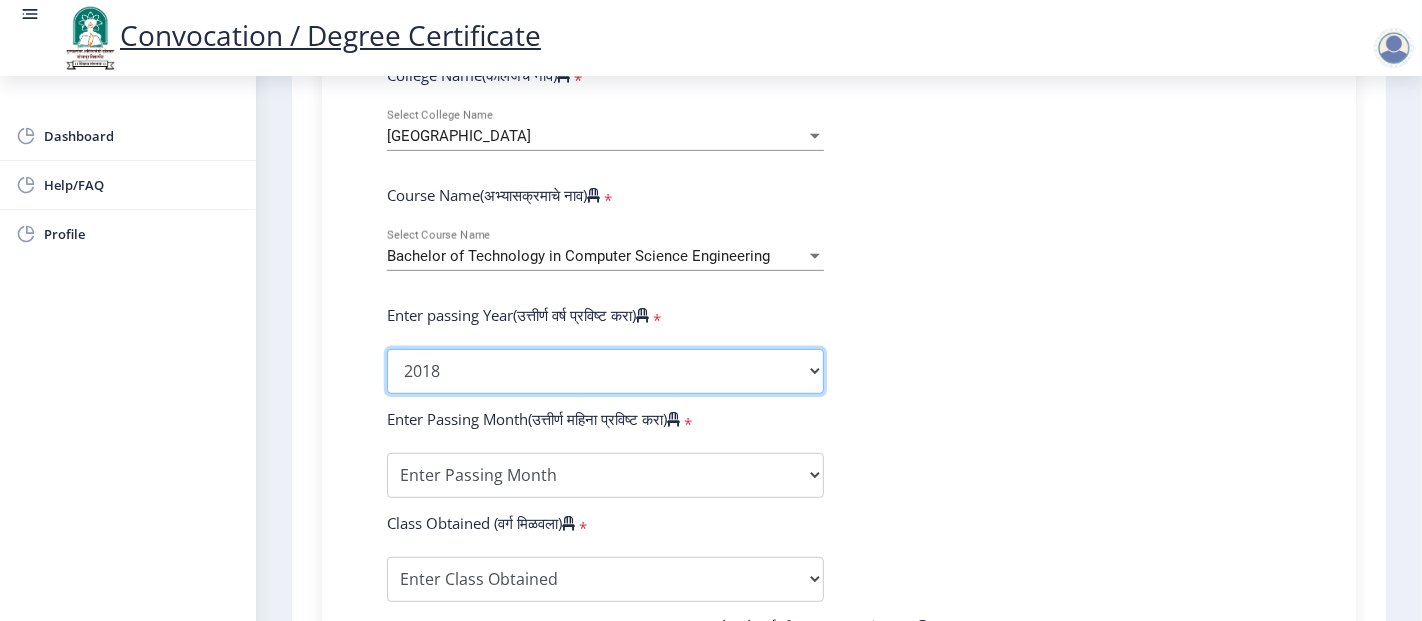 click on "2025   2024   2023   2022   2021   2020   2019   2018   2017   2016   2015   2014   2013   2012   2011   2010   2009   2008   2007   2006   2005   2004   2003   2002   2001   2000   1999   1998   1997   1996   1995   1994   1993   1992   1991   1990   1989   1988   1987   1986   1985   1984   1983   1982   1981   1980   1979   1978   1977   1976" 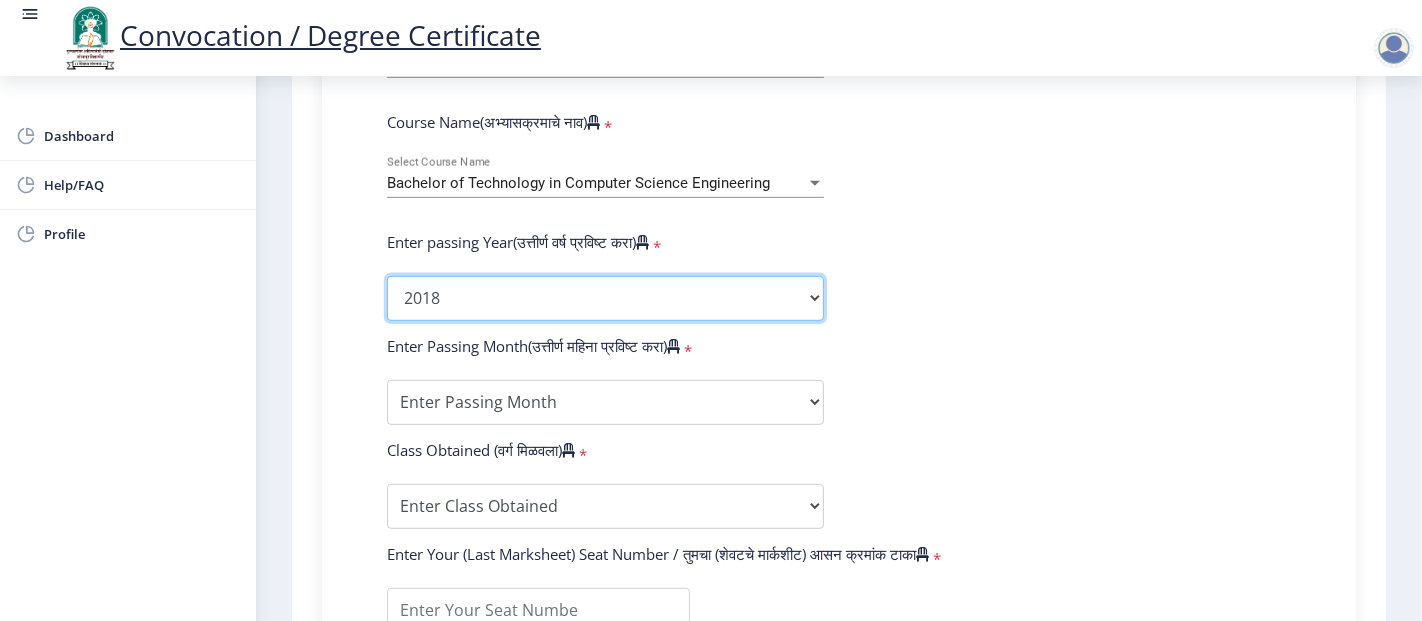 scroll, scrollTop: 857, scrollLeft: 0, axis: vertical 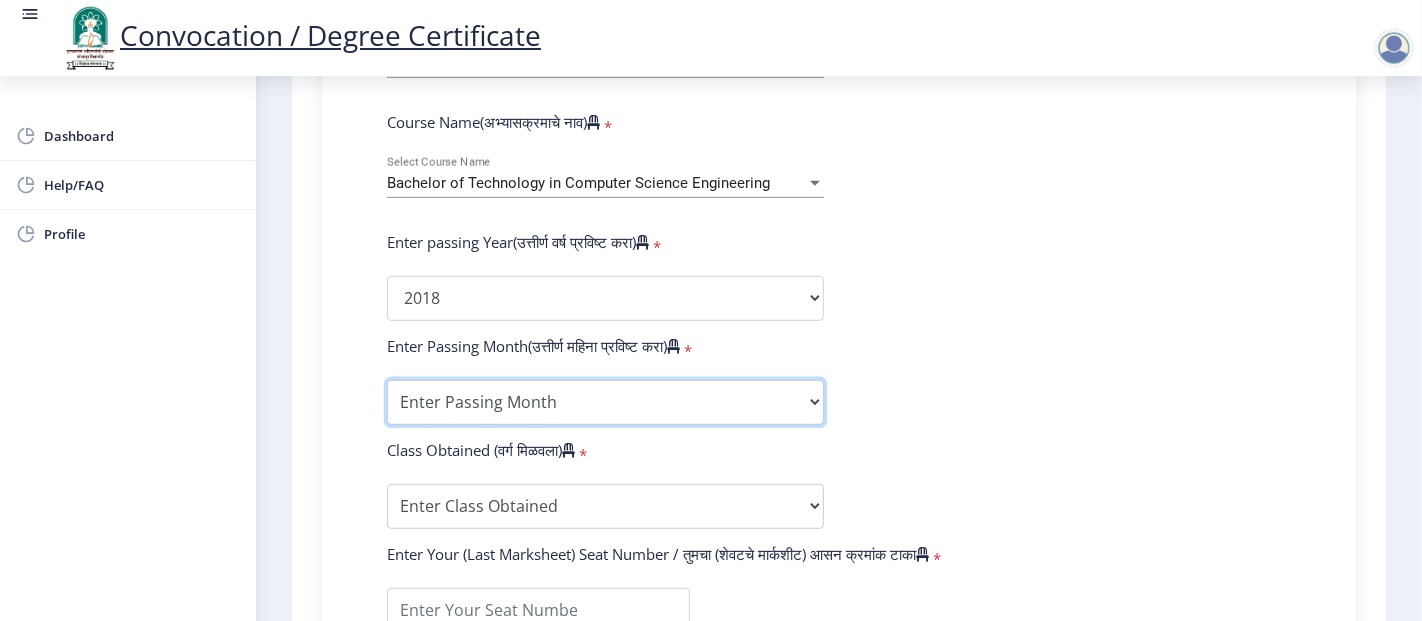 click on "Enter Passing Month (01) January (02) February (03) March (04) April (05) May (06) June (07) July (08) August (09) September (10) October (11) November (12) December" at bounding box center (605, 402) 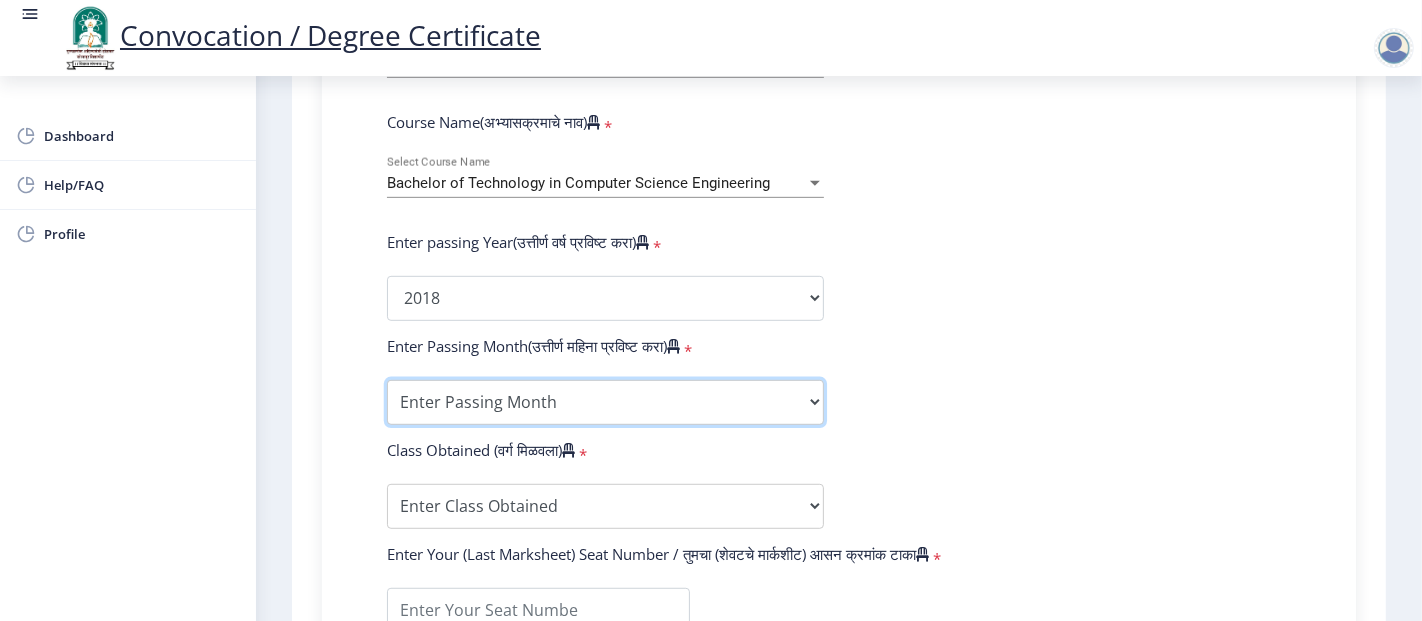 select on "March" 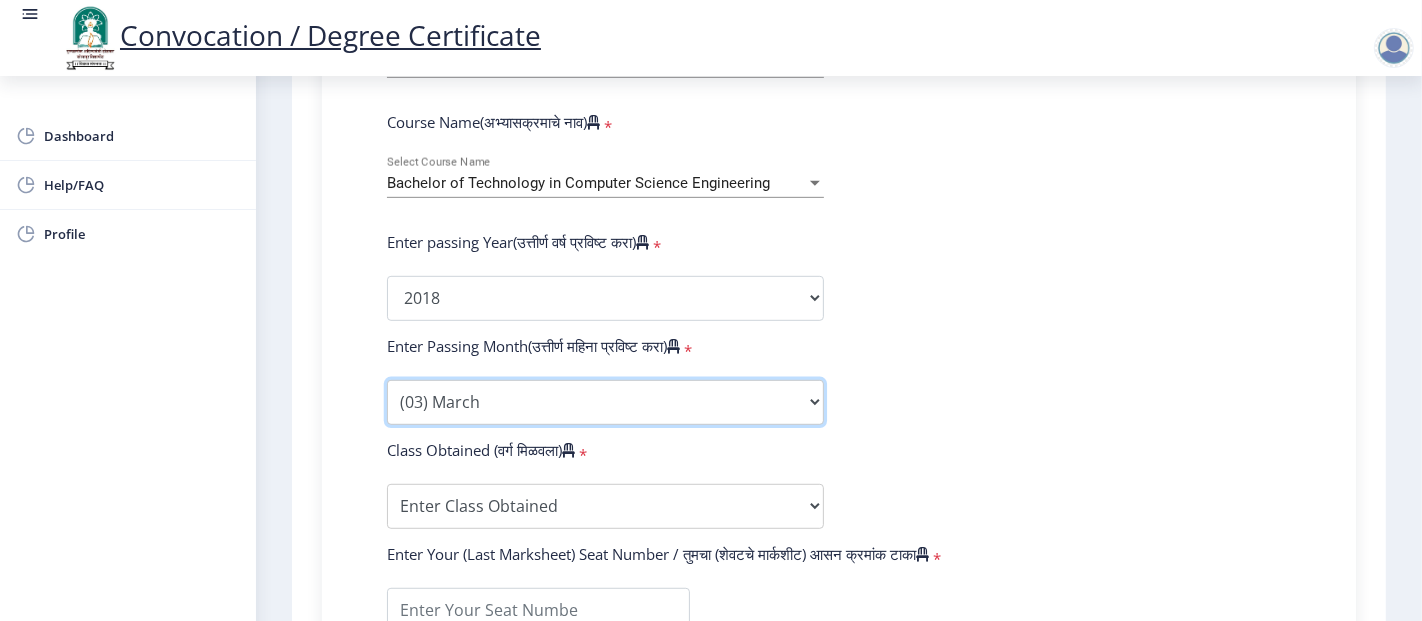 click on "Enter Passing Month (01) January (02) February (03) March (04) April (05) May (06) June (07) July (08) August (09) September (10) October (11) November (12) December" at bounding box center (605, 402) 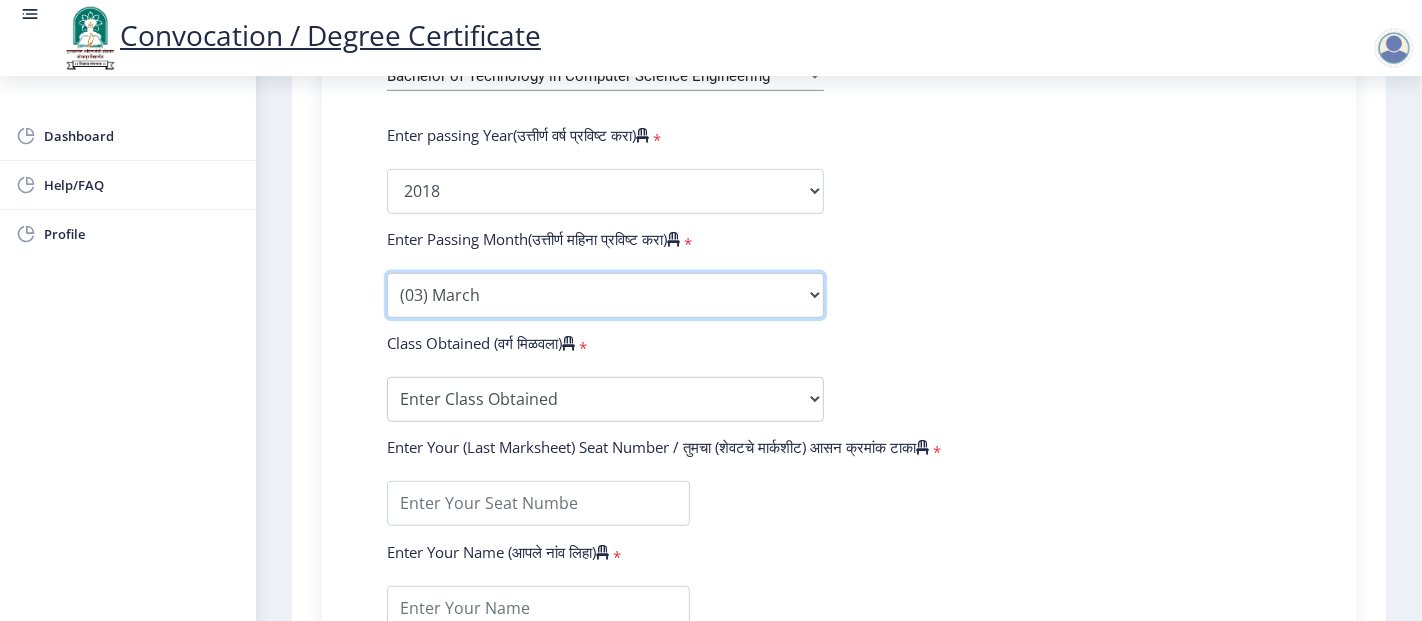 scroll, scrollTop: 965, scrollLeft: 0, axis: vertical 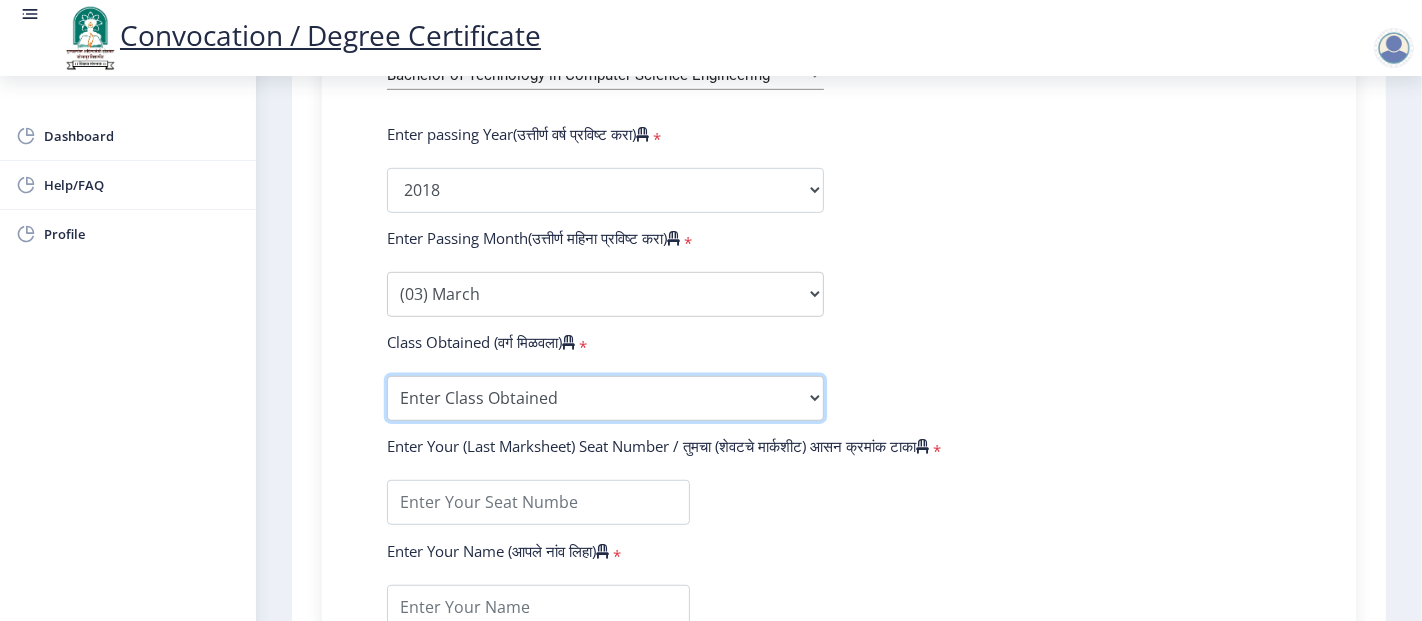 click on "Enter Class Obtained DISTINCTION FIRST CLASS HIGHER SECOND CLASS SECOND CLASS PASS CLASS OUTSTANDING - EXEMPLARY FIRST CLASS WITH DISTINCTION Grade O Grade A+ Grade A Grade B+ Grade B Grade C+ Grade C Grade F/FC Grade F Grade D Grade E" at bounding box center (605, 398) 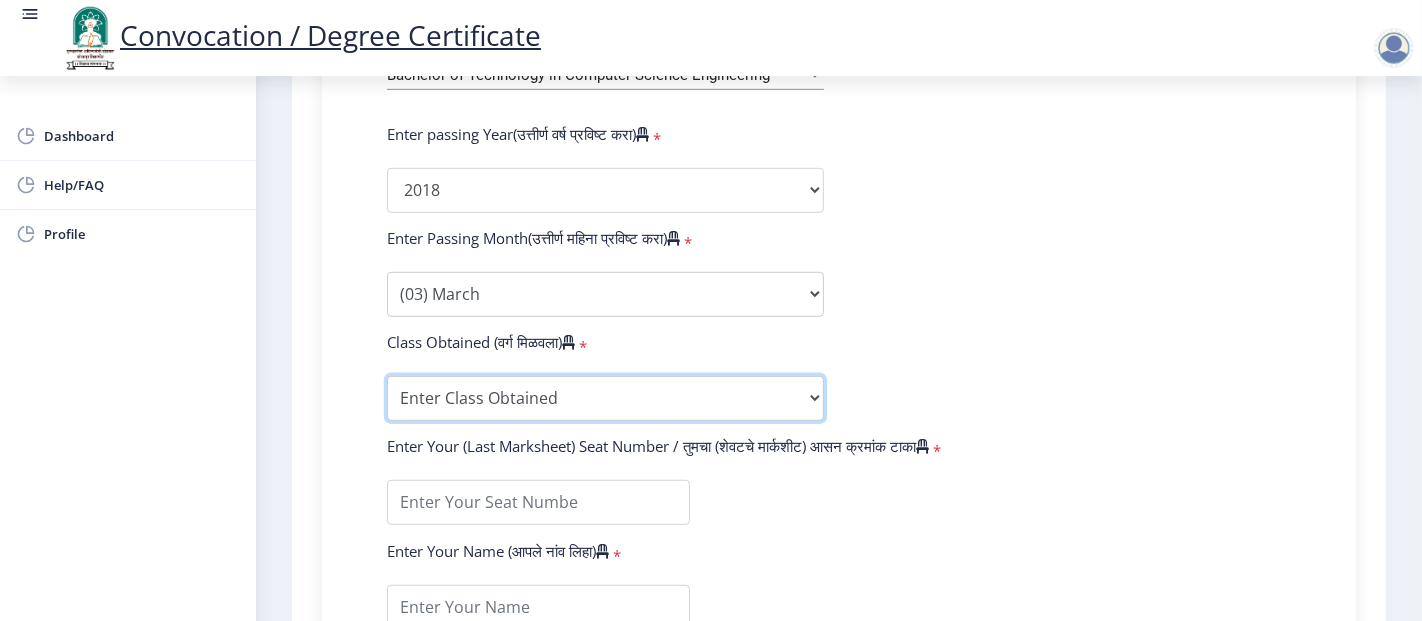 select on "Grade O" 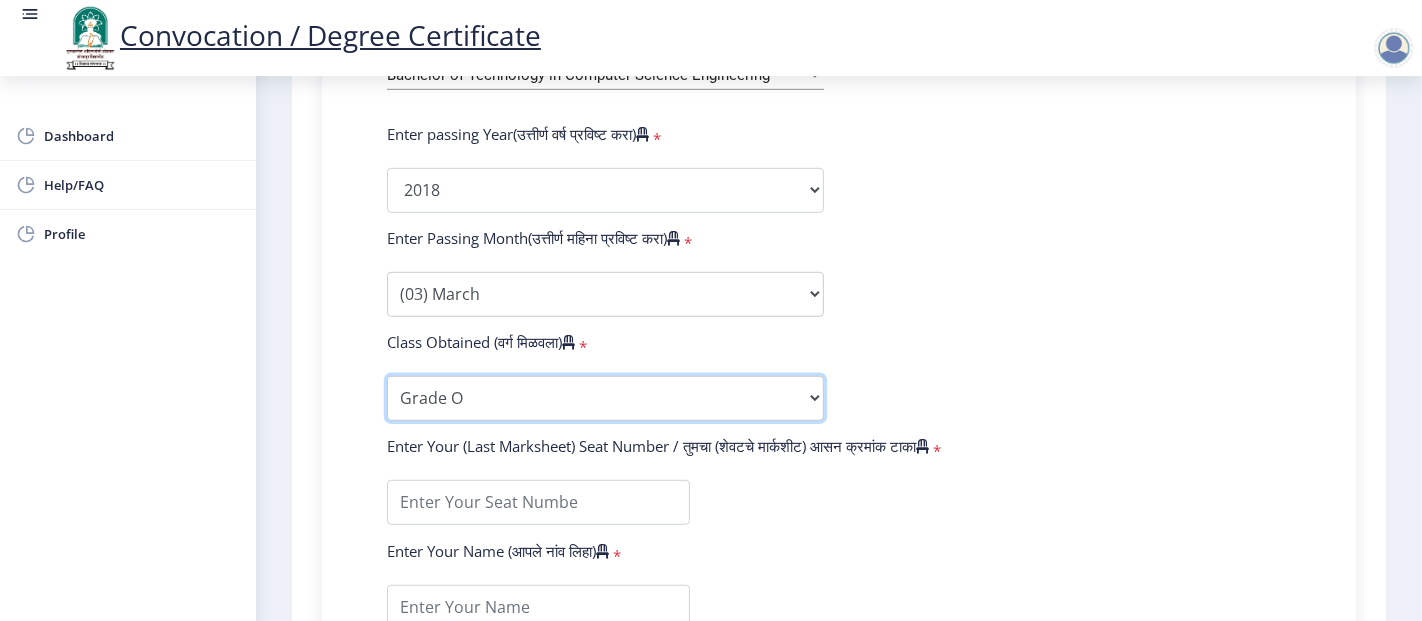 click on "Enter Class Obtained DISTINCTION FIRST CLASS HIGHER SECOND CLASS SECOND CLASS PASS CLASS OUTSTANDING - EXEMPLARY FIRST CLASS WITH DISTINCTION Grade O Grade A+ Grade A Grade B+ Grade B Grade C+ Grade C Grade F/FC Grade F Grade D Grade E" at bounding box center (605, 398) 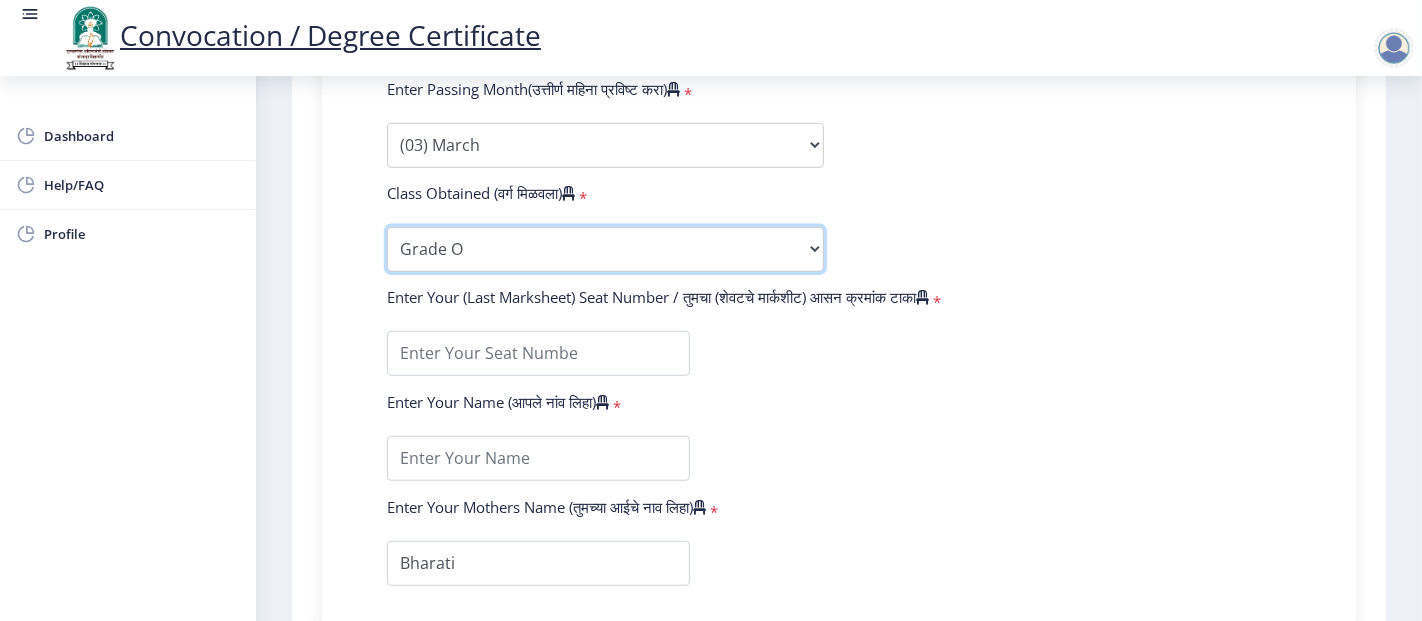 scroll, scrollTop: 1113, scrollLeft: 0, axis: vertical 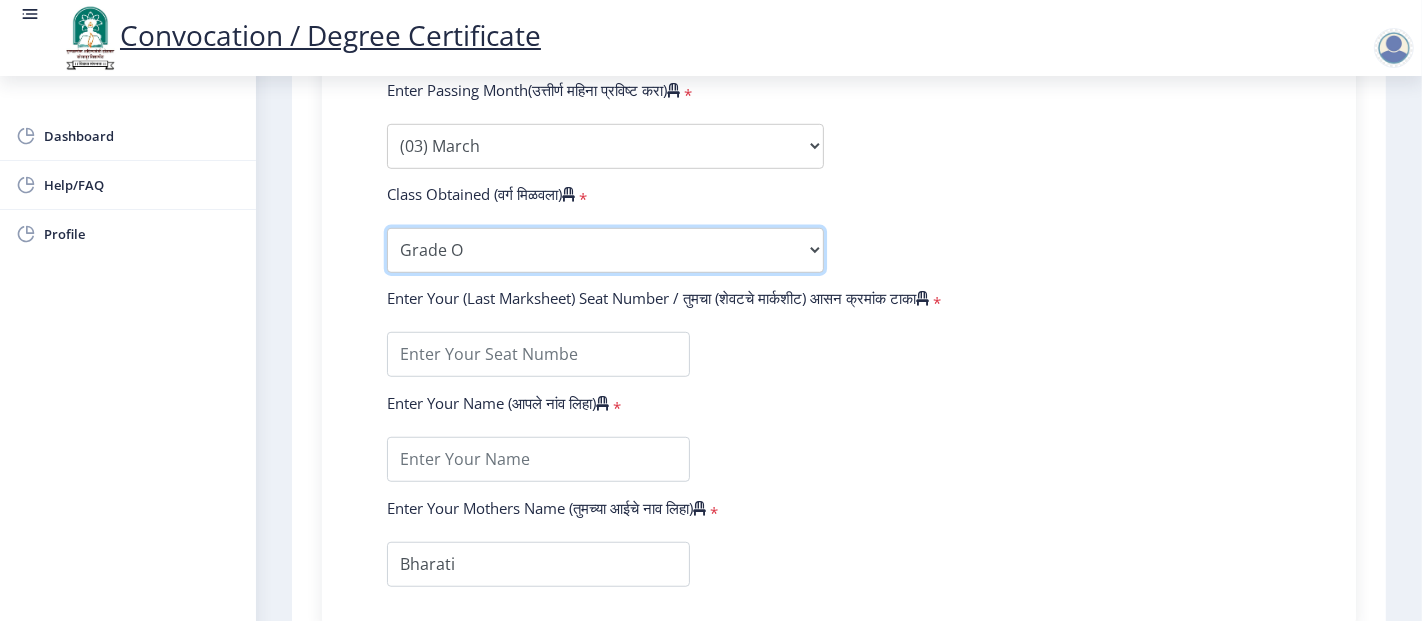 click on "Enter Class Obtained DISTINCTION FIRST CLASS HIGHER SECOND CLASS SECOND CLASS PASS CLASS OUTSTANDING - EXEMPLARY FIRST CLASS WITH DISTINCTION Grade O Grade A+ Grade A Grade B+ Grade B Grade C+ Grade C Grade F/FC Grade F Grade D Grade E" at bounding box center [605, 250] 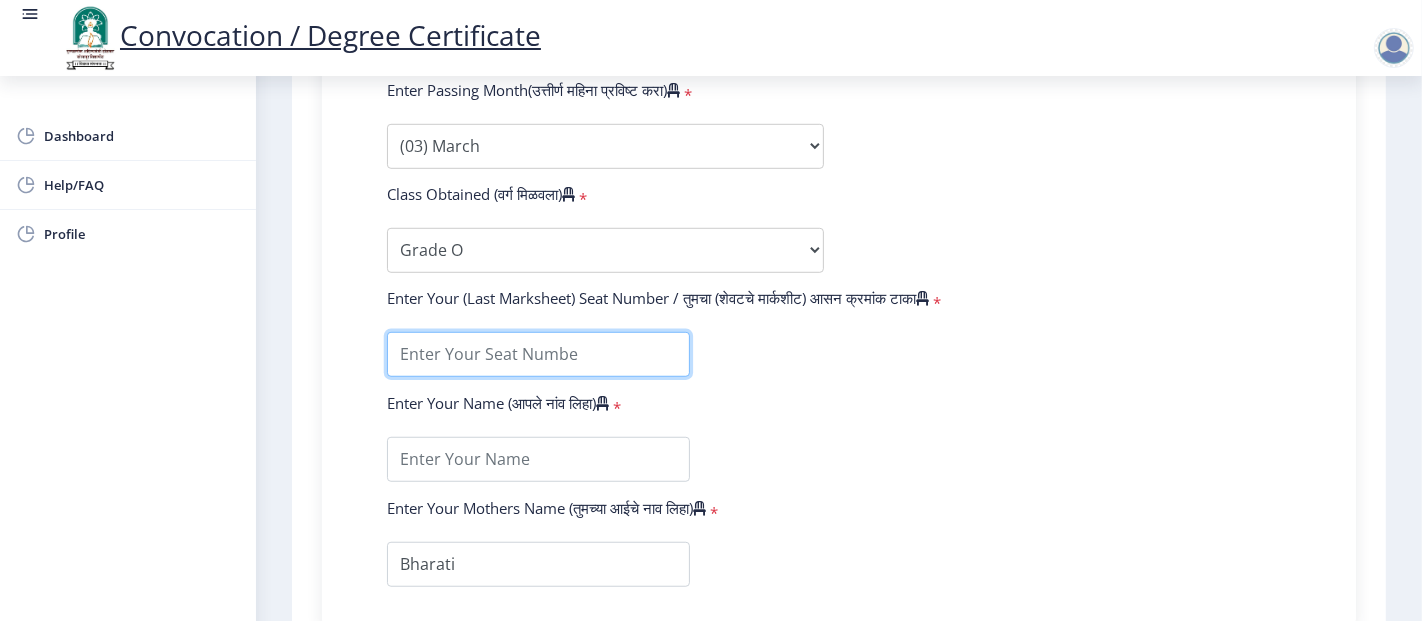 click at bounding box center (538, 354) 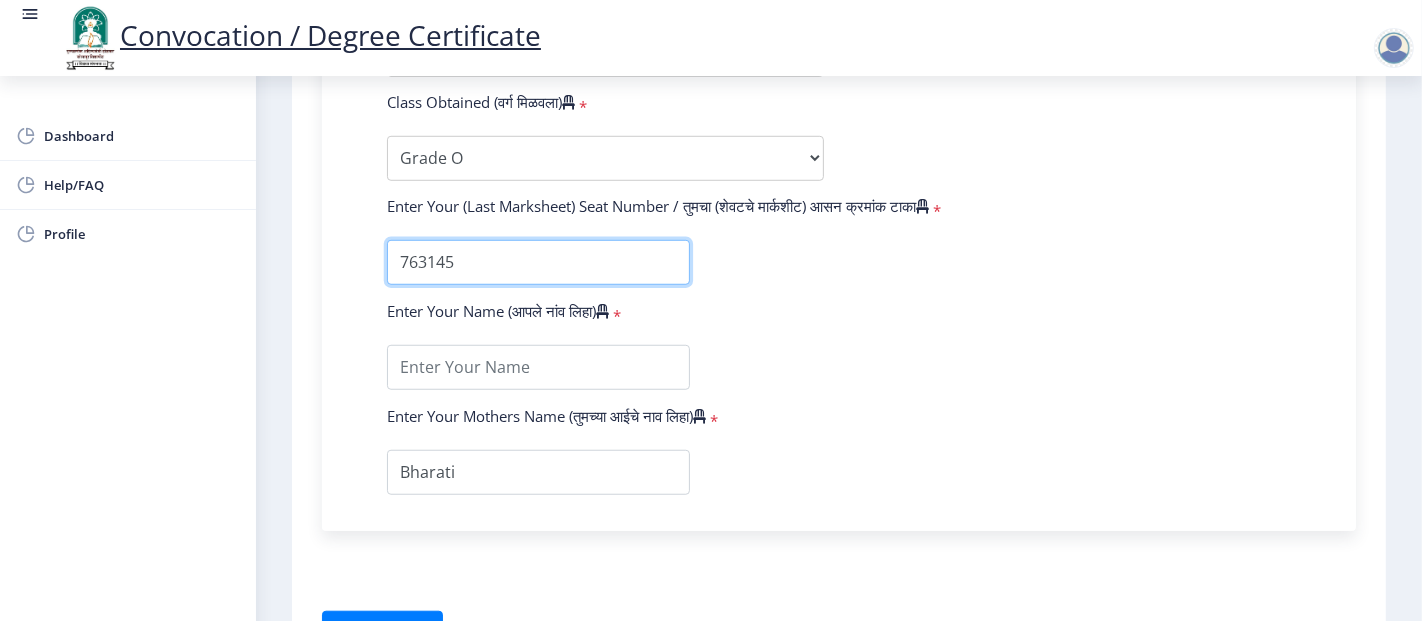 scroll, scrollTop: 1206, scrollLeft: 0, axis: vertical 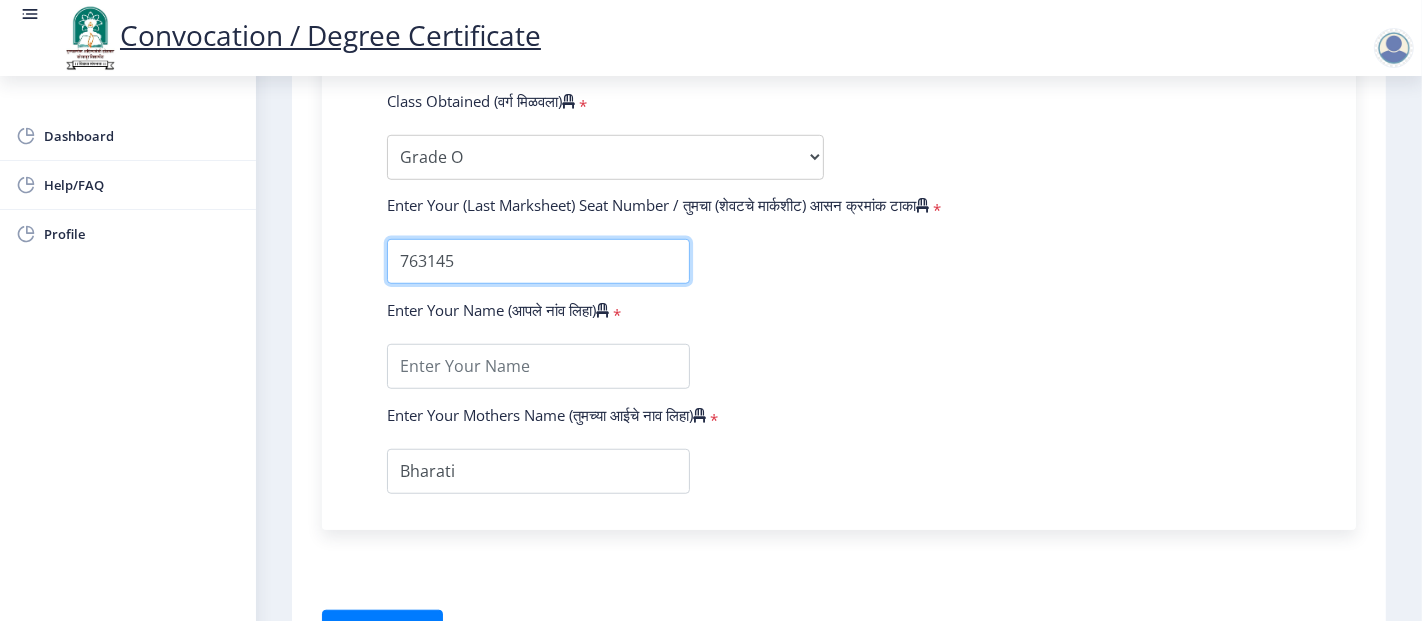 type on "763145" 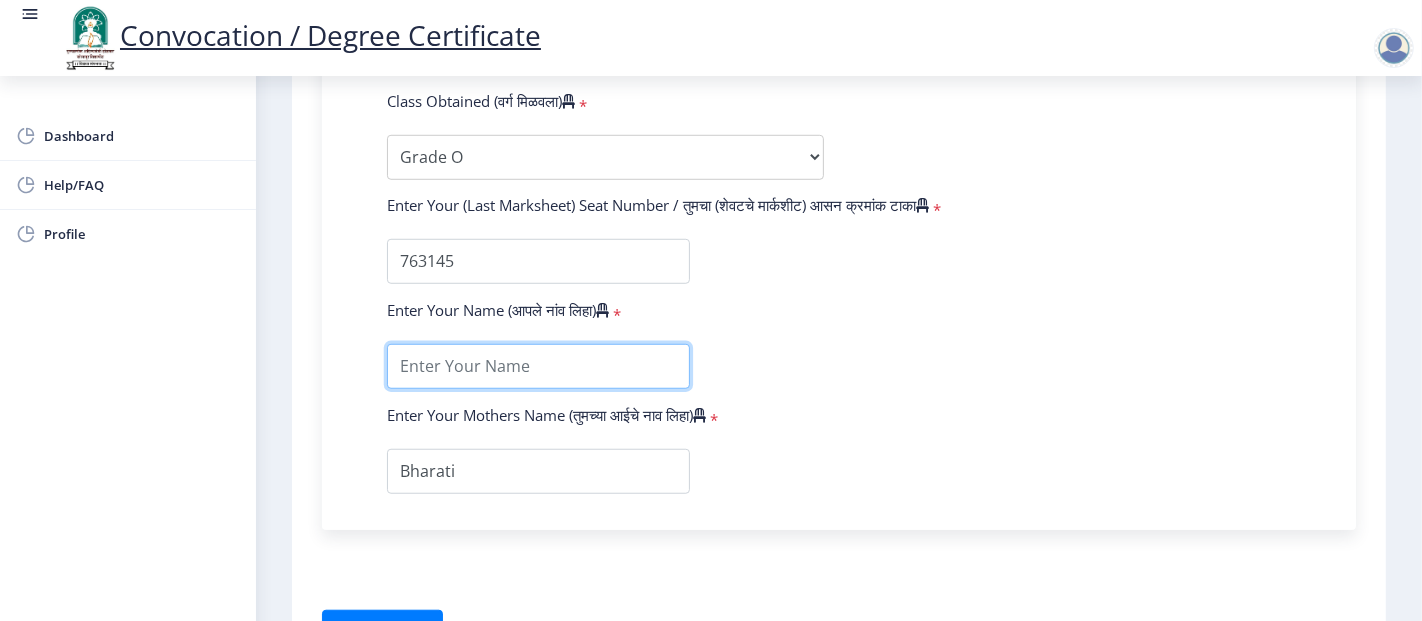 click at bounding box center (538, 366) 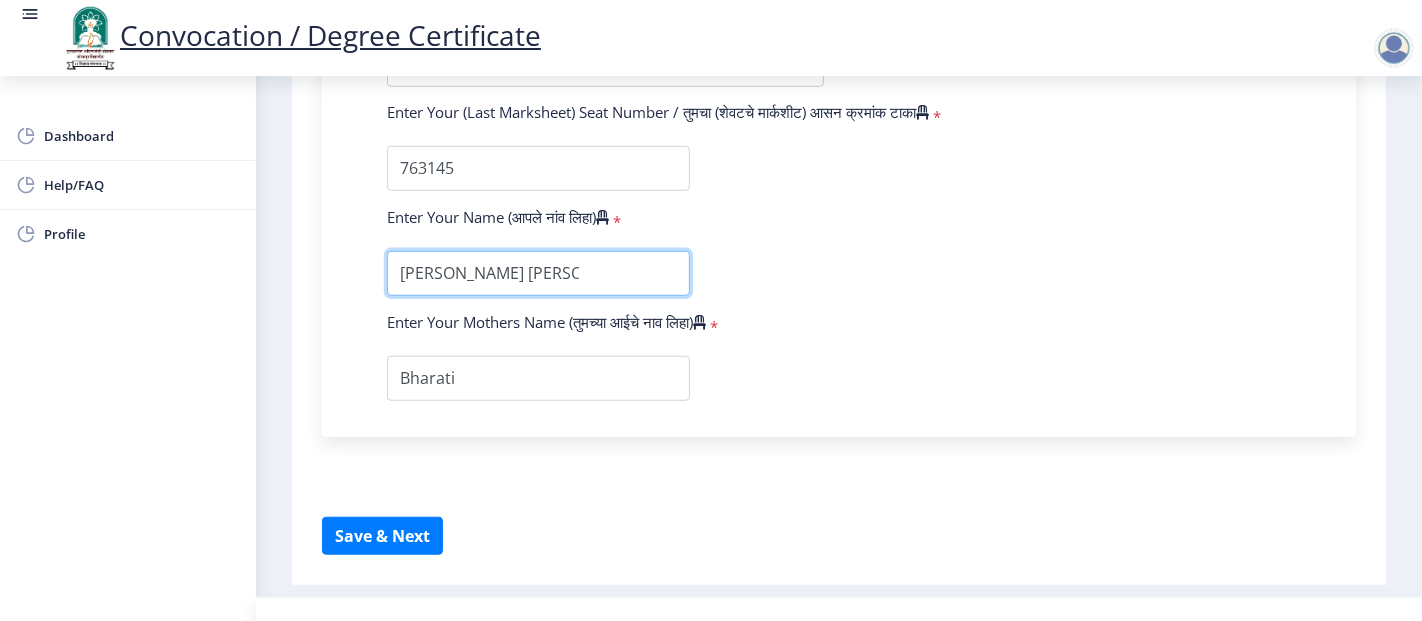 scroll, scrollTop: 1302, scrollLeft: 0, axis: vertical 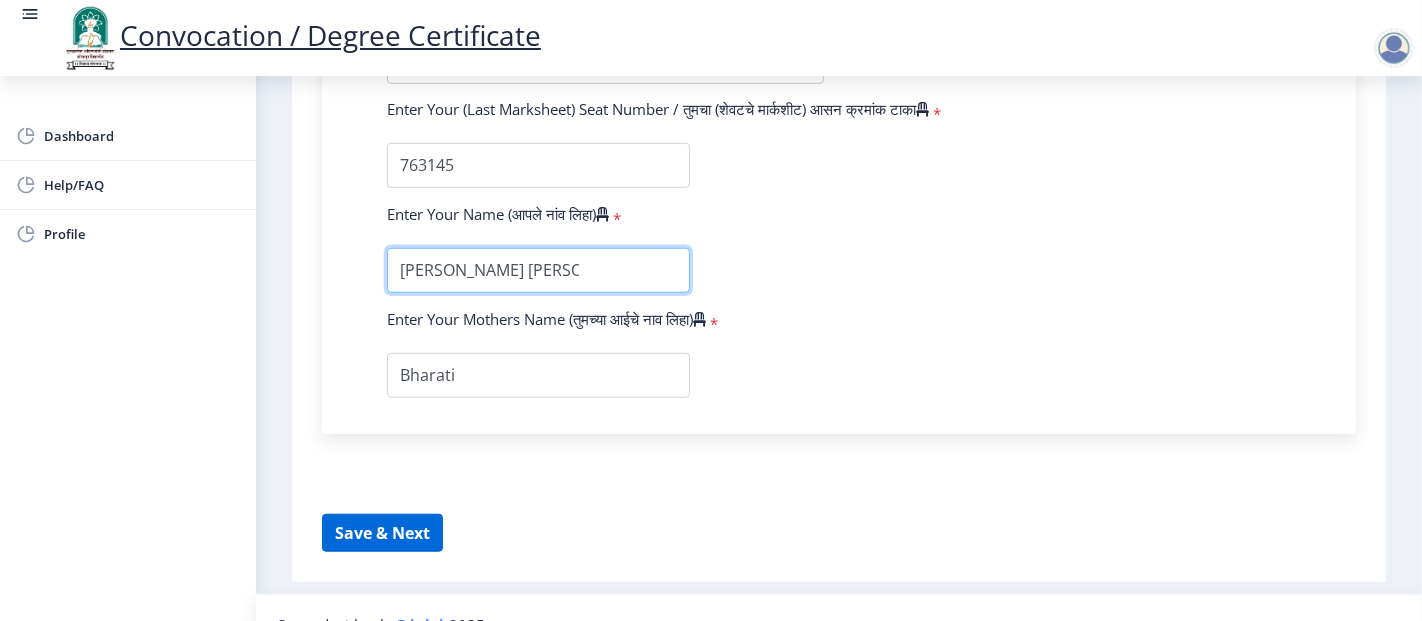 type on "Meghana Sidram Adam" 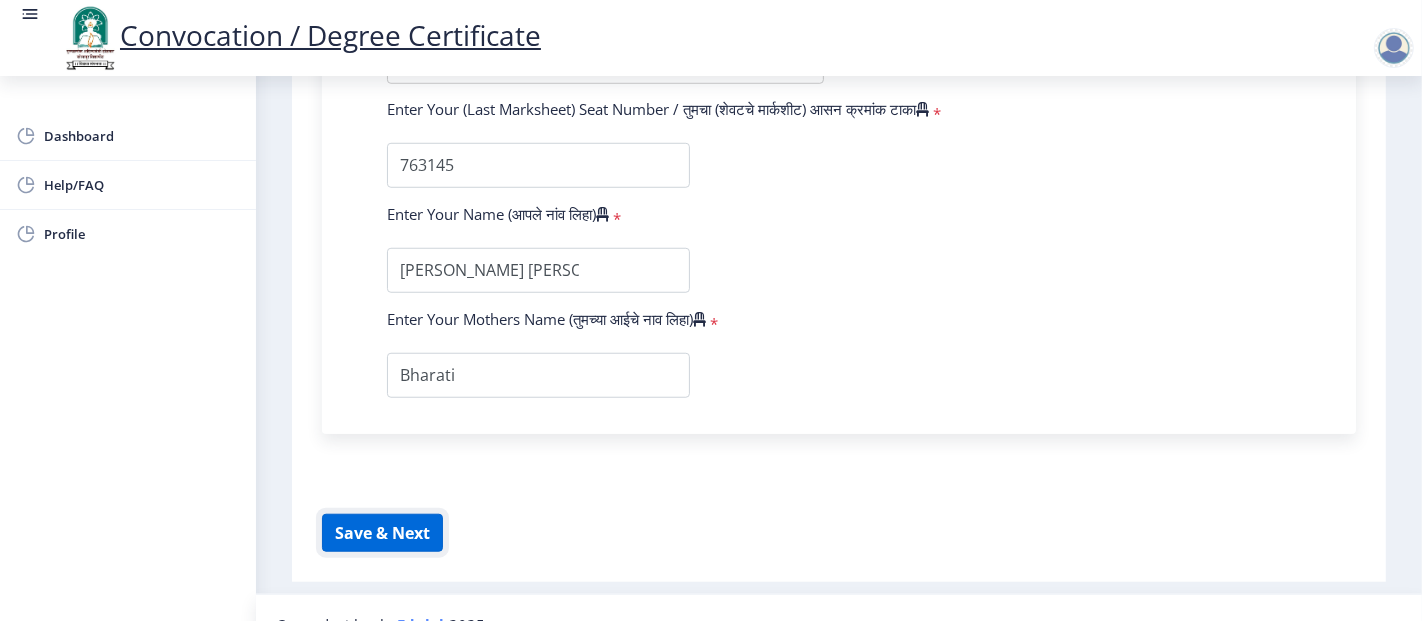 click on "Save & Next" 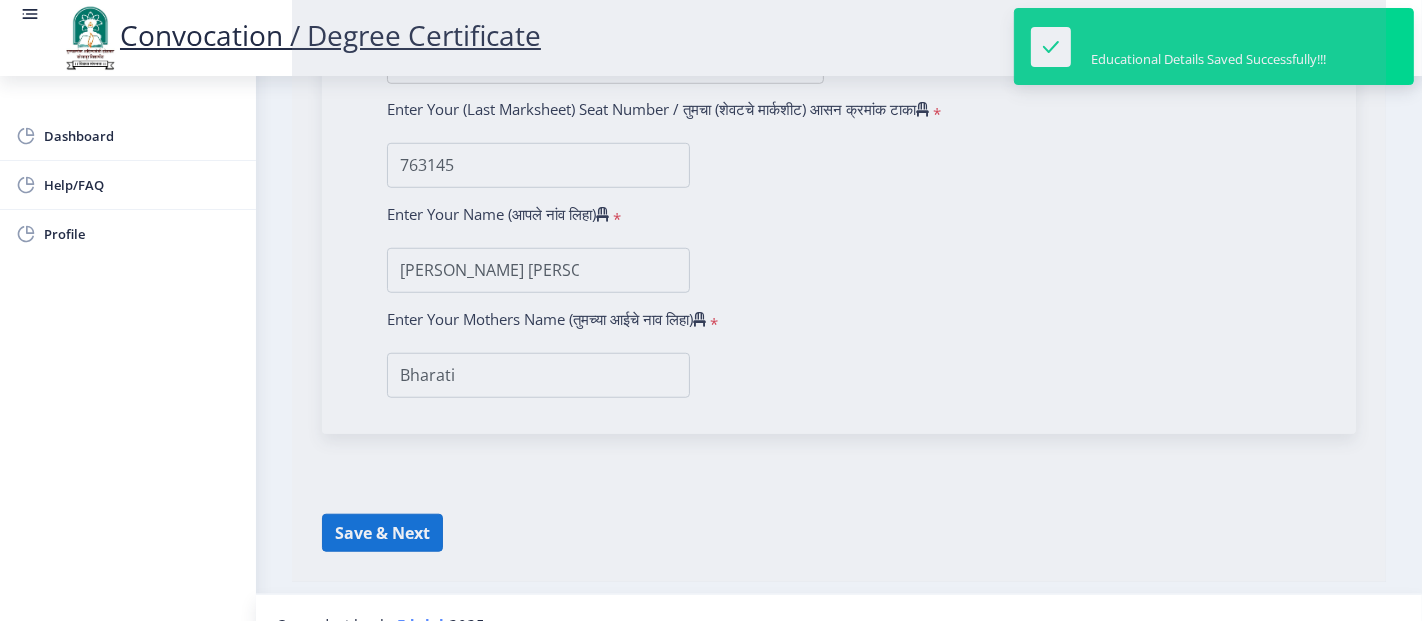 select 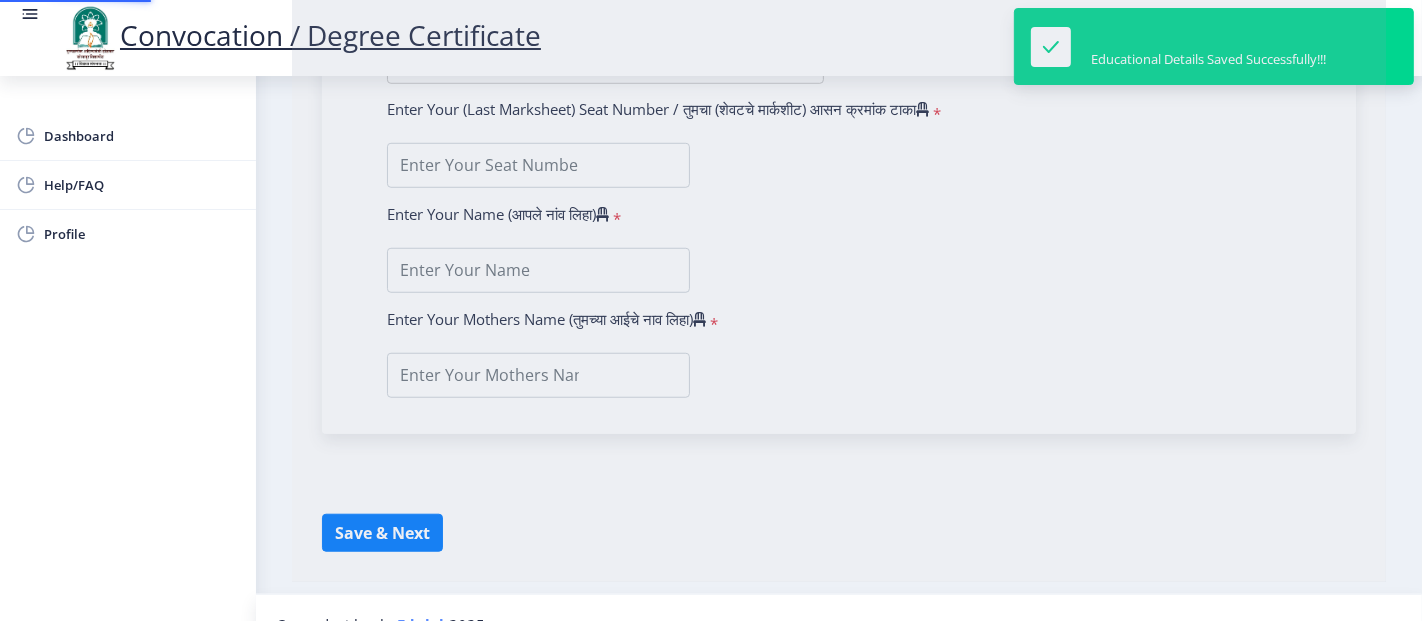 scroll, scrollTop: 0, scrollLeft: 0, axis: both 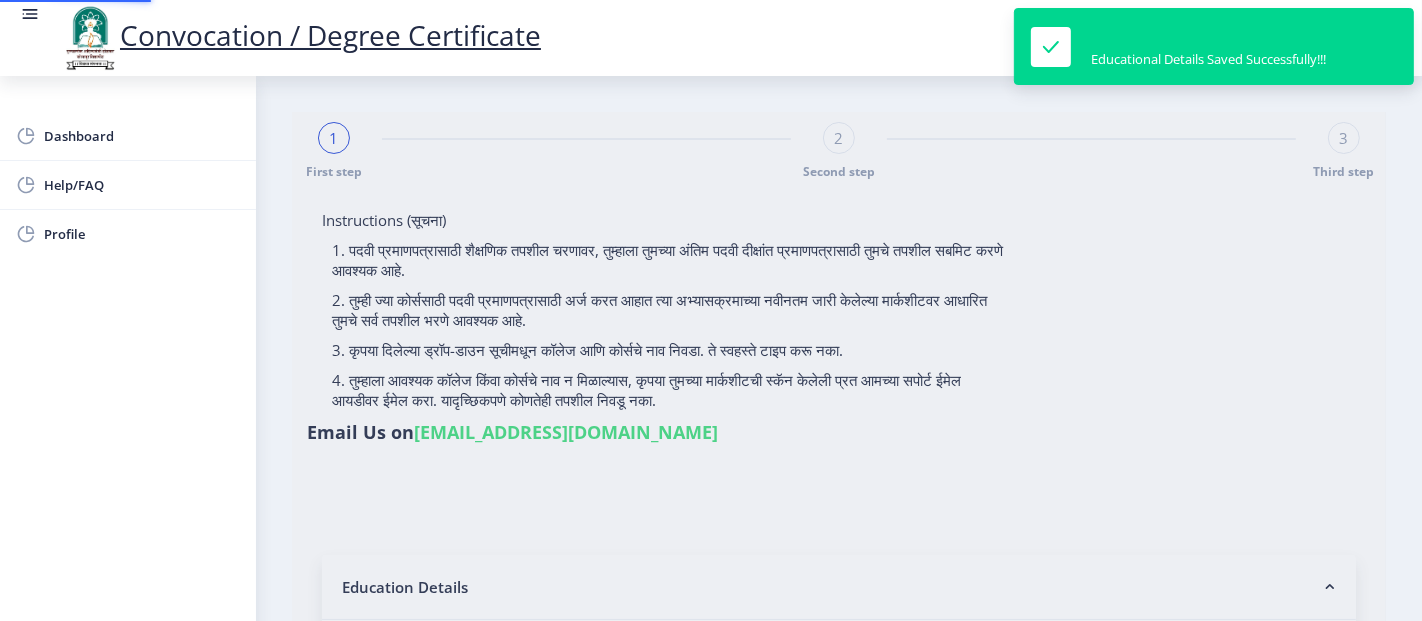 type on "Bharati" 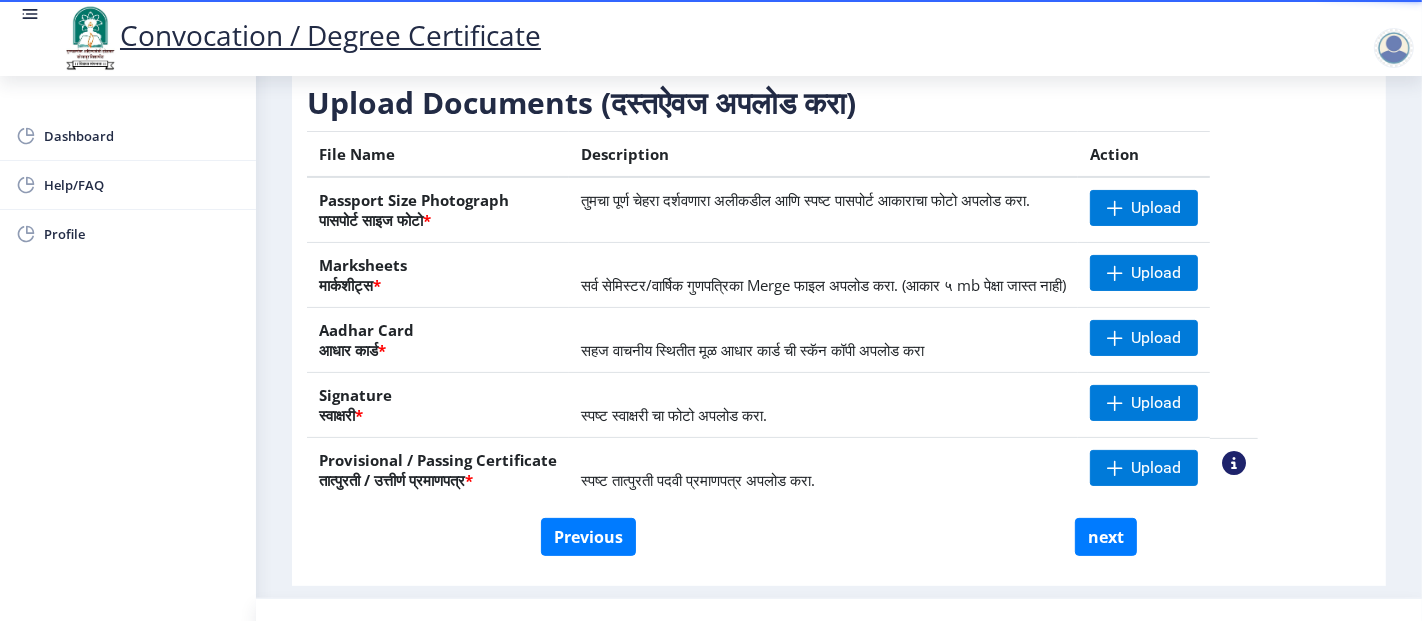scroll, scrollTop: 290, scrollLeft: 0, axis: vertical 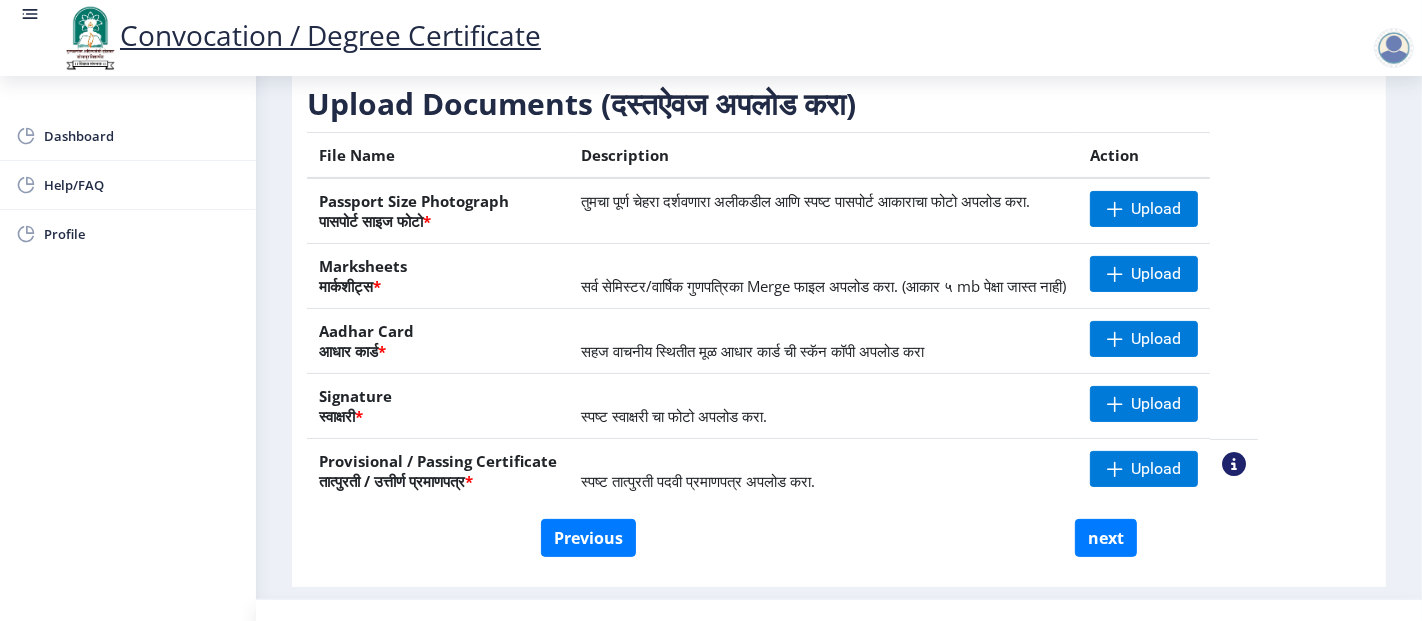 click on "स्पष्ट तात्पुरती पदवी प्रमाणपत्र अपलोड करा." 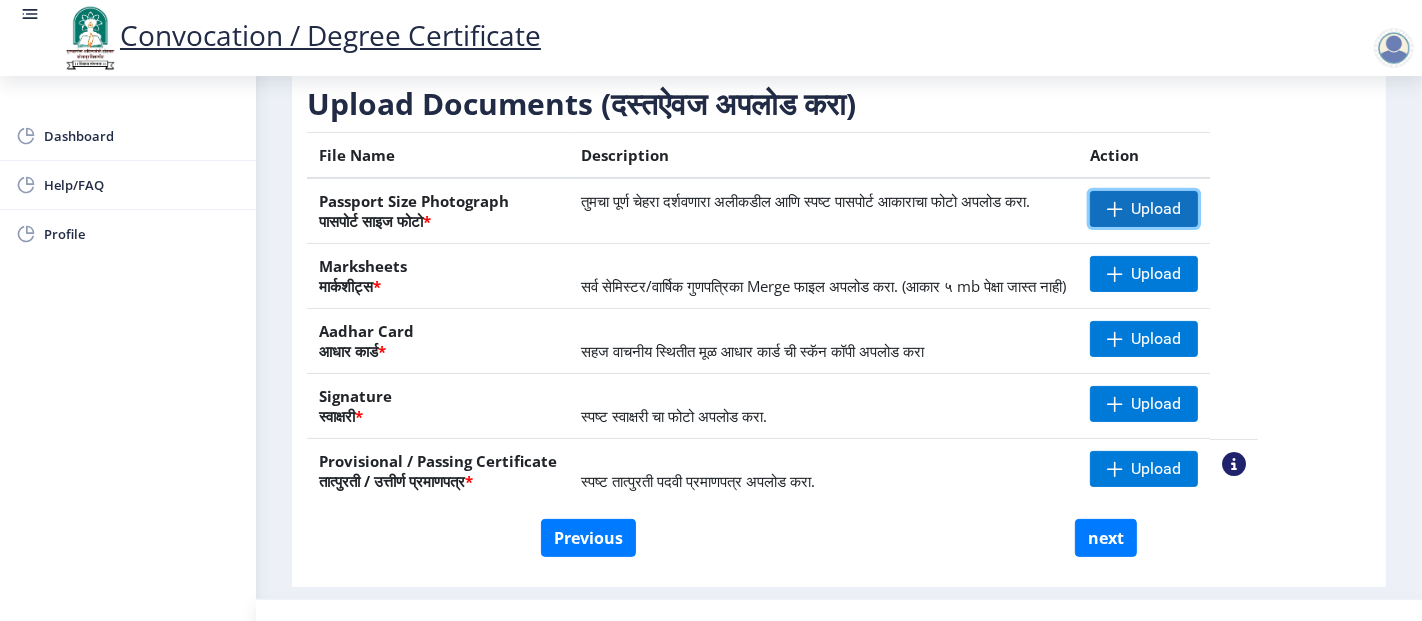 click on "Upload" 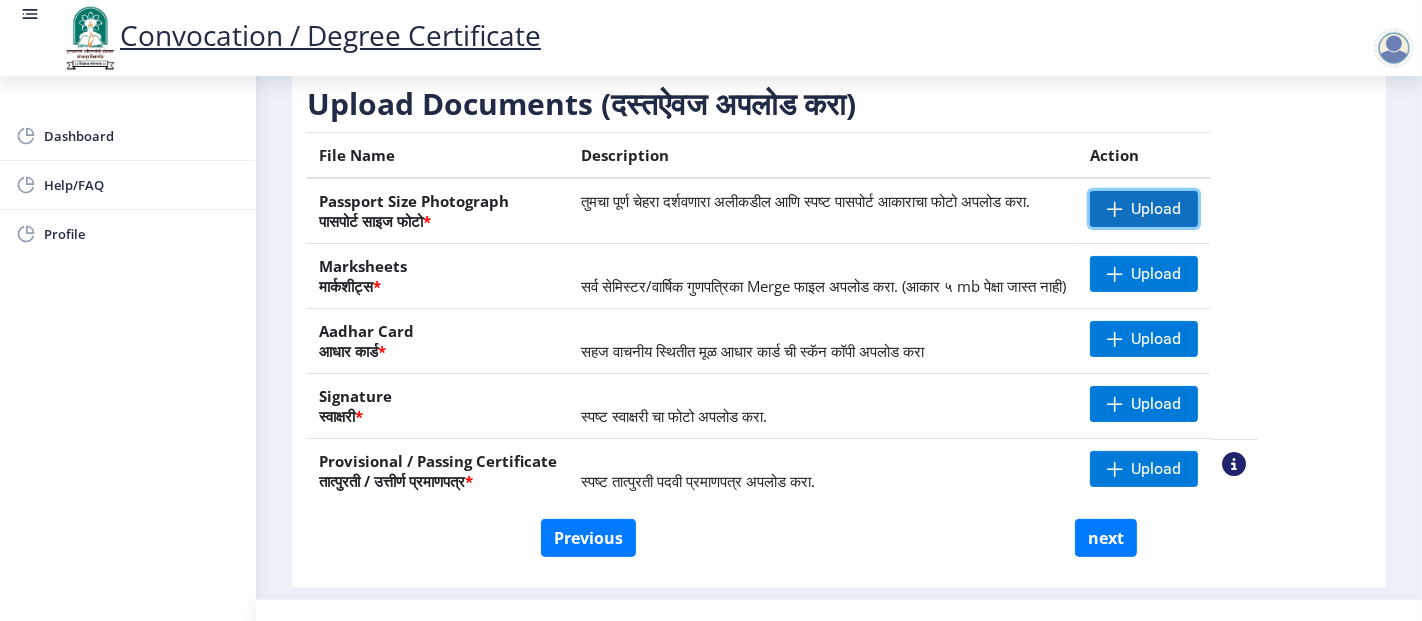 click on "Upload" 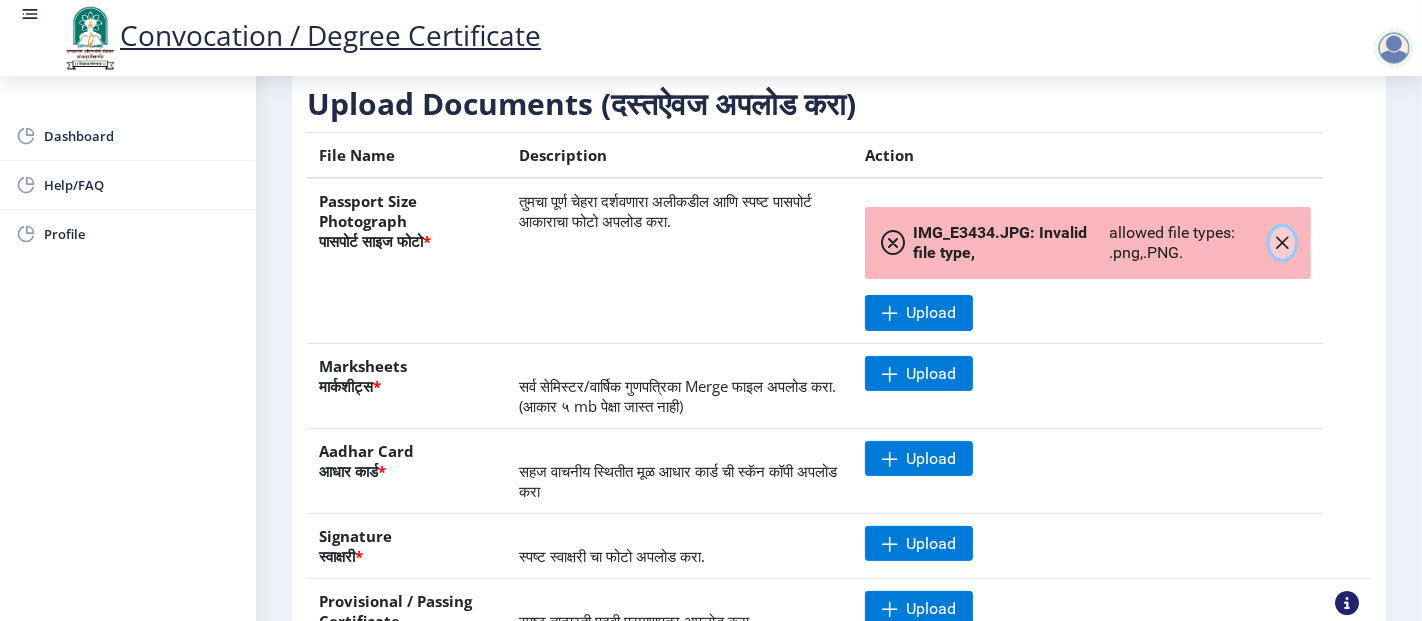 click 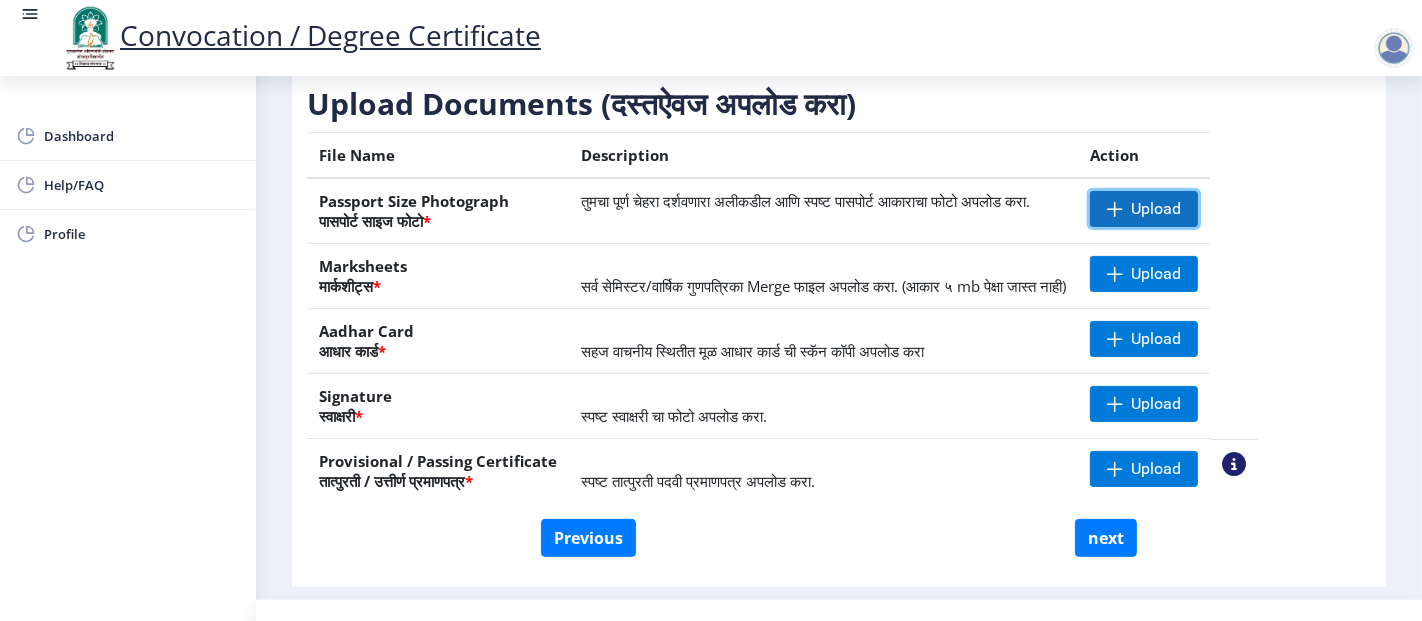 click on "Upload" 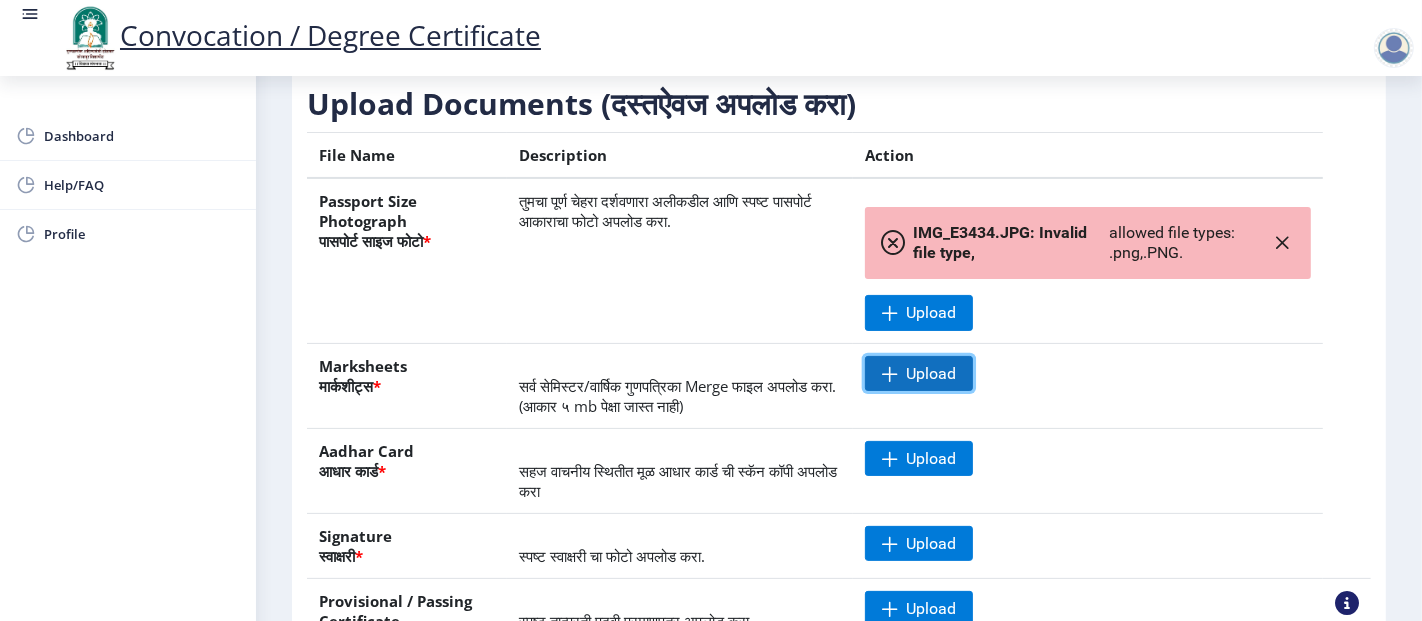 click 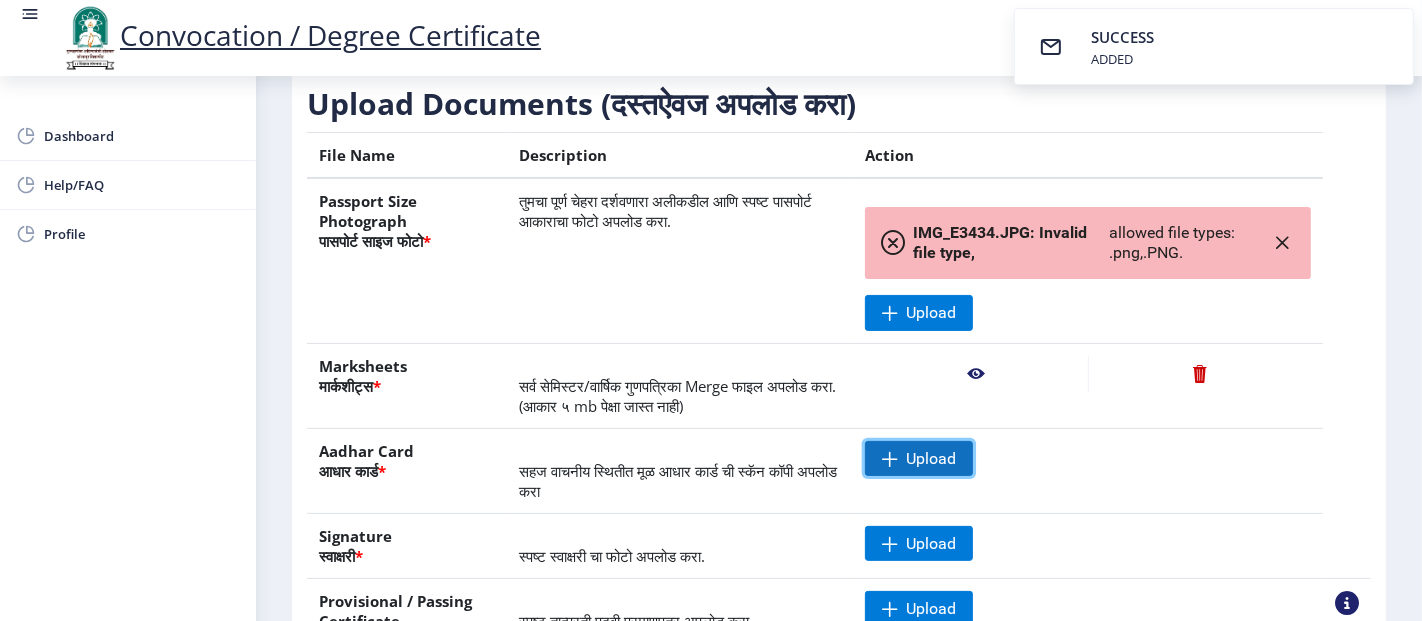 click on "Upload" 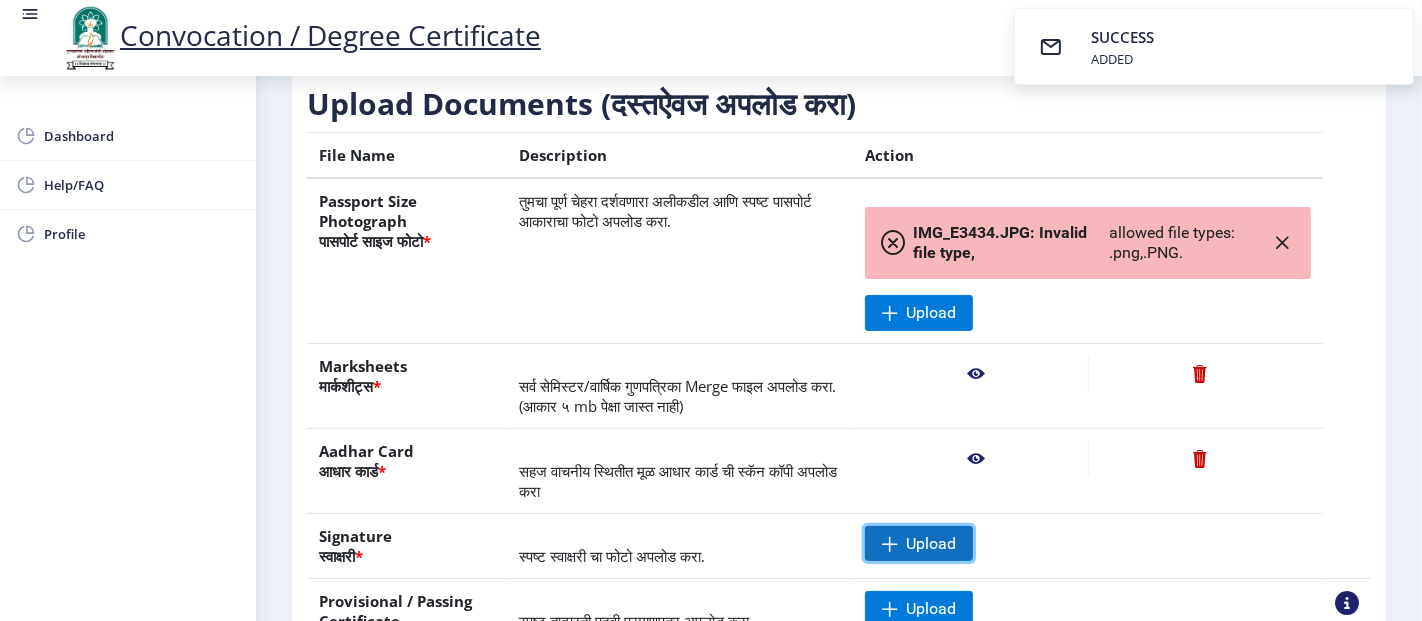 click on "Upload" 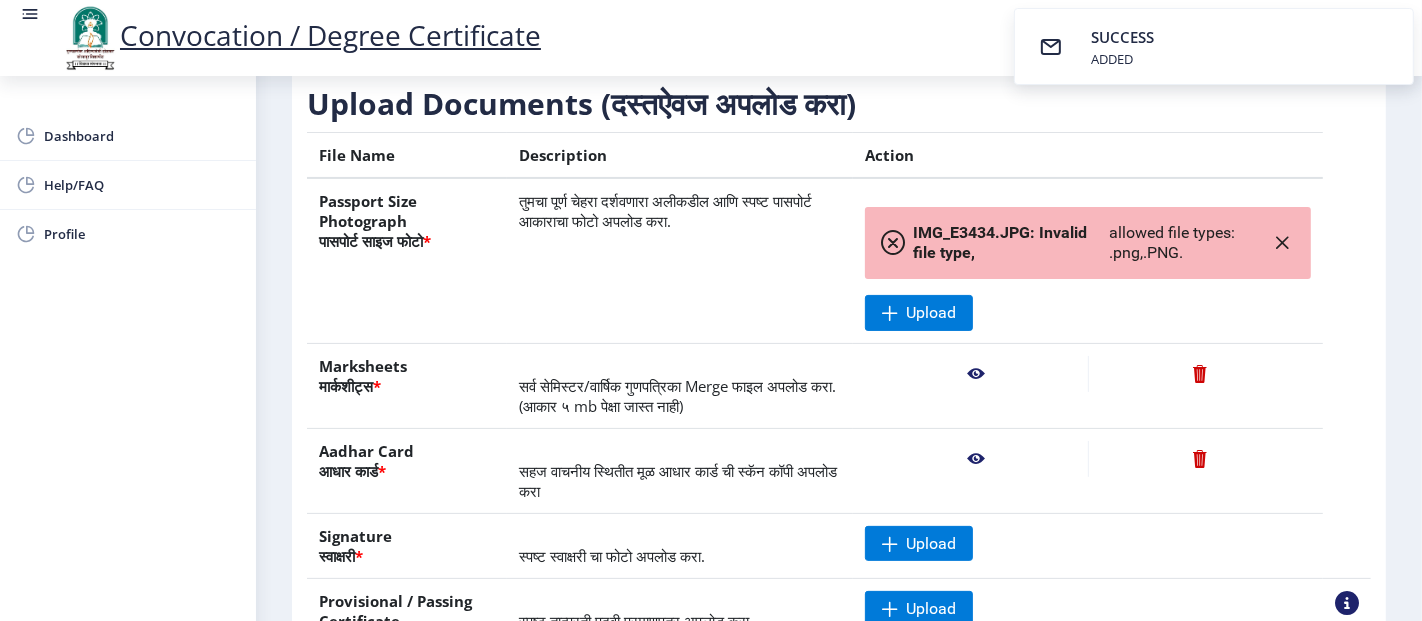 click 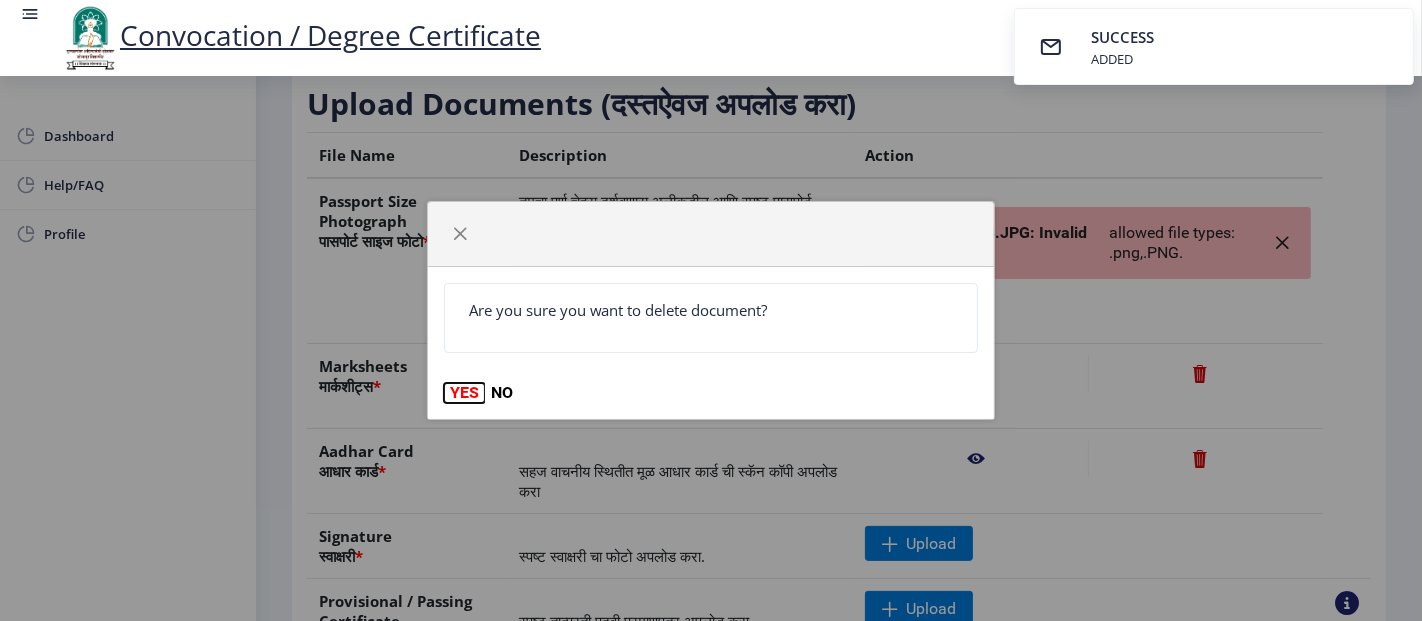 click on "YES" 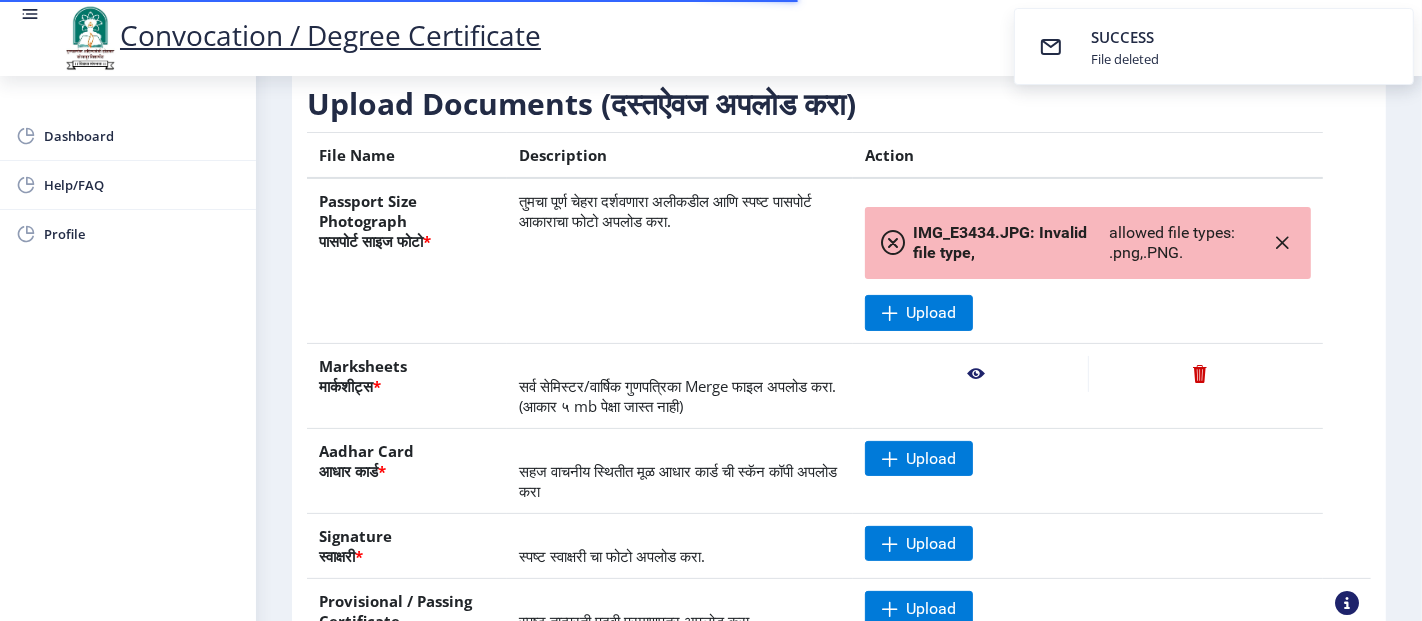 click 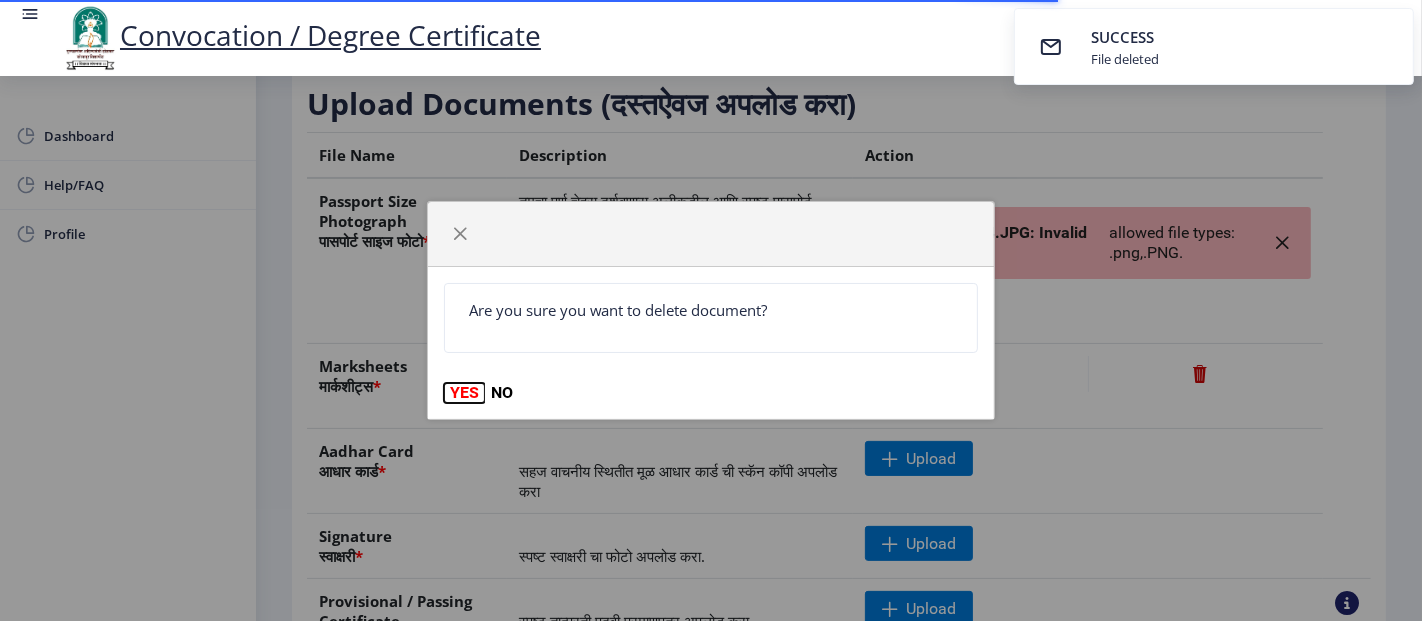 click on "YES" 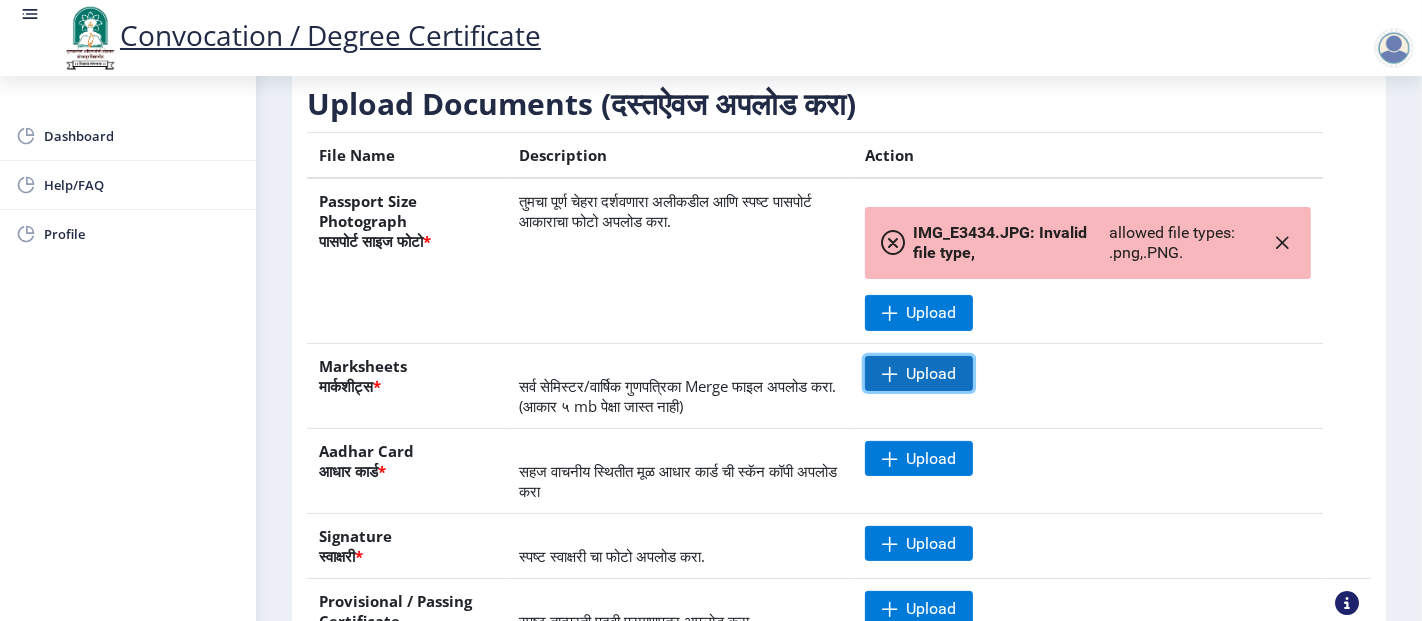 click on "Upload" 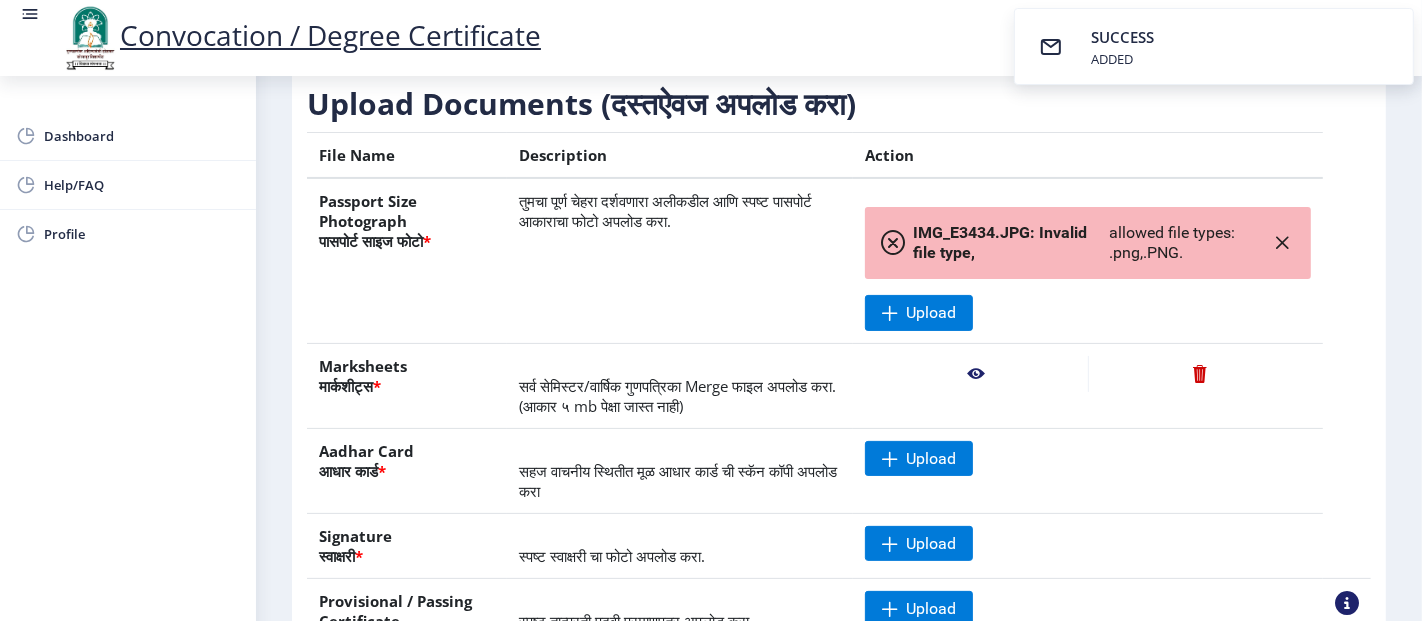 click 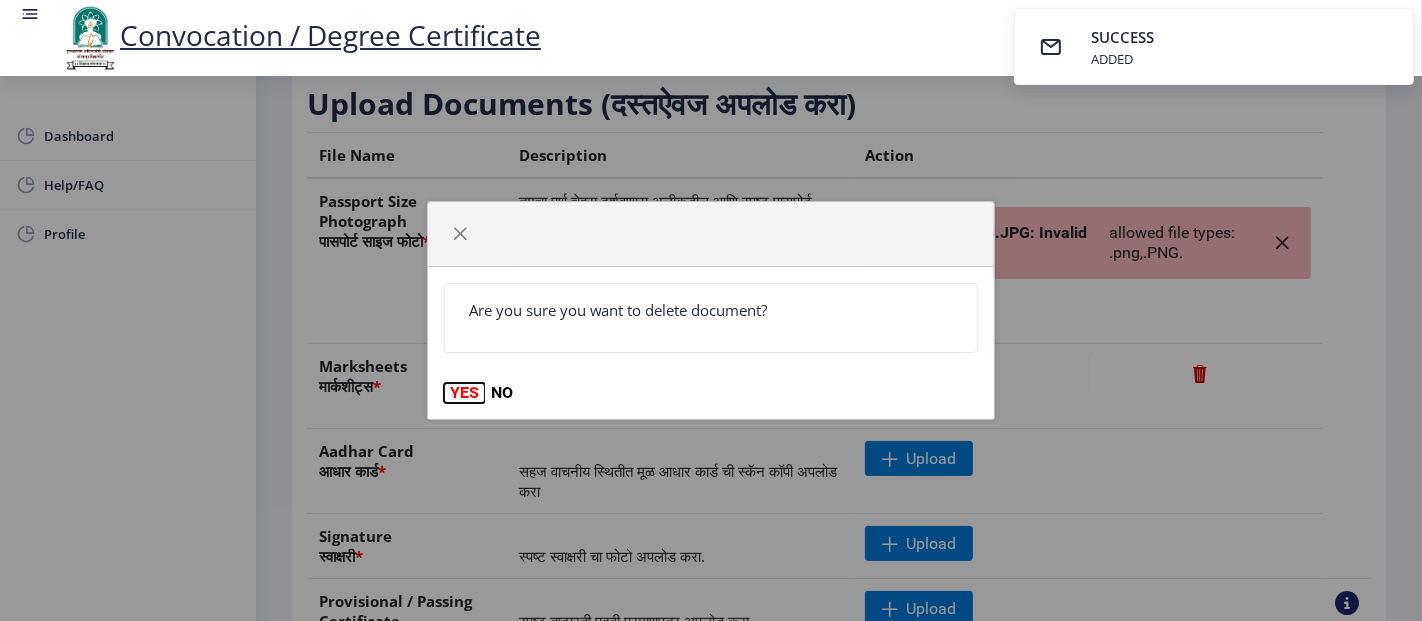 click on "YES" 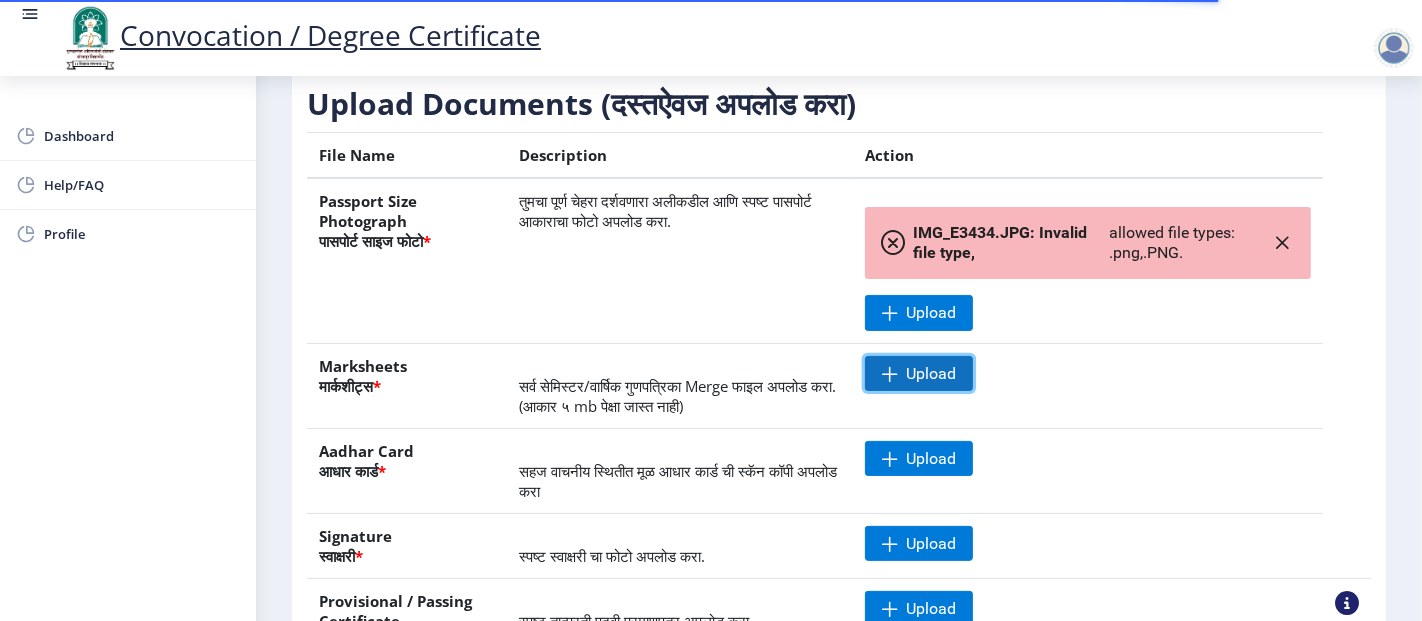 click on "Upload" 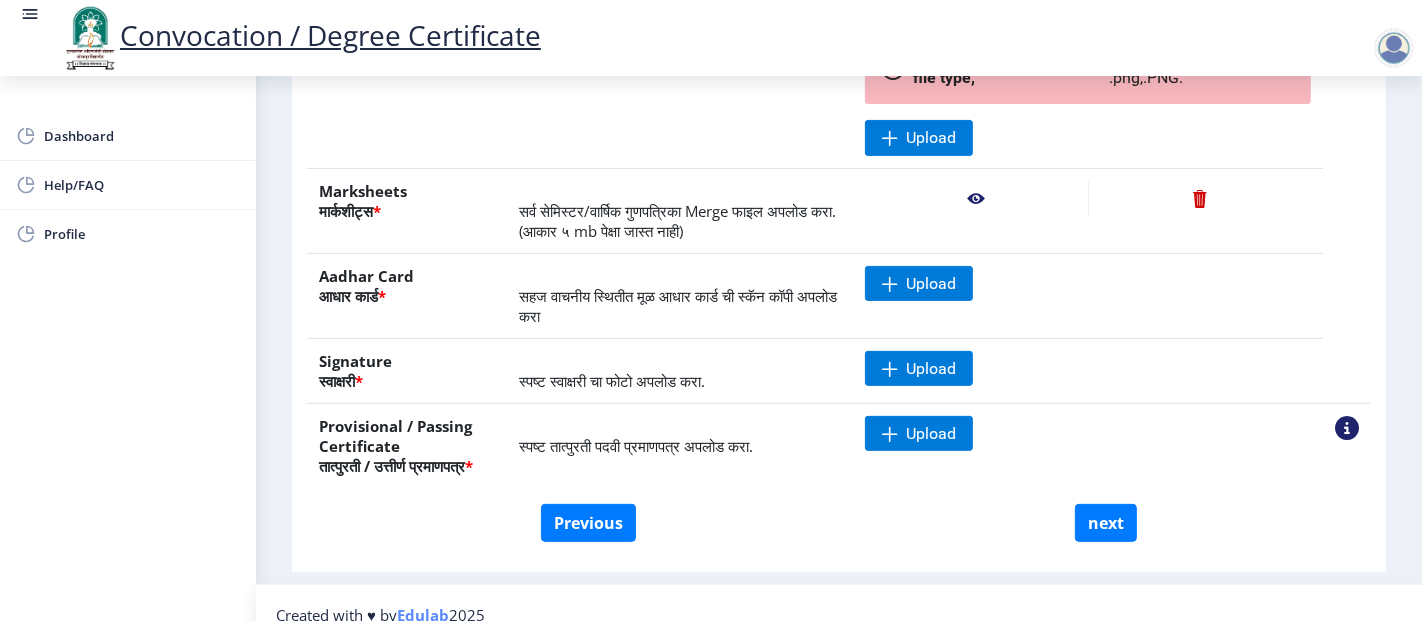 scroll, scrollTop: 465, scrollLeft: 0, axis: vertical 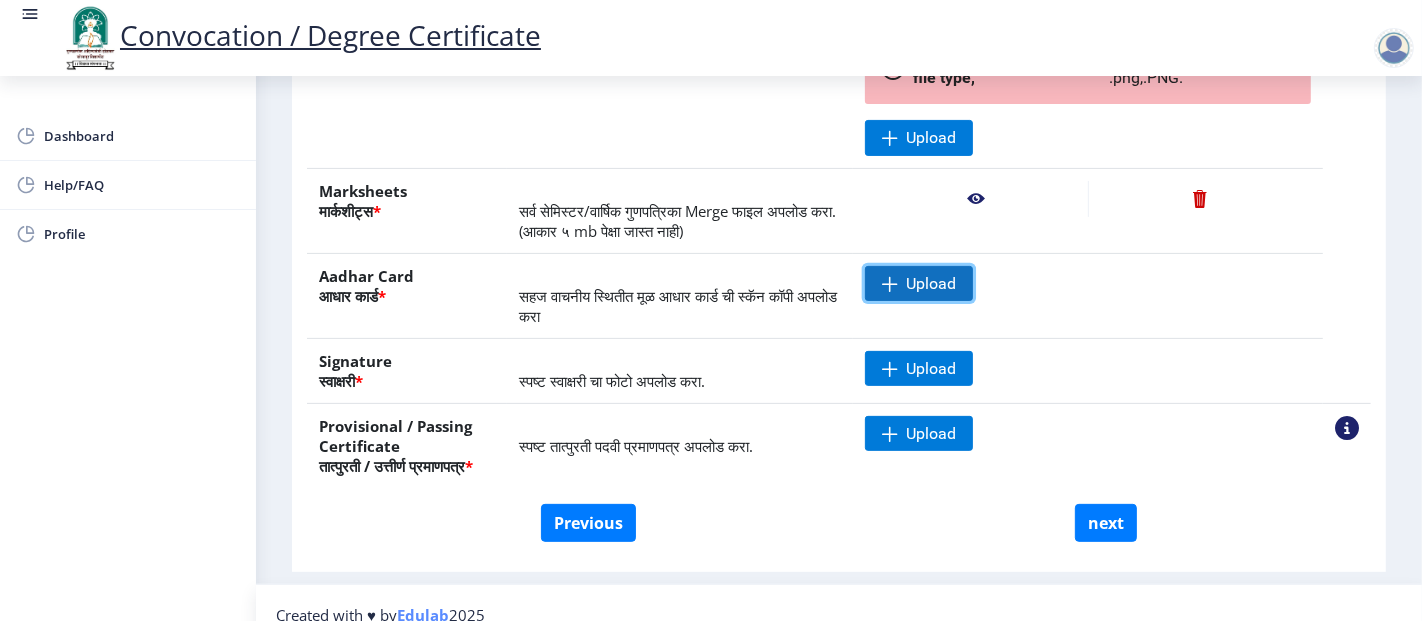 click on "Upload" 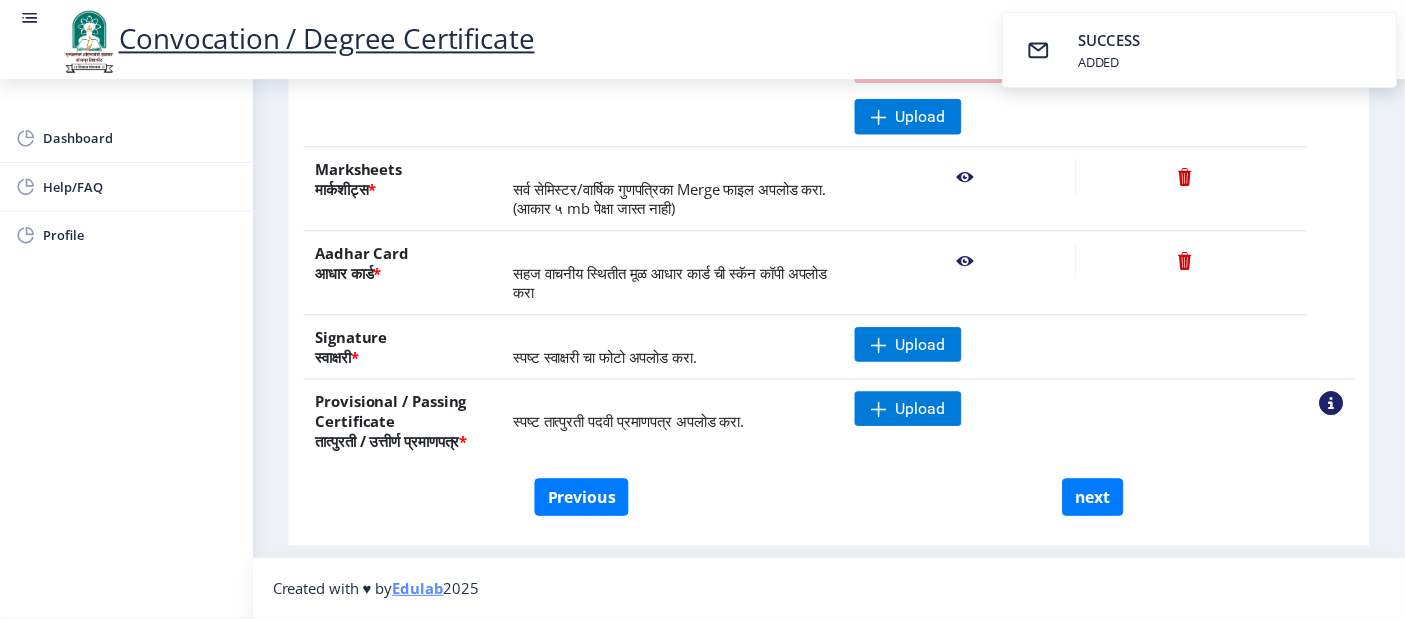 scroll, scrollTop: 529, scrollLeft: 0, axis: vertical 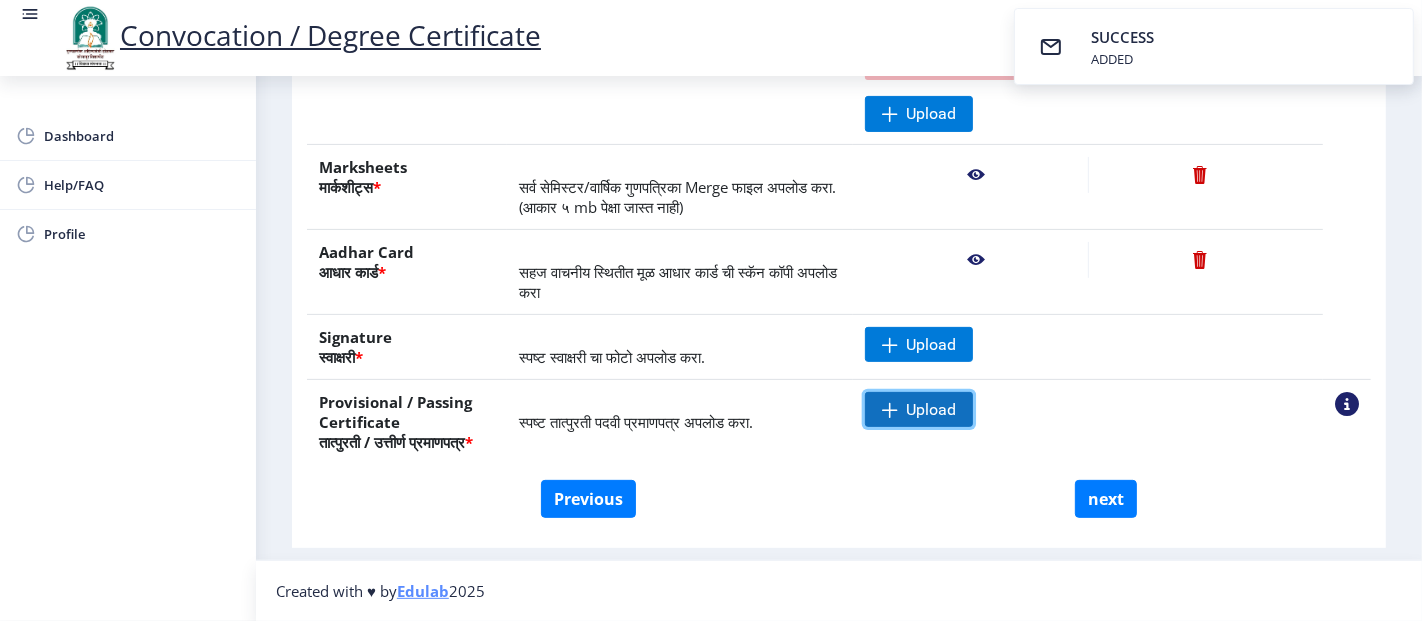click 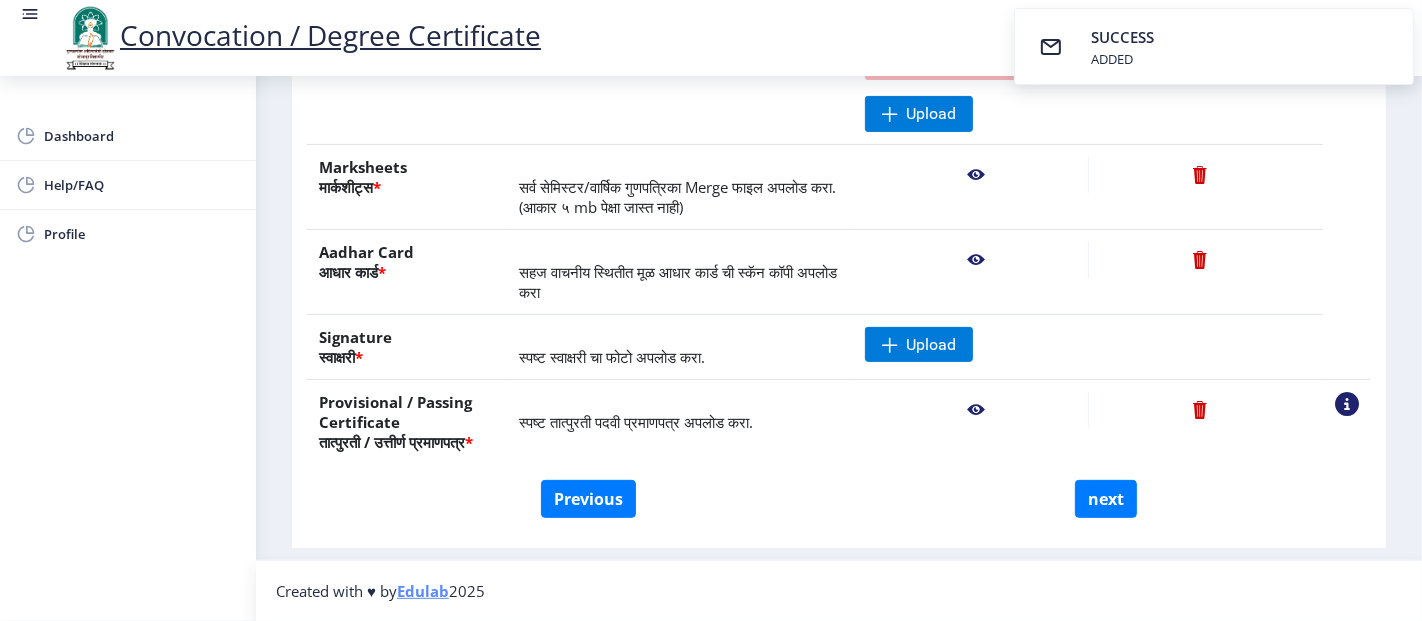 click 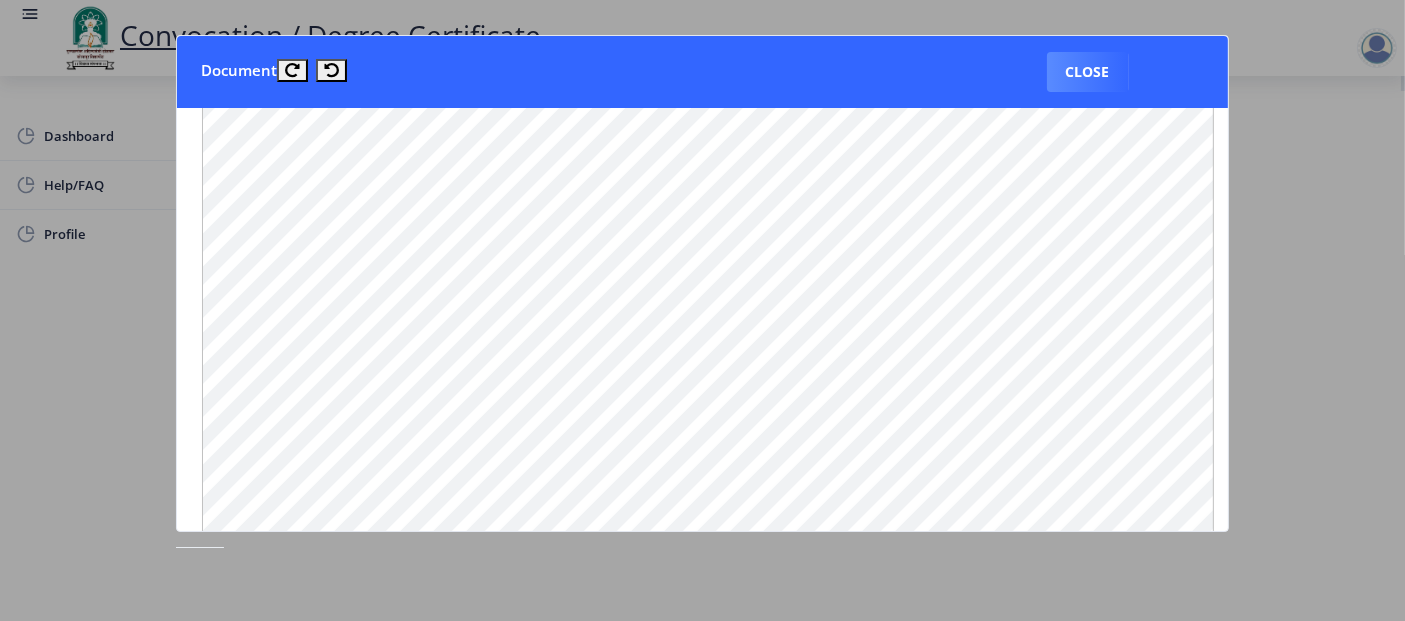 scroll, scrollTop: 1017, scrollLeft: 23, axis: both 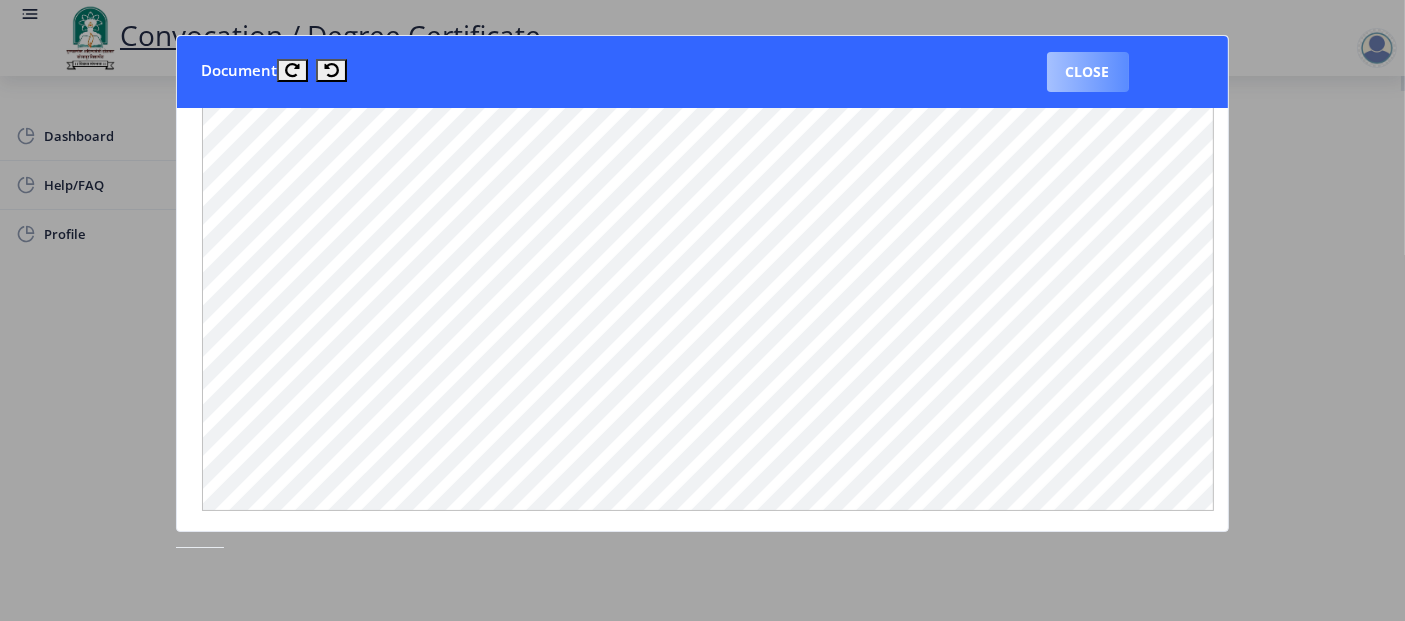 click on "Close" at bounding box center [1088, 72] 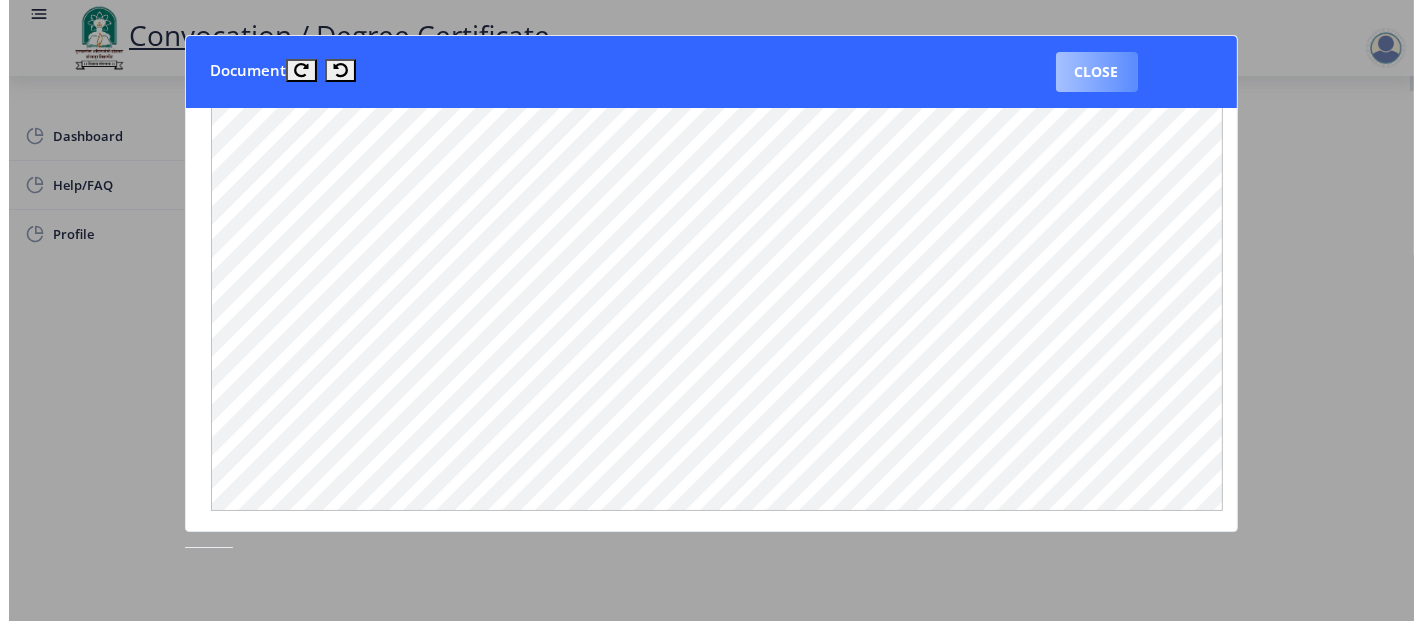 scroll, scrollTop: 309, scrollLeft: 0, axis: vertical 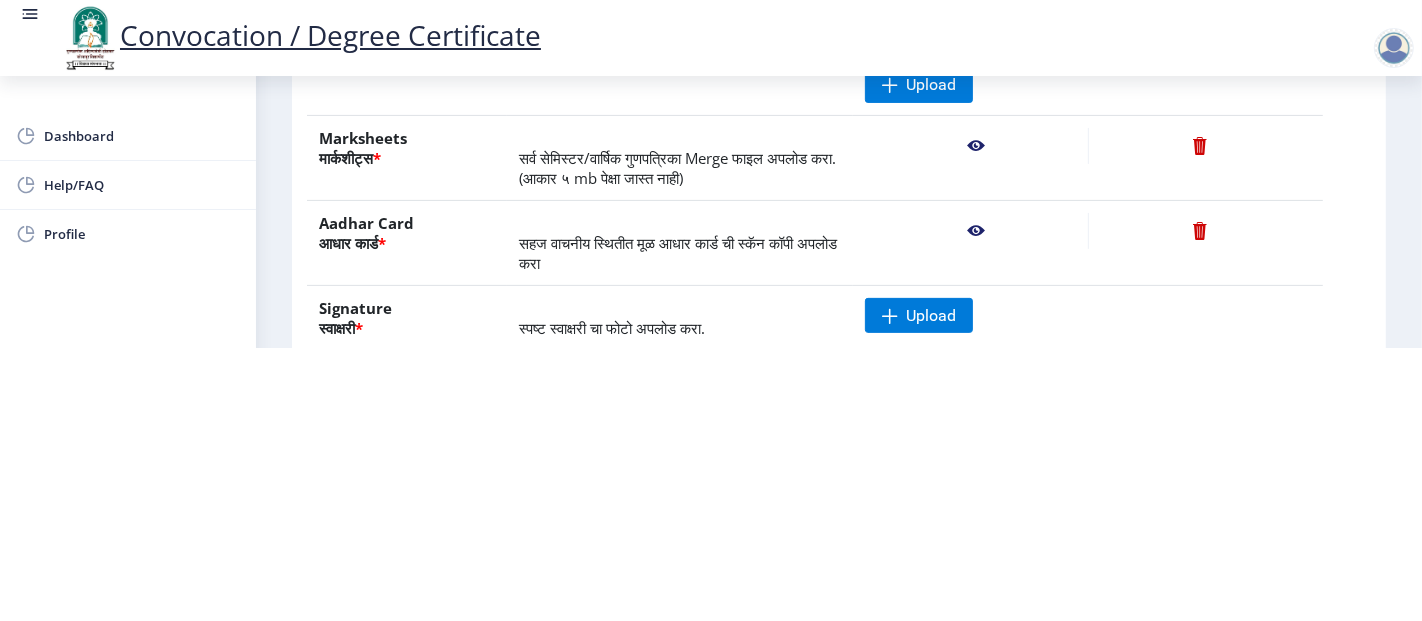 click 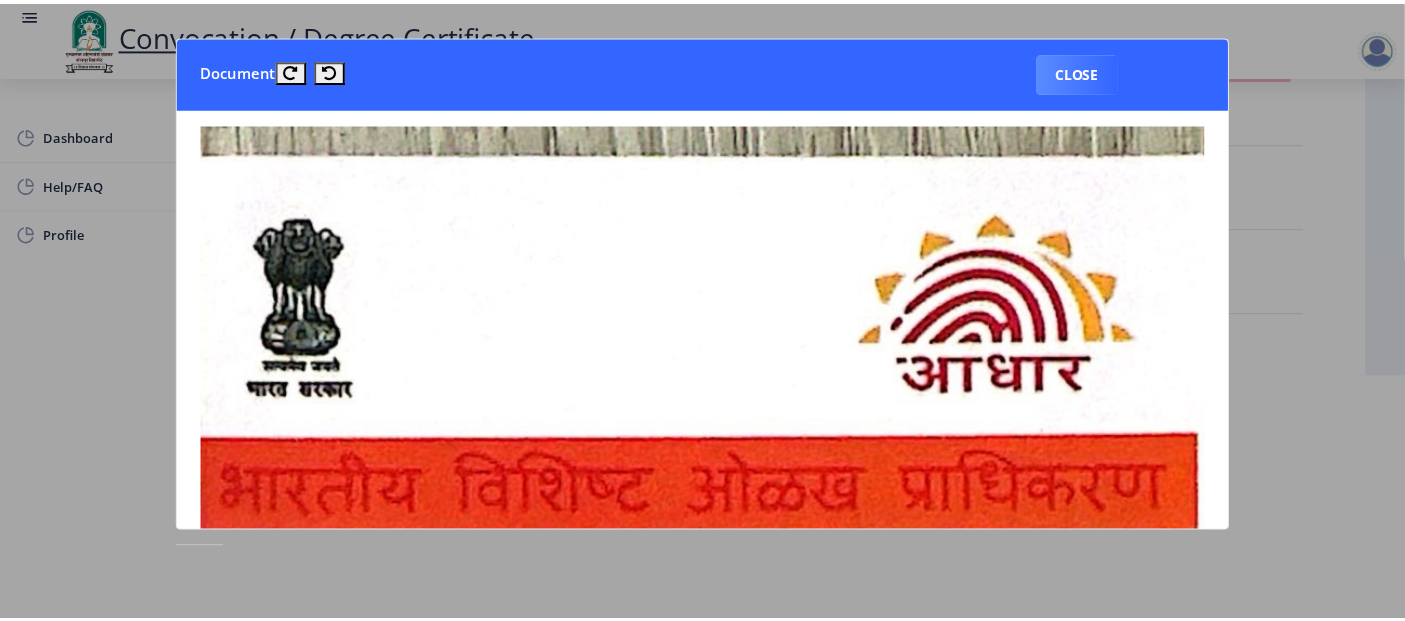 scroll, scrollTop: 0, scrollLeft: 0, axis: both 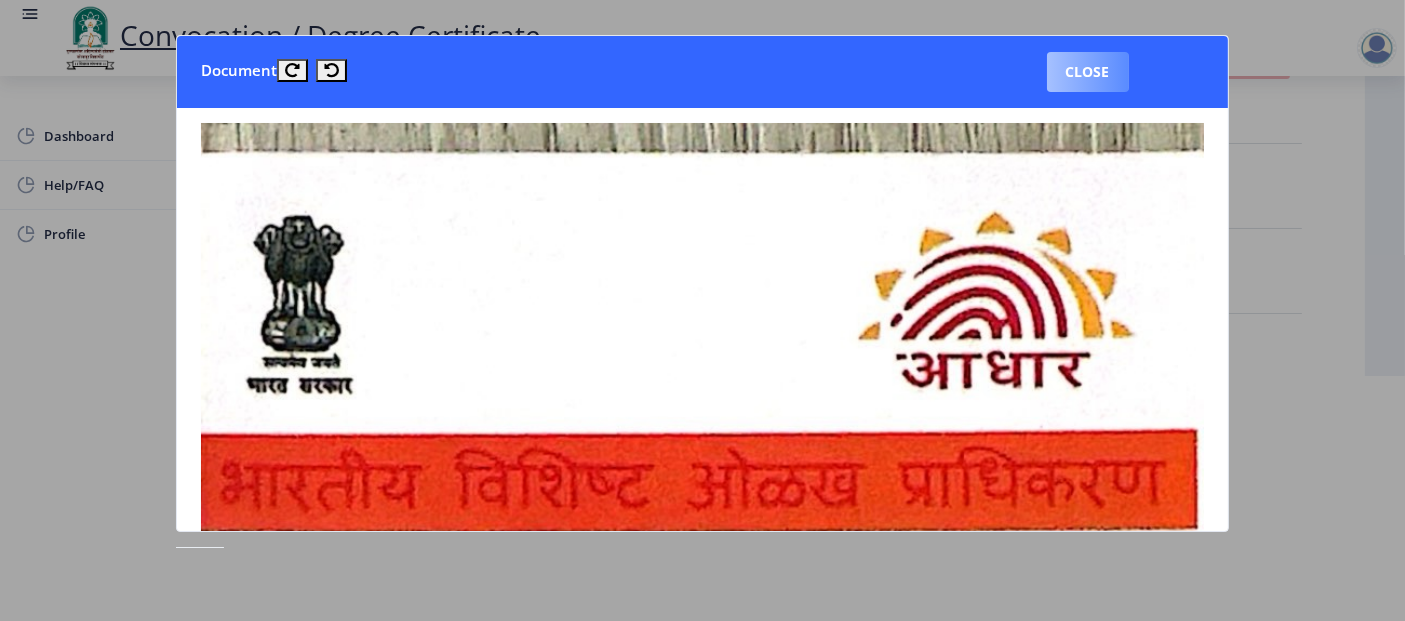 click on "Close" at bounding box center (1088, 72) 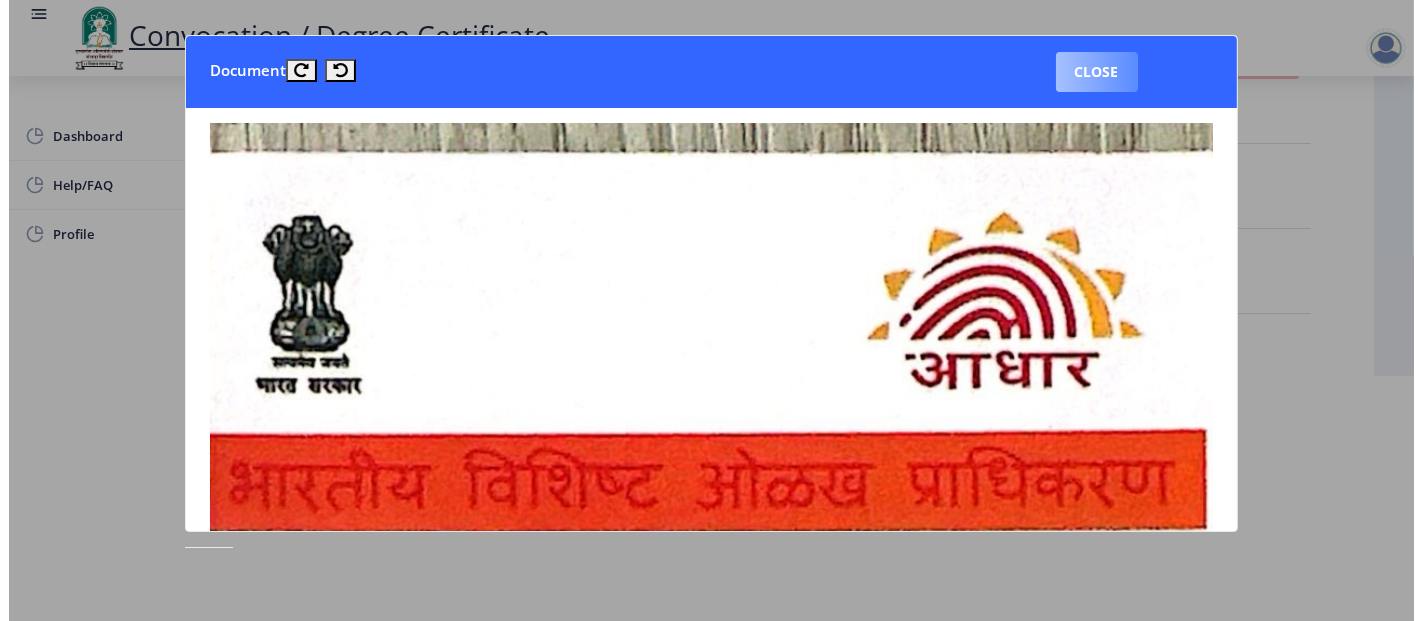 scroll, scrollTop: 245, scrollLeft: 0, axis: vertical 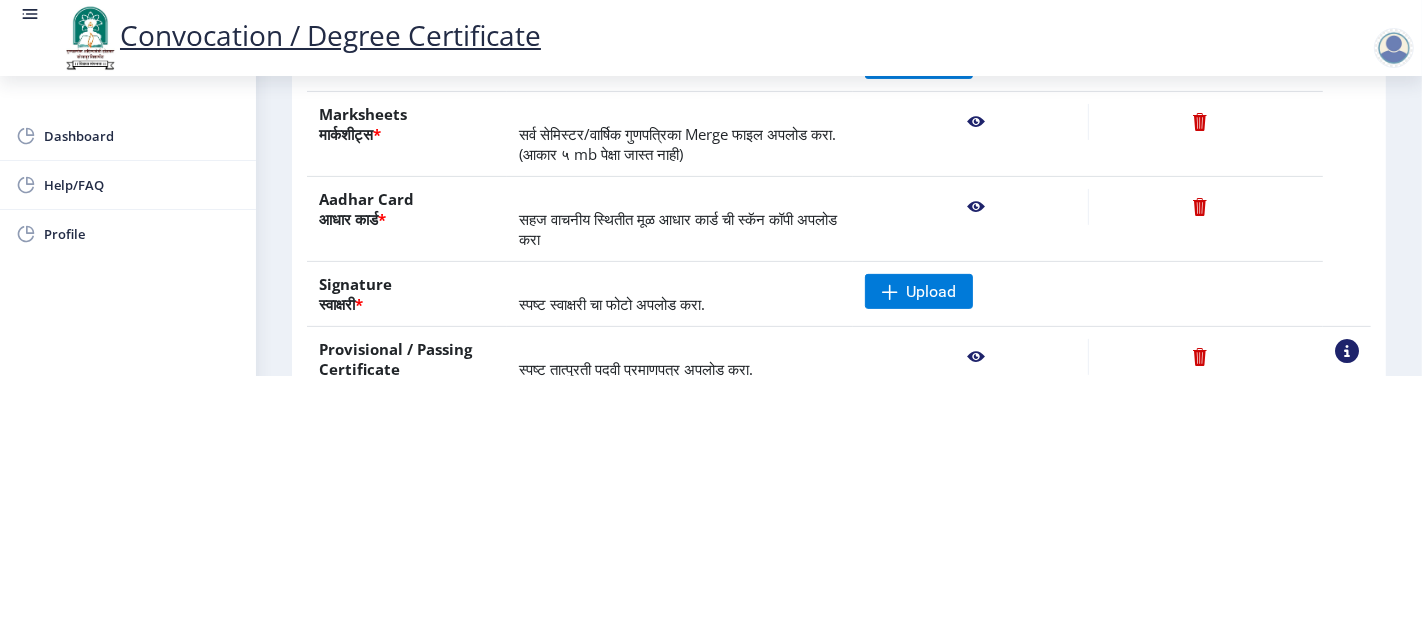 click 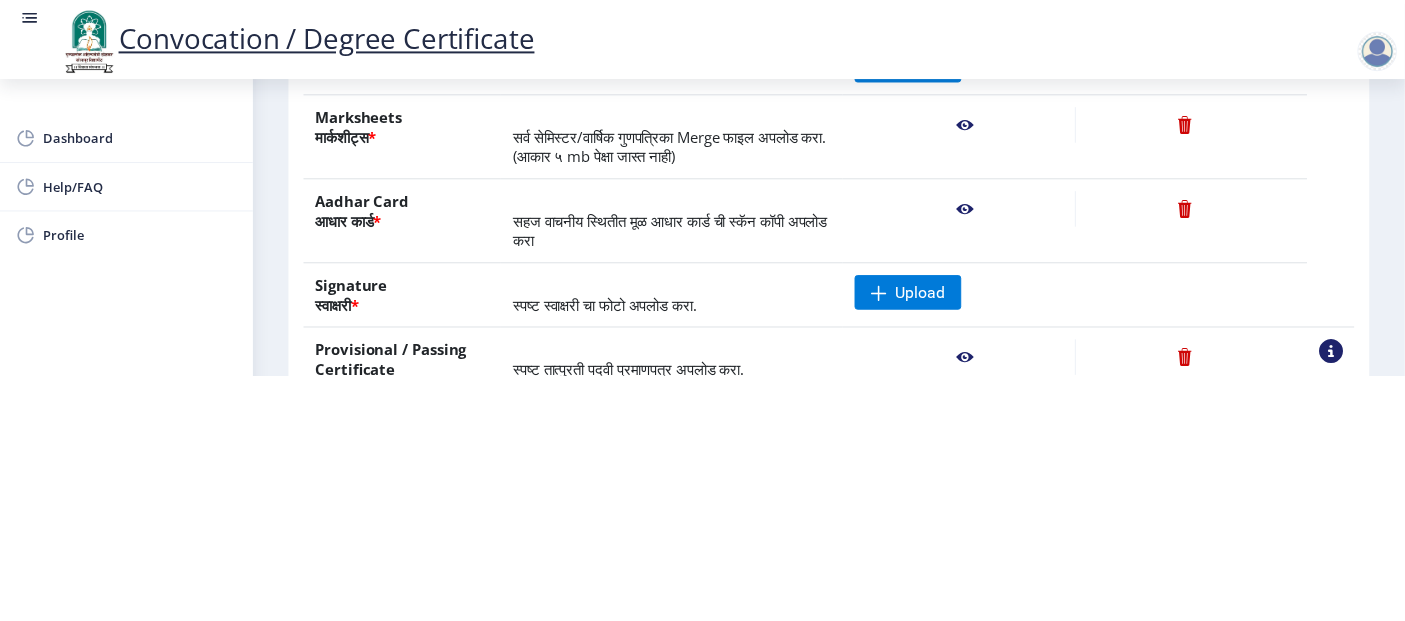 scroll, scrollTop: 0, scrollLeft: 0, axis: both 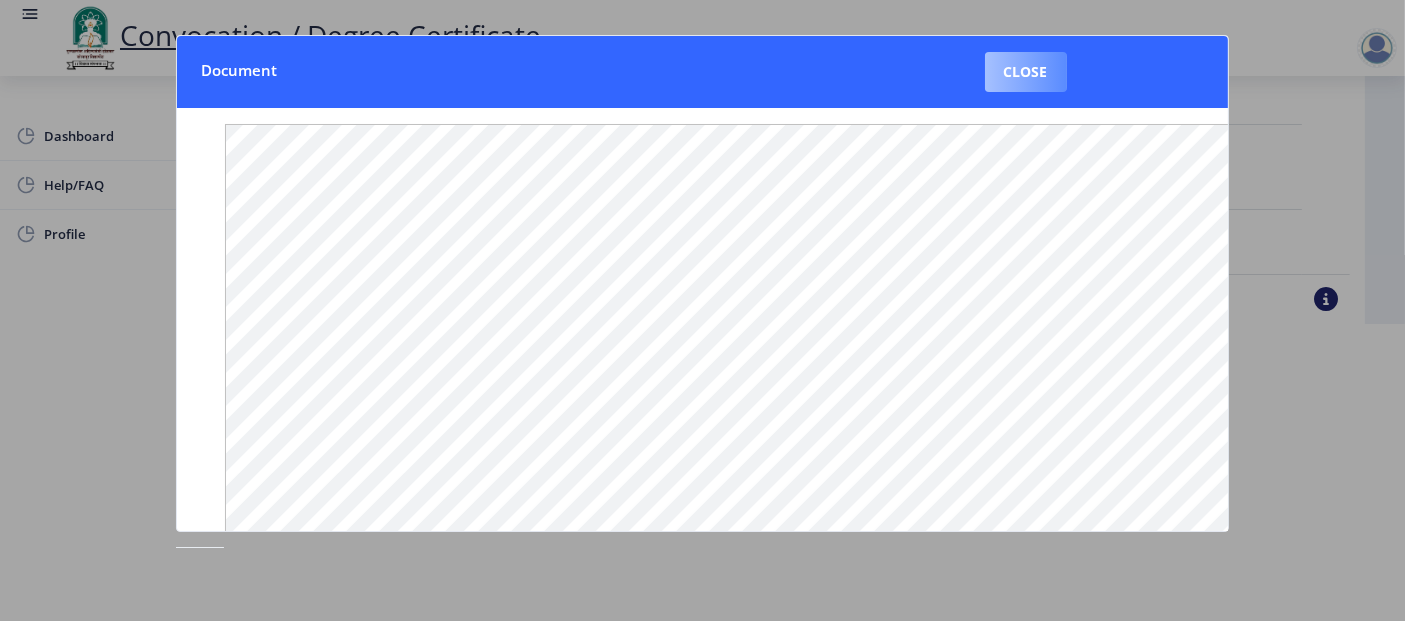 click on "Close" at bounding box center (1026, 72) 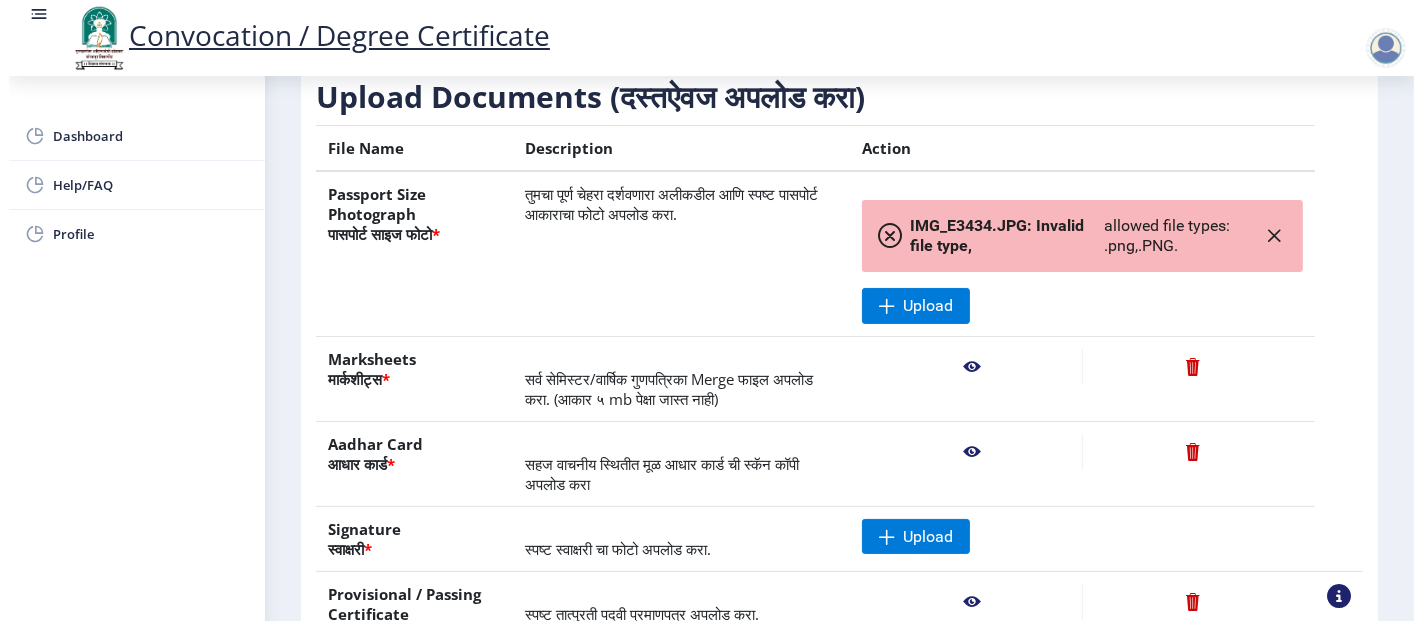 scroll, scrollTop: 297, scrollLeft: 0, axis: vertical 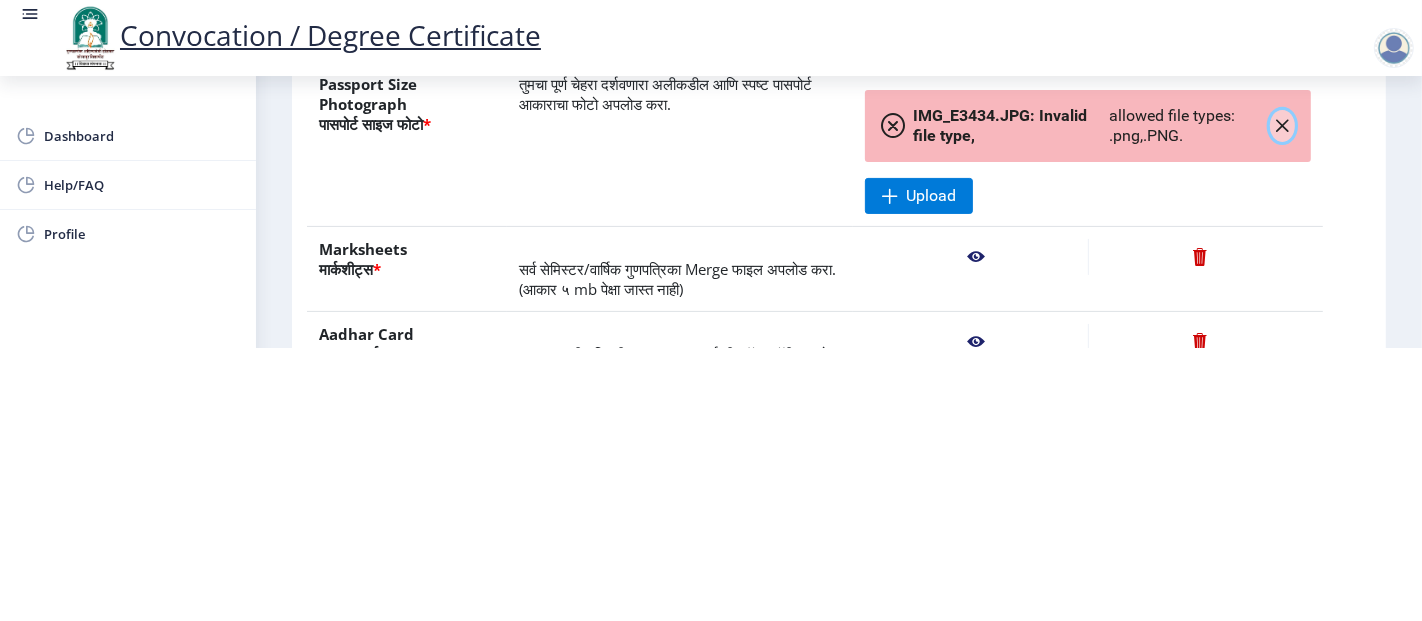 click 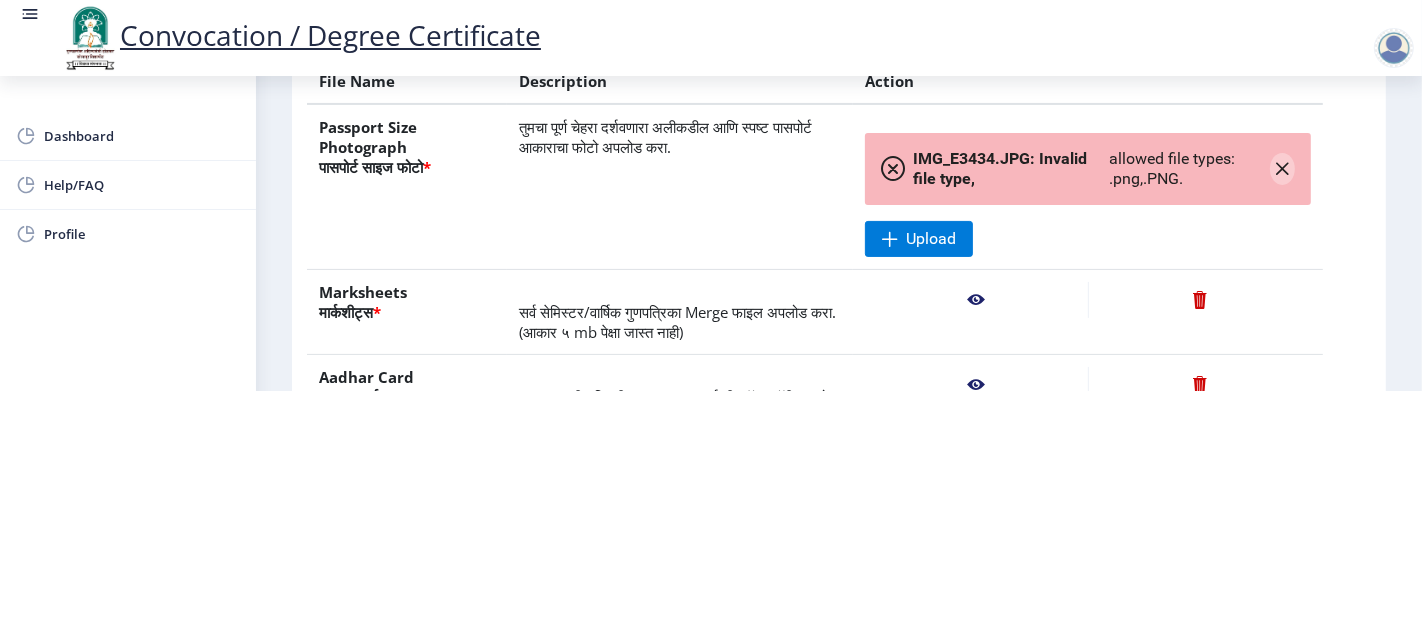 scroll, scrollTop: 170, scrollLeft: 0, axis: vertical 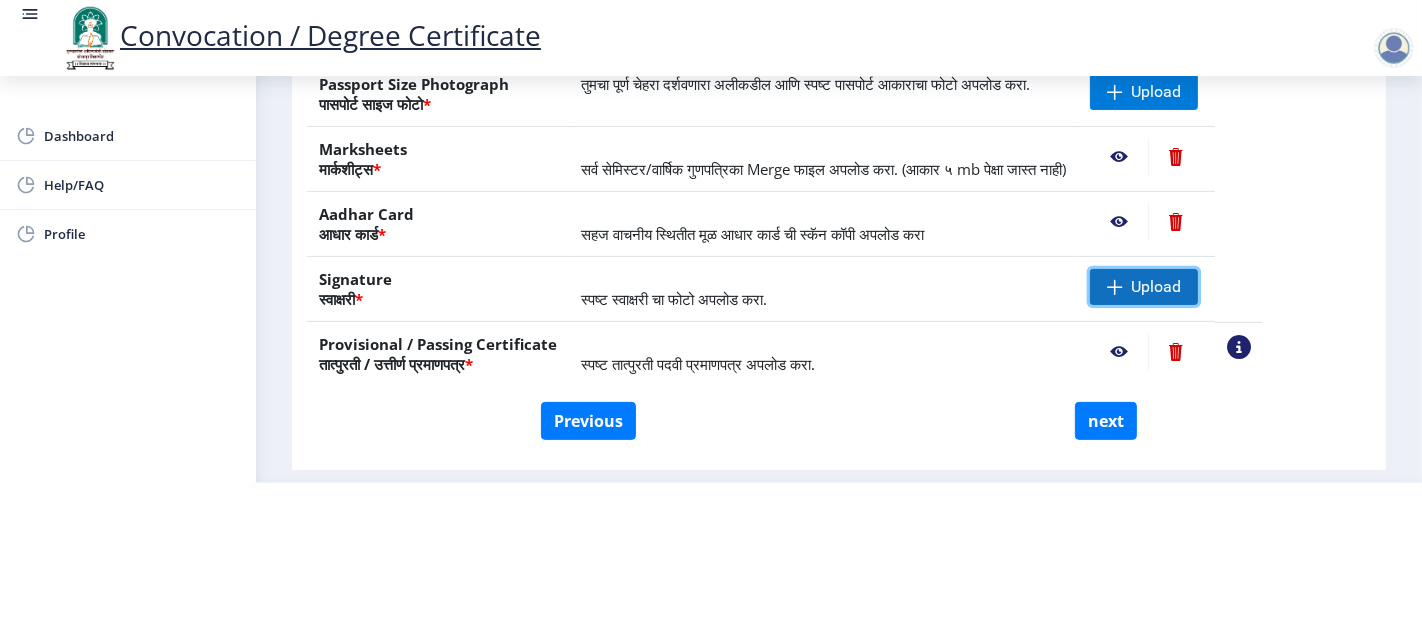 click 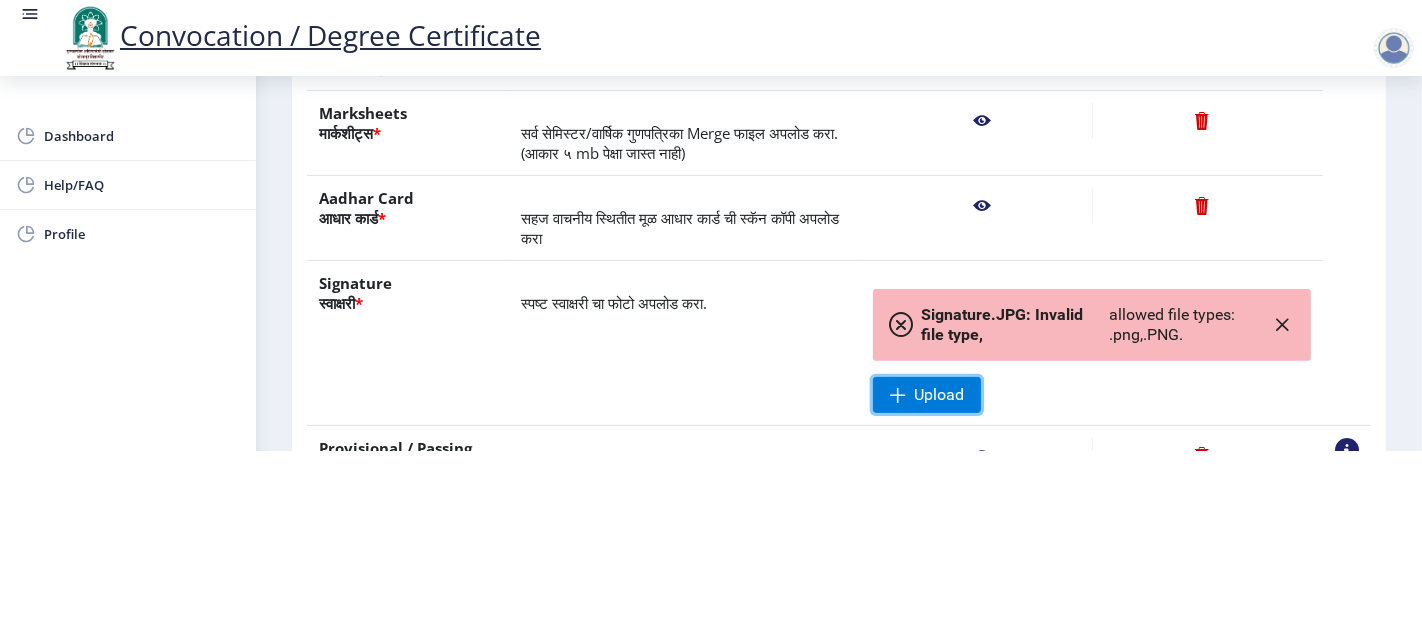 scroll, scrollTop: 0, scrollLeft: 0, axis: both 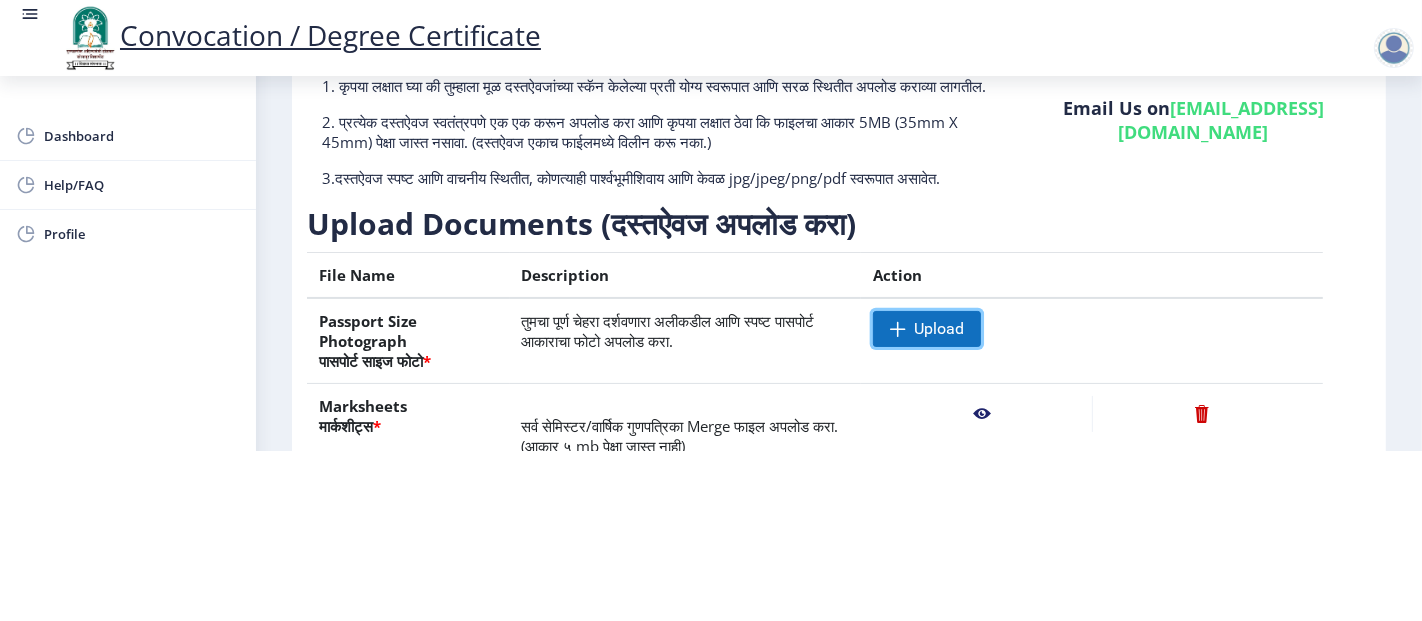click on "Upload" 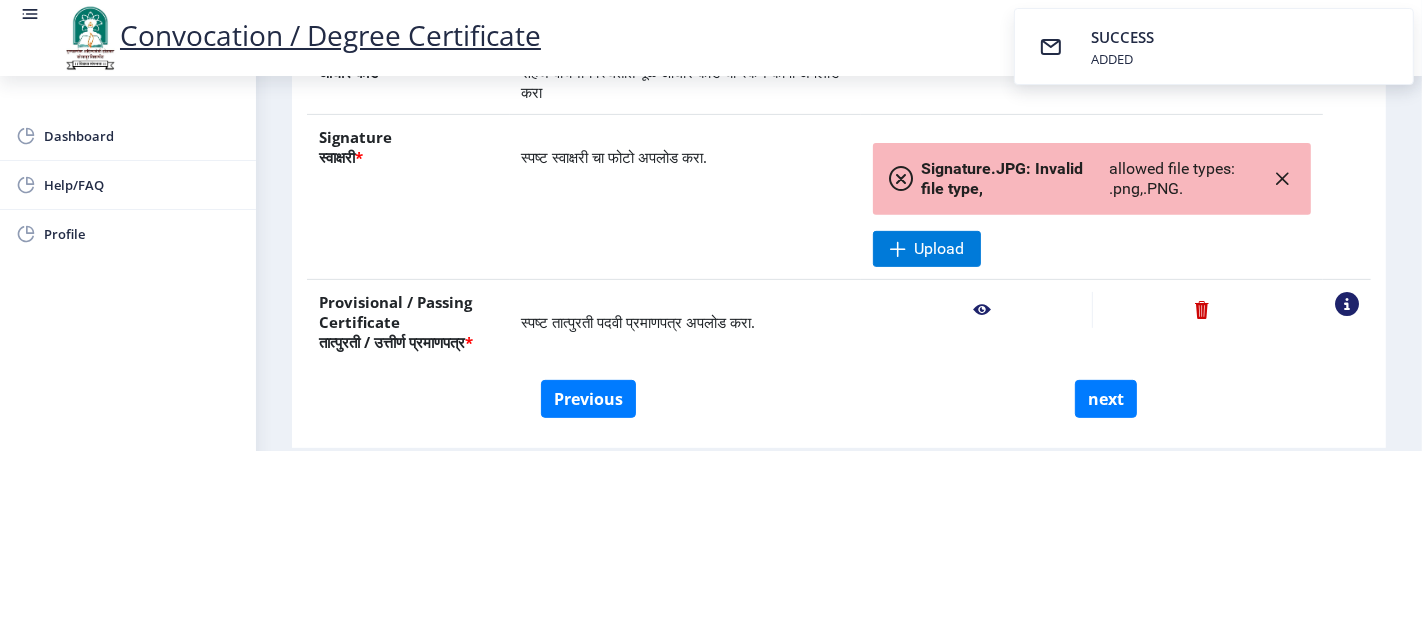 scroll, scrollTop: 472, scrollLeft: 0, axis: vertical 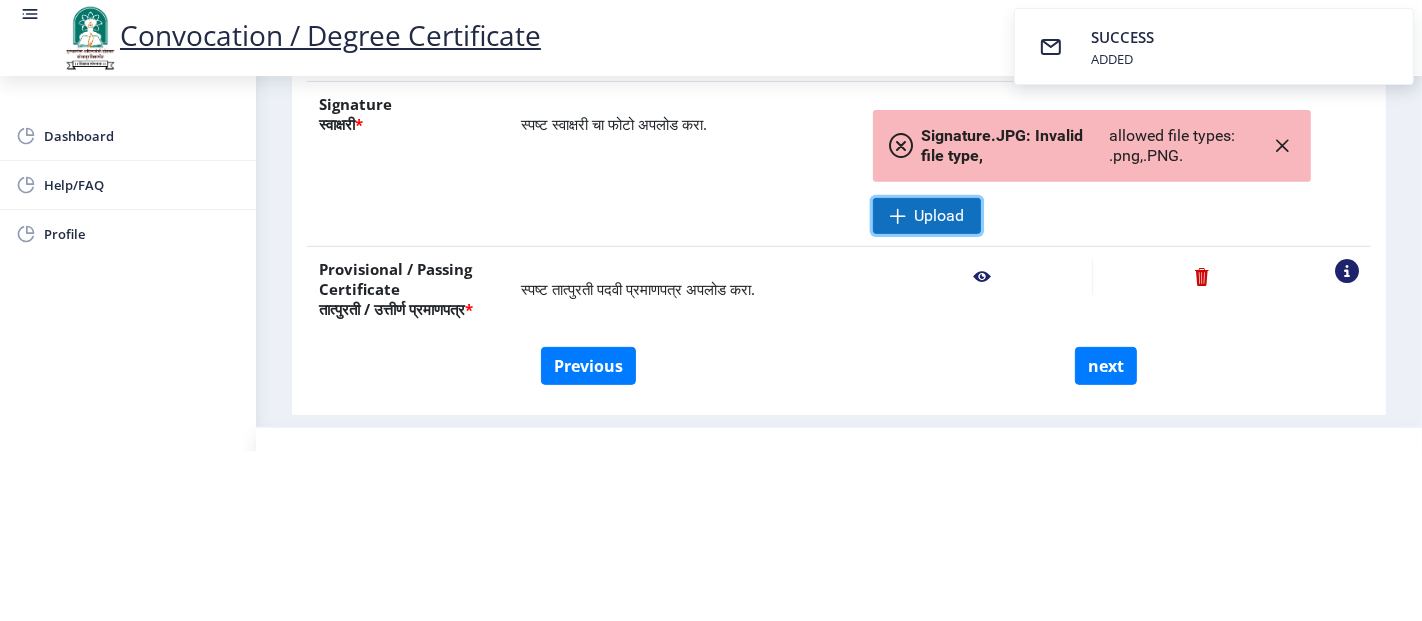 click on "Upload" 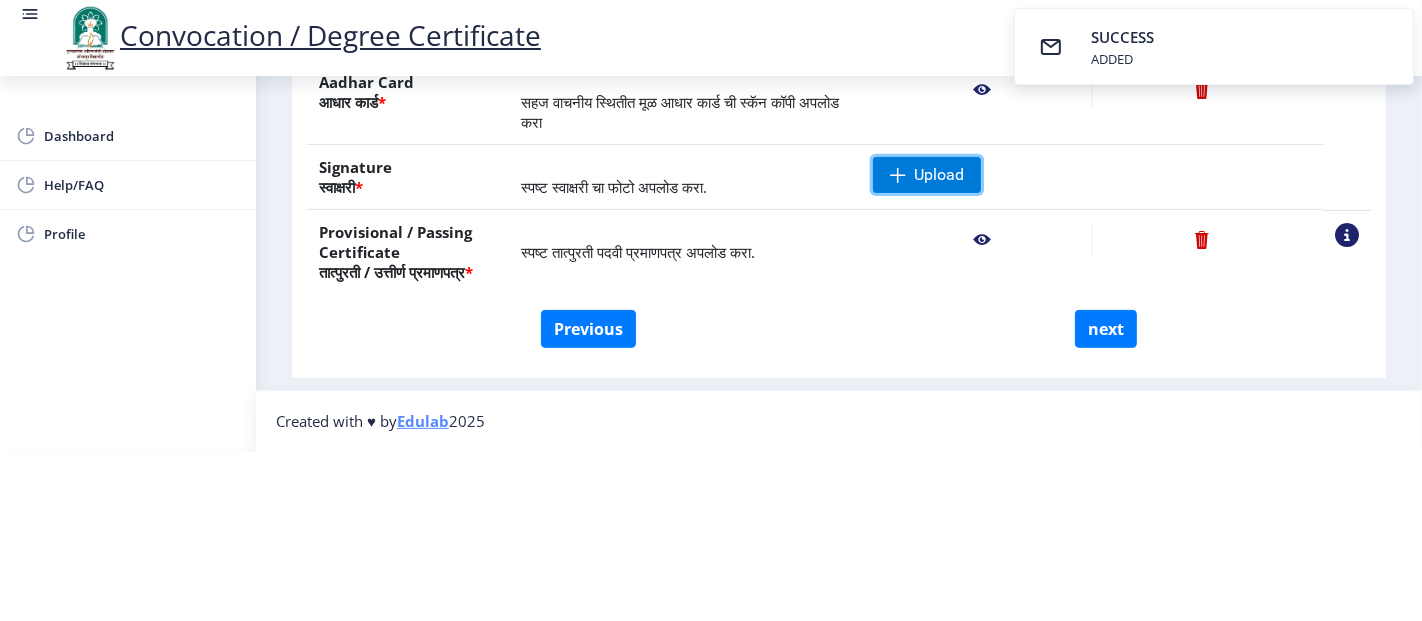 scroll, scrollTop: 177, scrollLeft: 0, axis: vertical 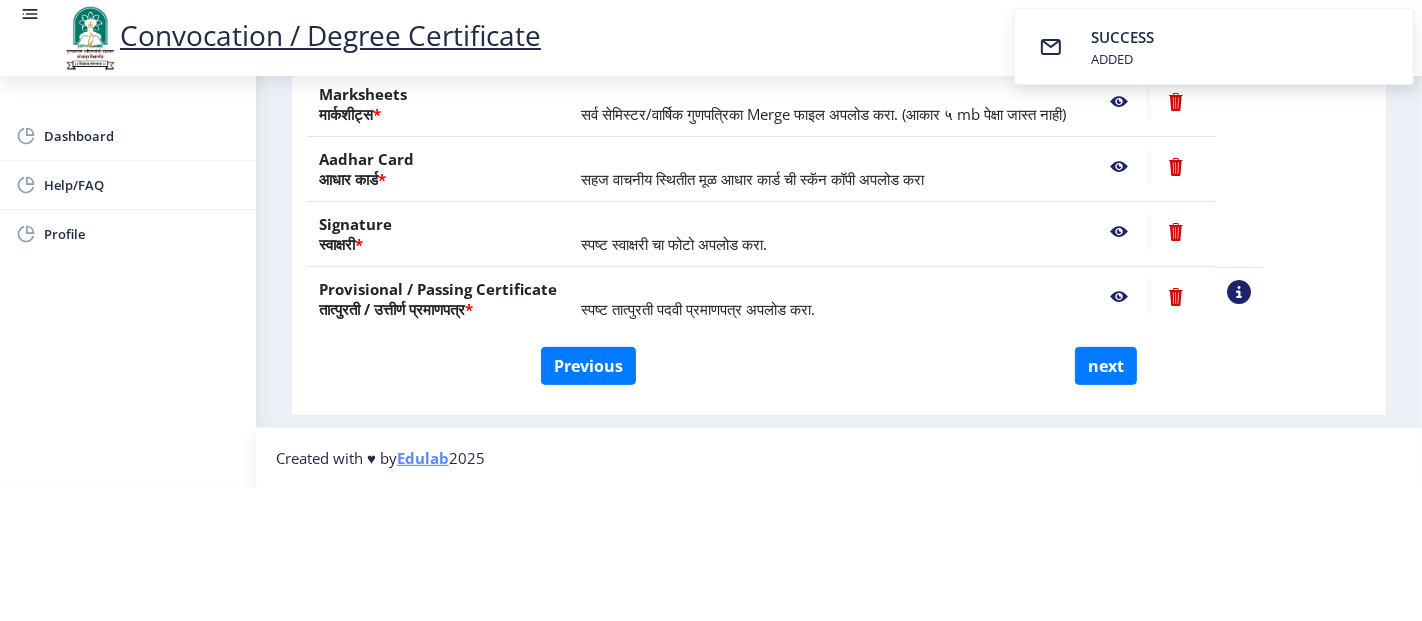 click 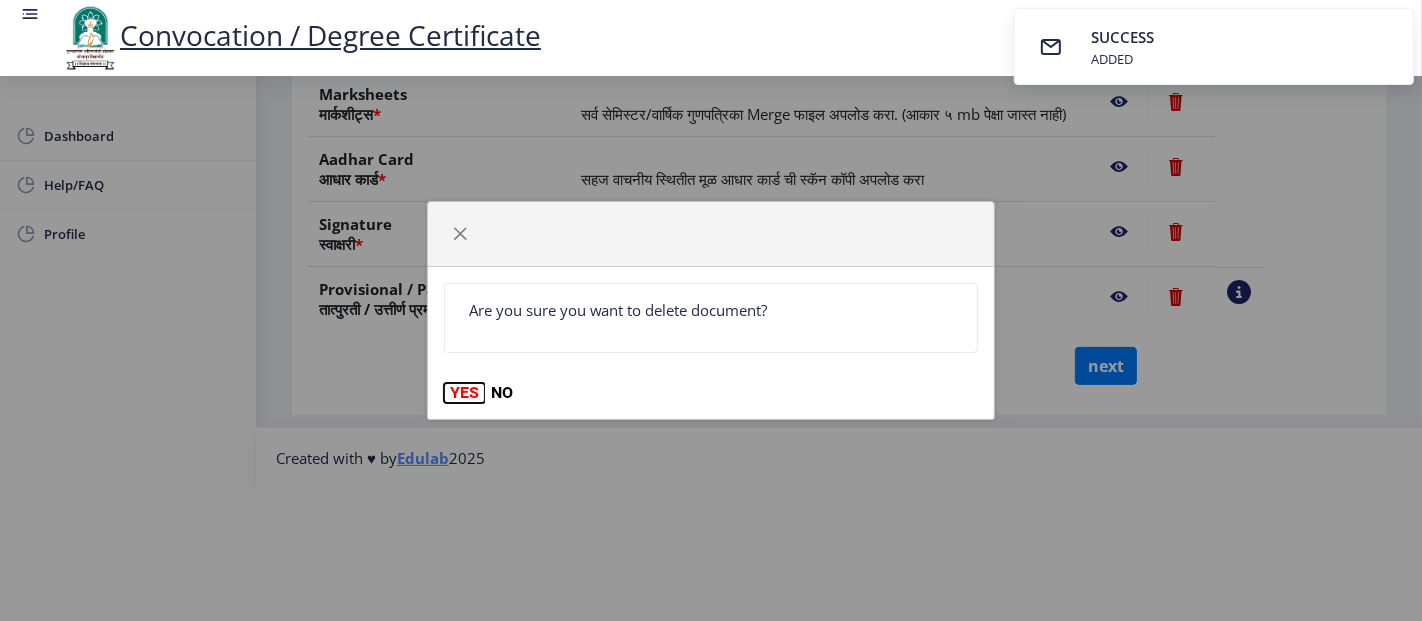 click on "YES" 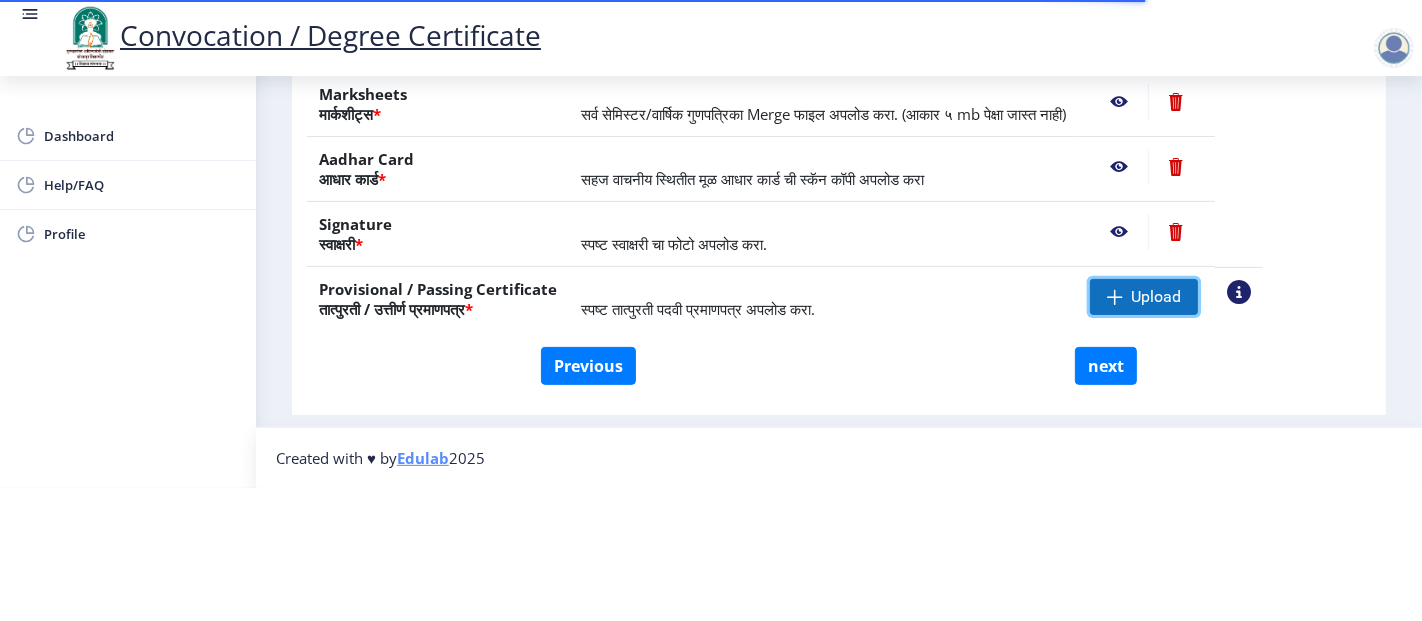 click on "Upload" 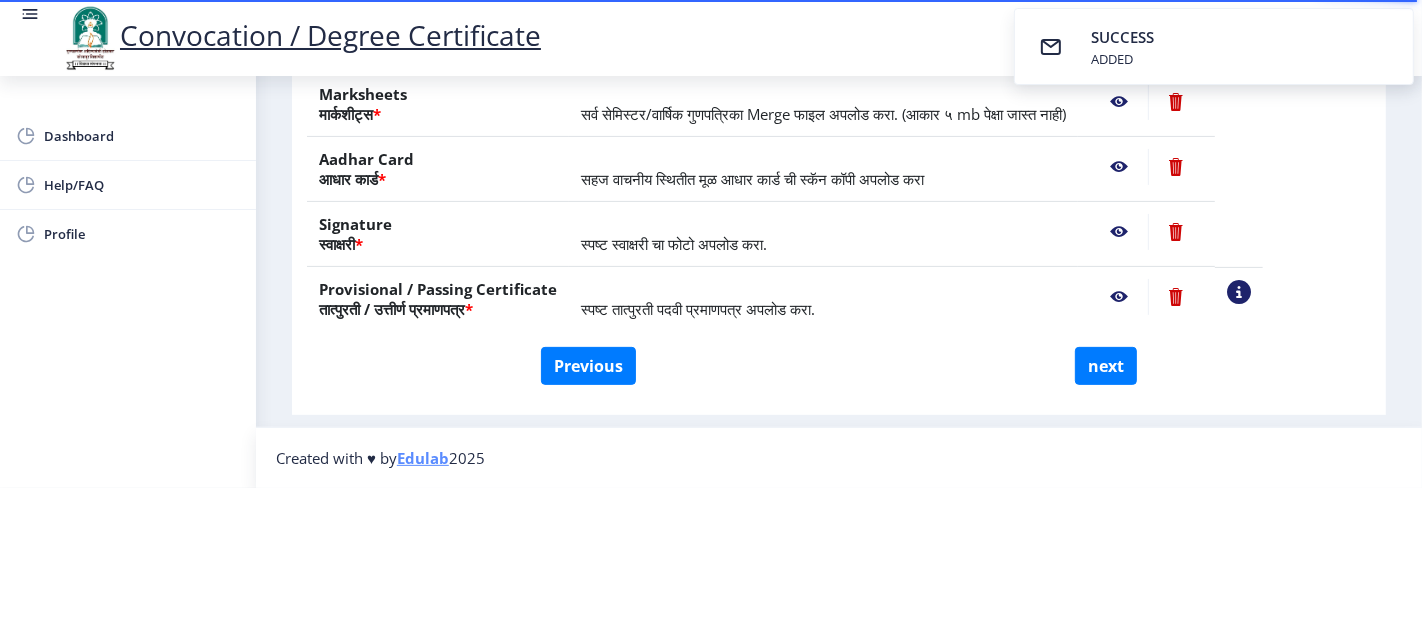 click 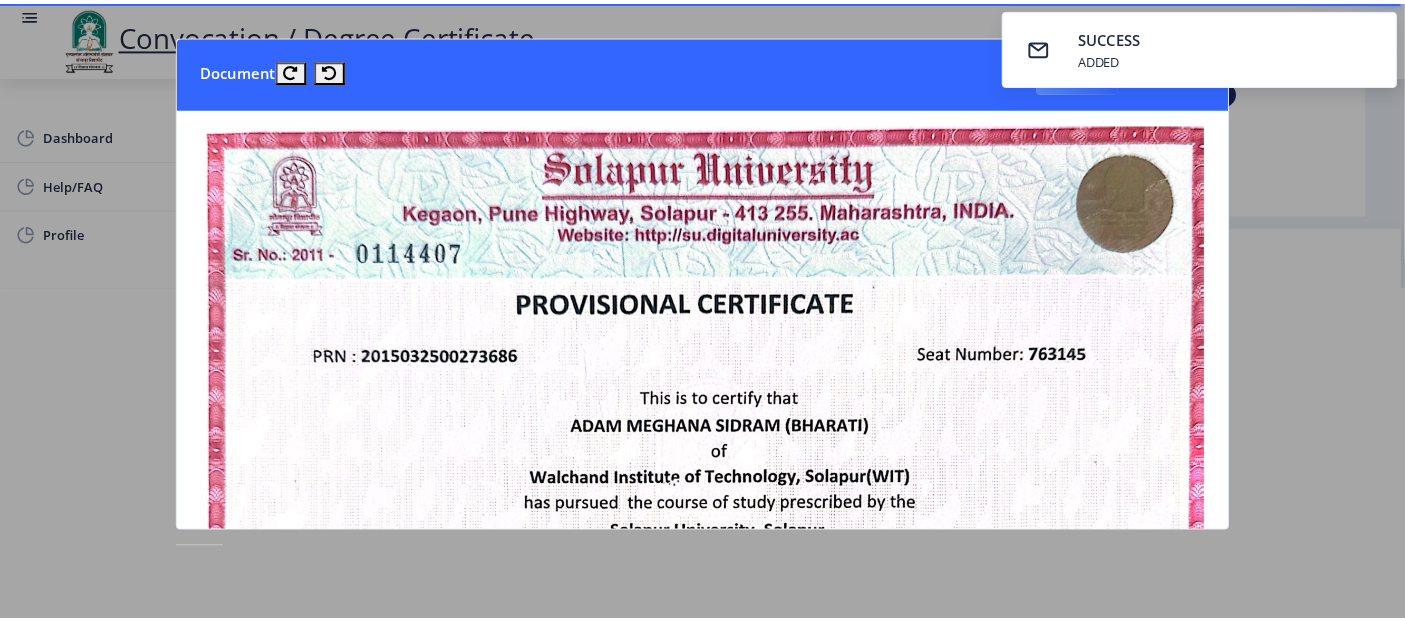 scroll, scrollTop: 0, scrollLeft: 0, axis: both 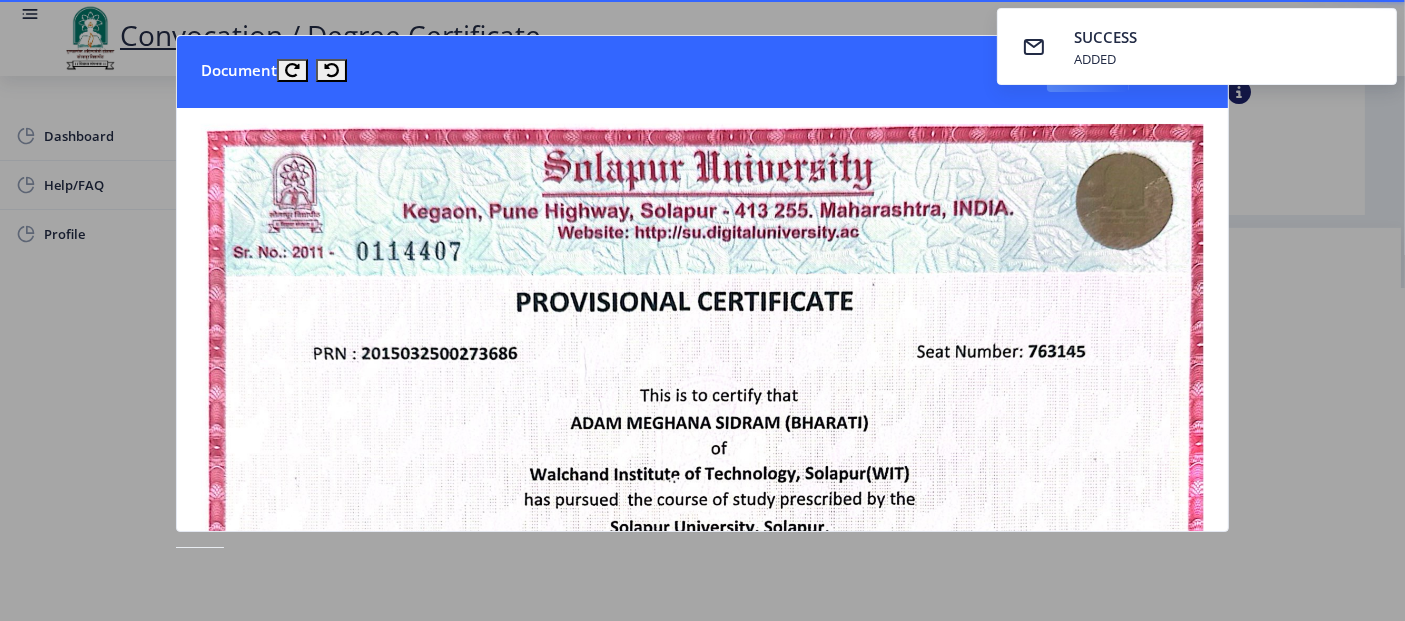 click 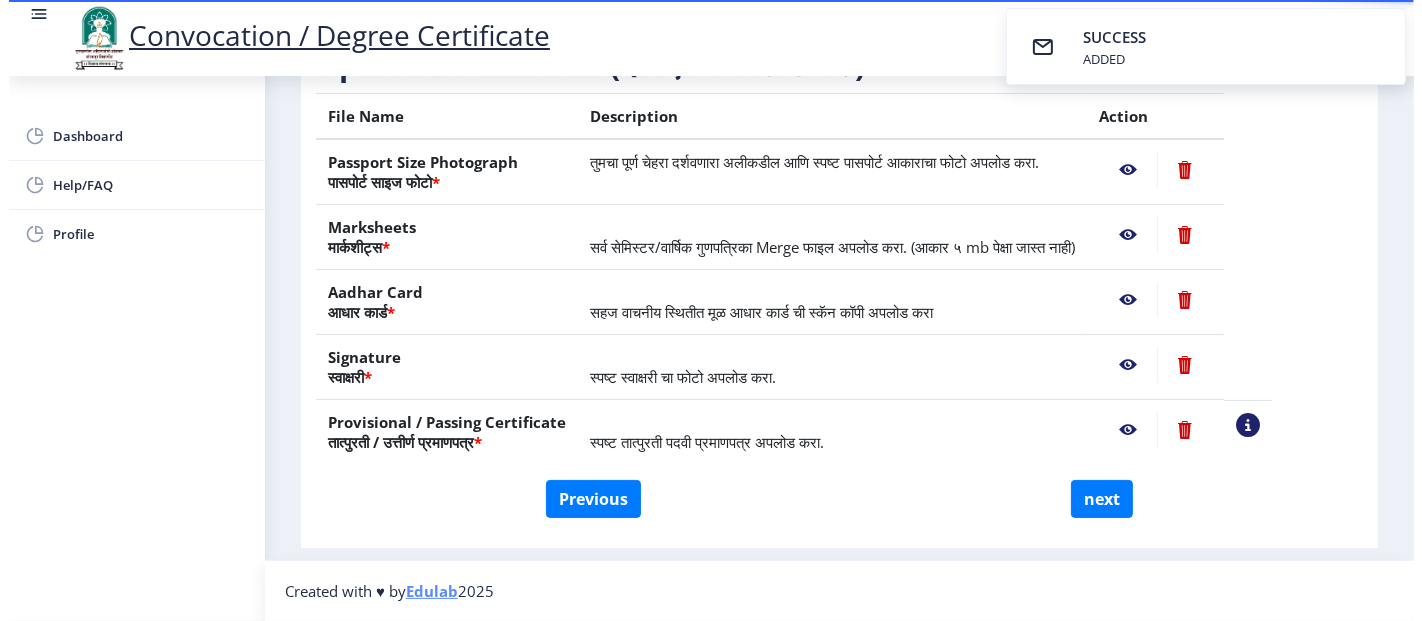 scroll, scrollTop: 170, scrollLeft: 0, axis: vertical 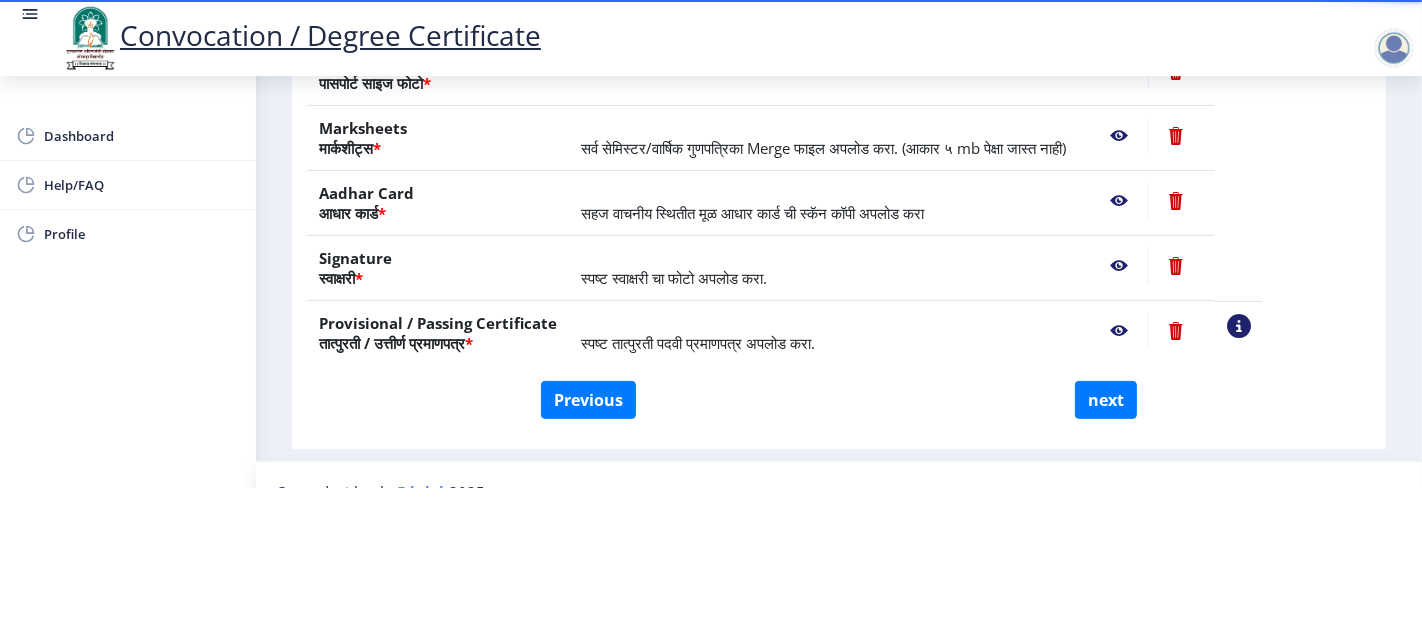 click 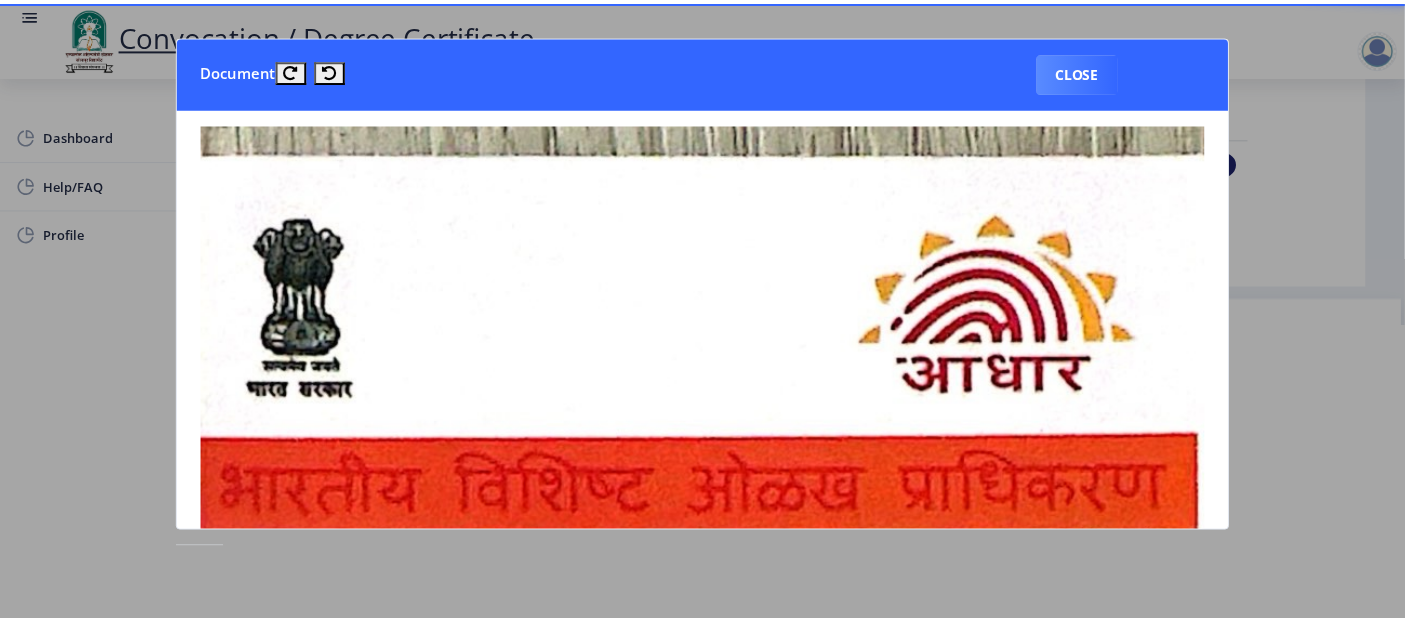 scroll, scrollTop: 0, scrollLeft: 0, axis: both 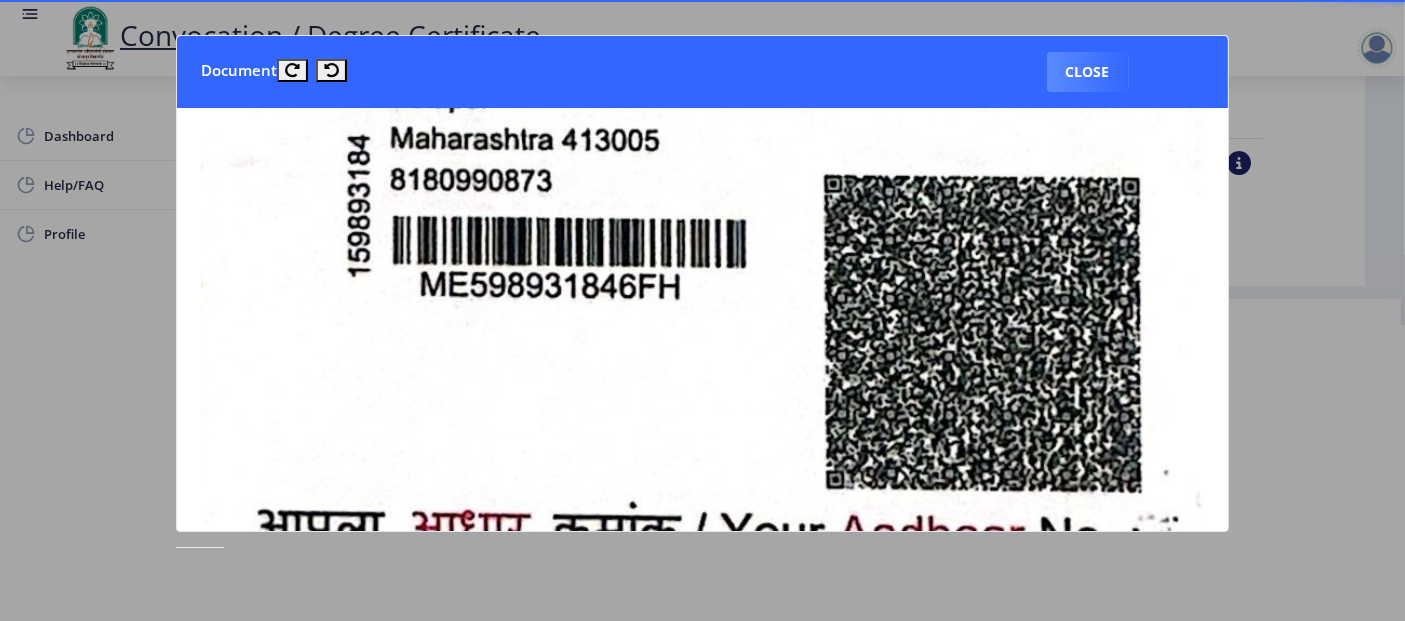 click 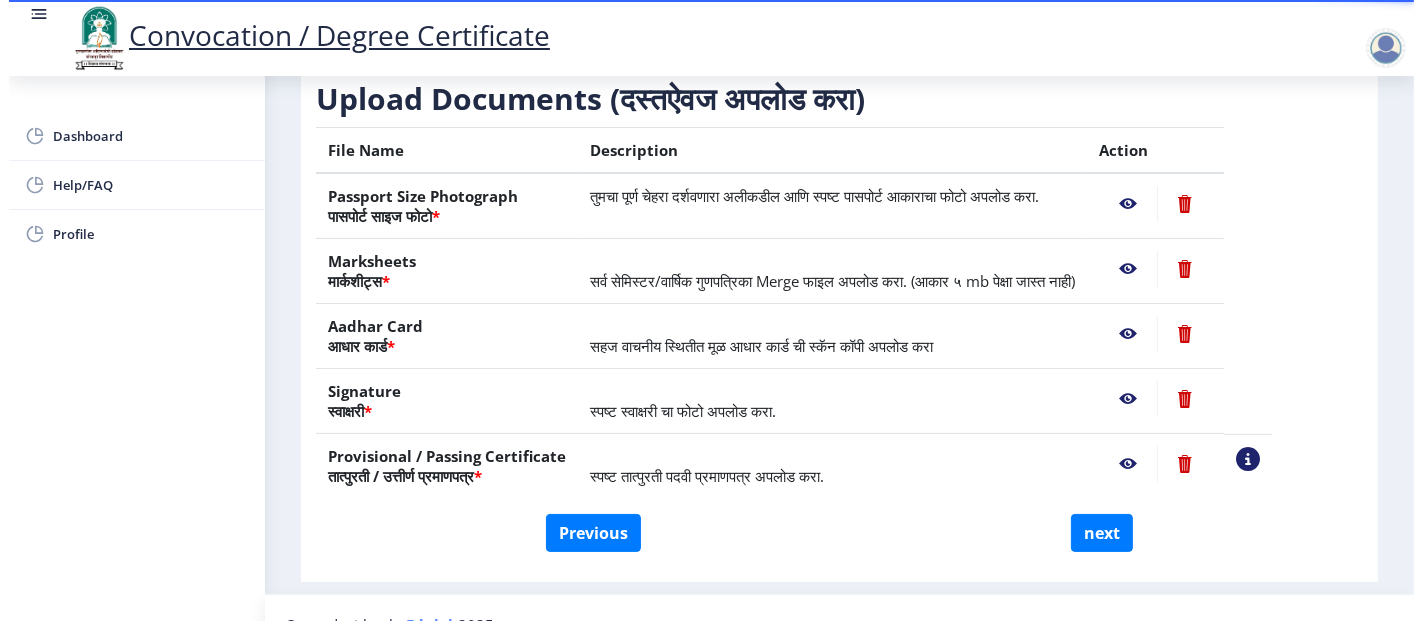 scroll, scrollTop: 170, scrollLeft: 0, axis: vertical 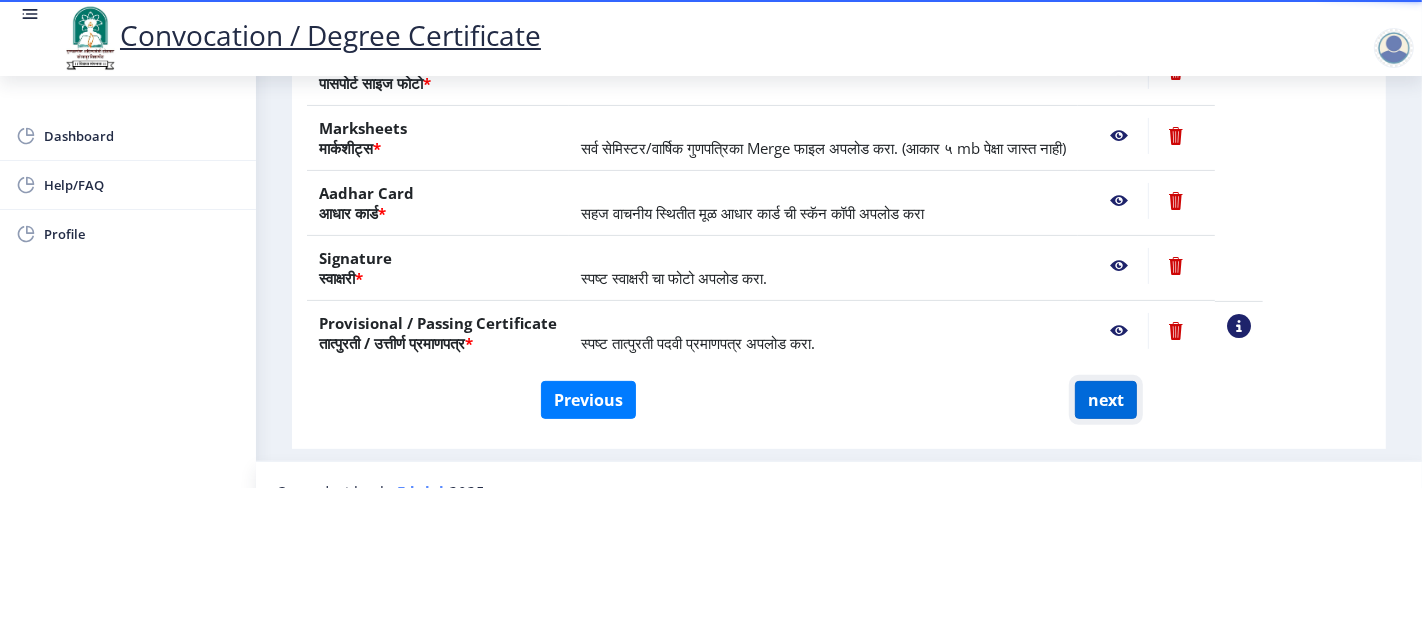 click on "next" 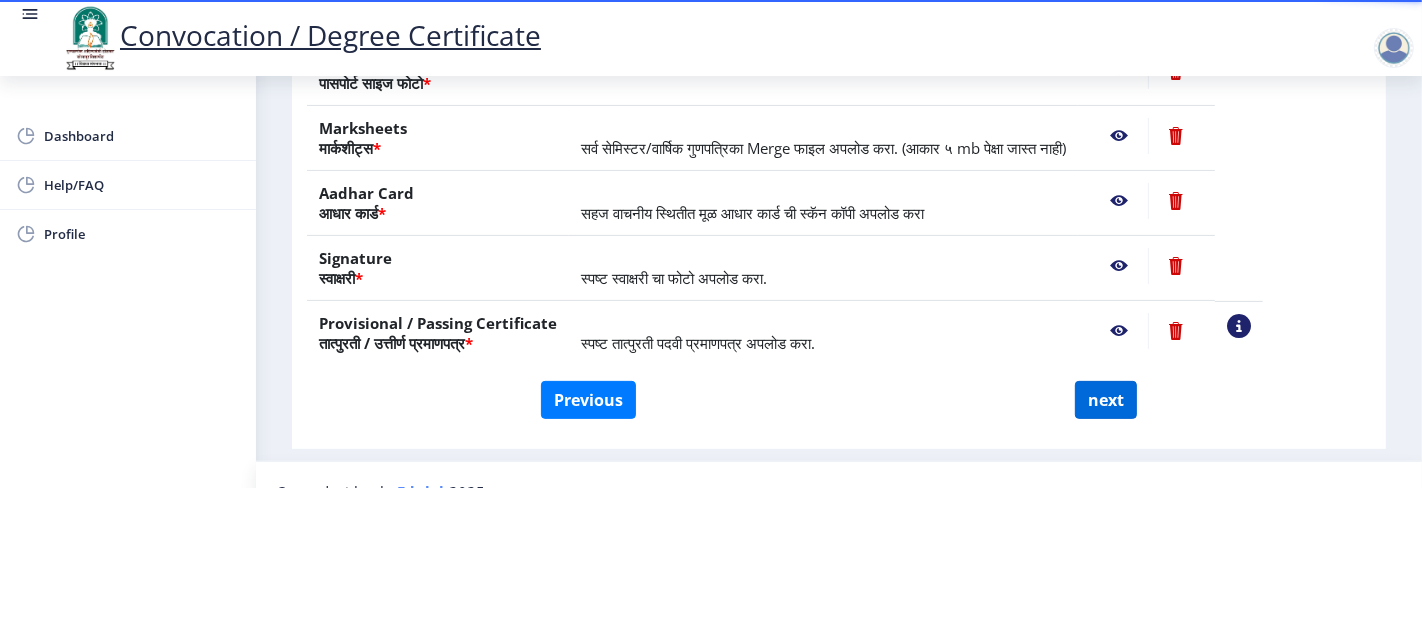 scroll, scrollTop: 0, scrollLeft: 0, axis: both 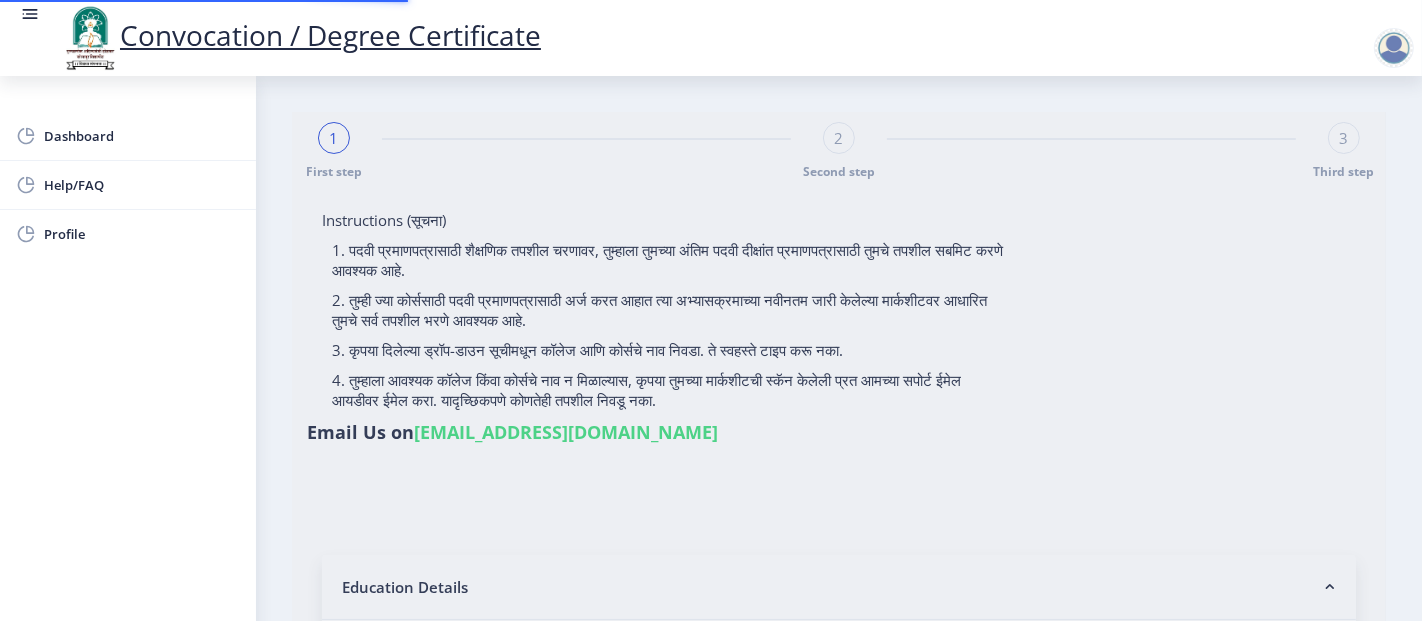 select 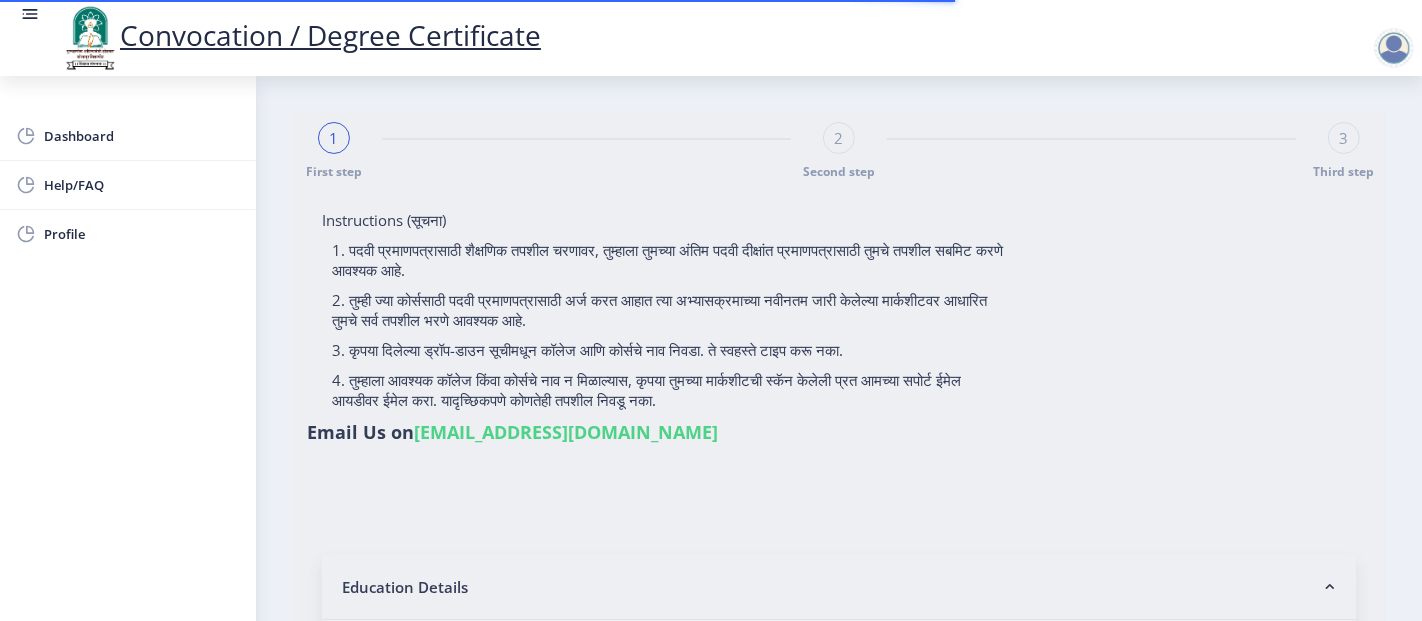 type on "2015032500273686" 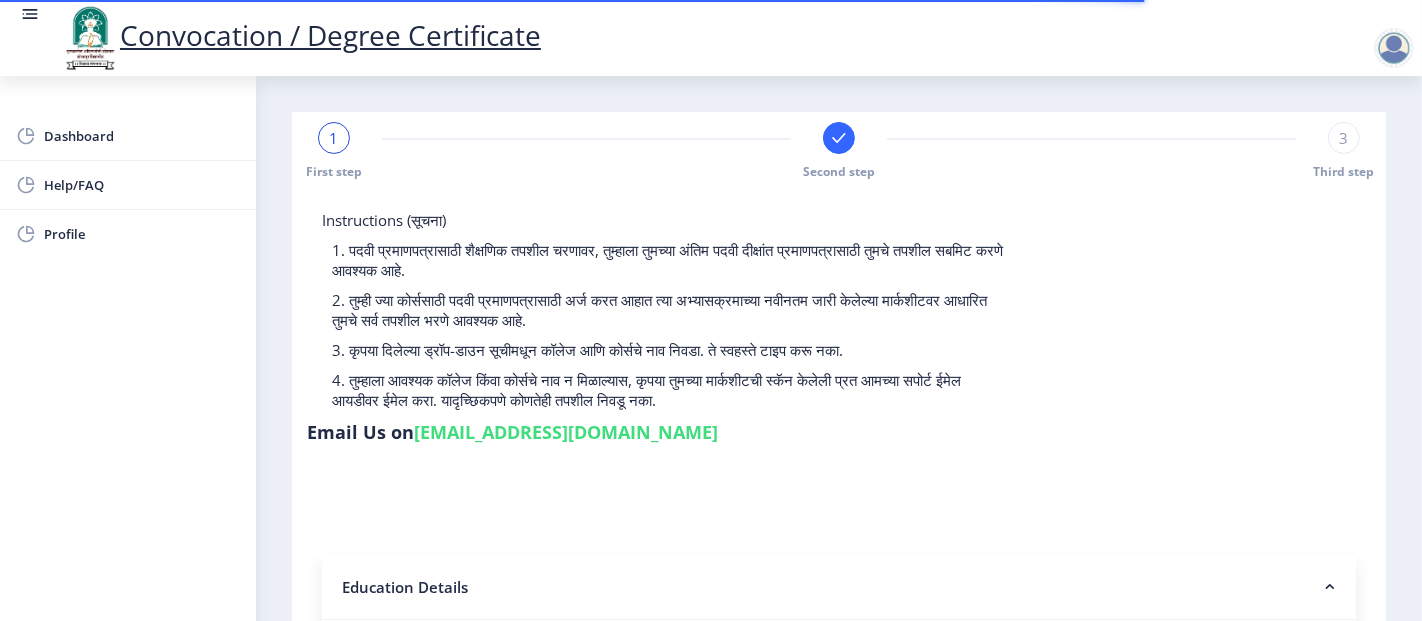 select 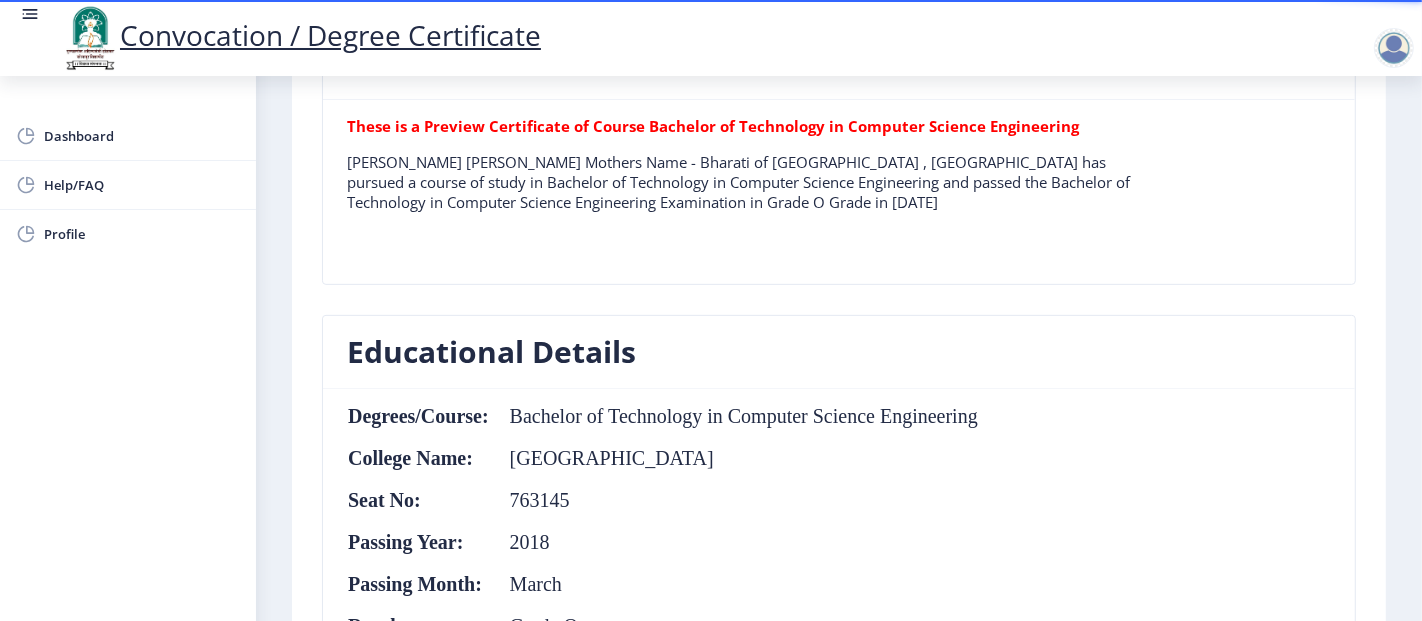scroll, scrollTop: 591, scrollLeft: 0, axis: vertical 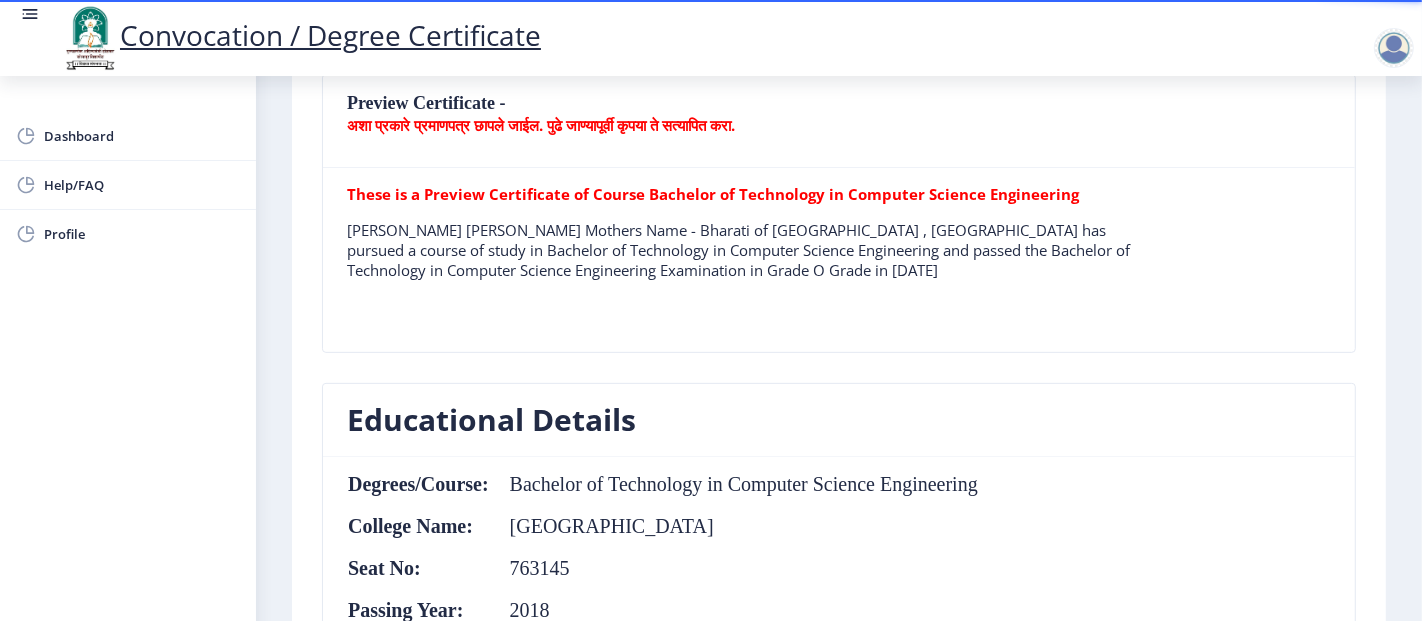 click on "Meghana Sidram Adam Mothers Name - Bharati of Walchand Institute of Technology , Solapur has pursued a course of study in Bachelor of Technology in Computer Science Engineering and passed the Bachelor of Technology in Computer Science Engineering Examination in Grade O Grade in March 2018" 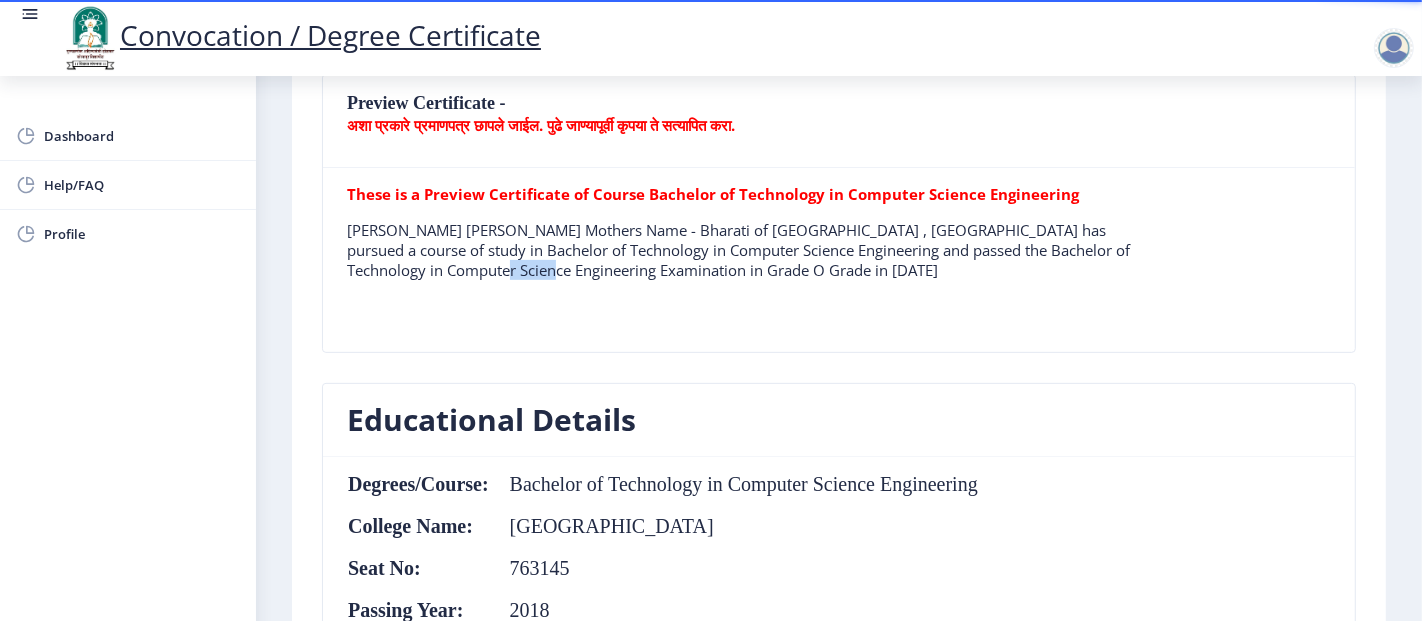 click on "Meghana Sidram Adam Mothers Name - Bharati of Walchand Institute of Technology , Solapur has pursued a course of study in Bachelor of Technology in Computer Science Engineering and passed the Bachelor of Technology in Computer Science Engineering Examination in Grade O Grade in March 2018" 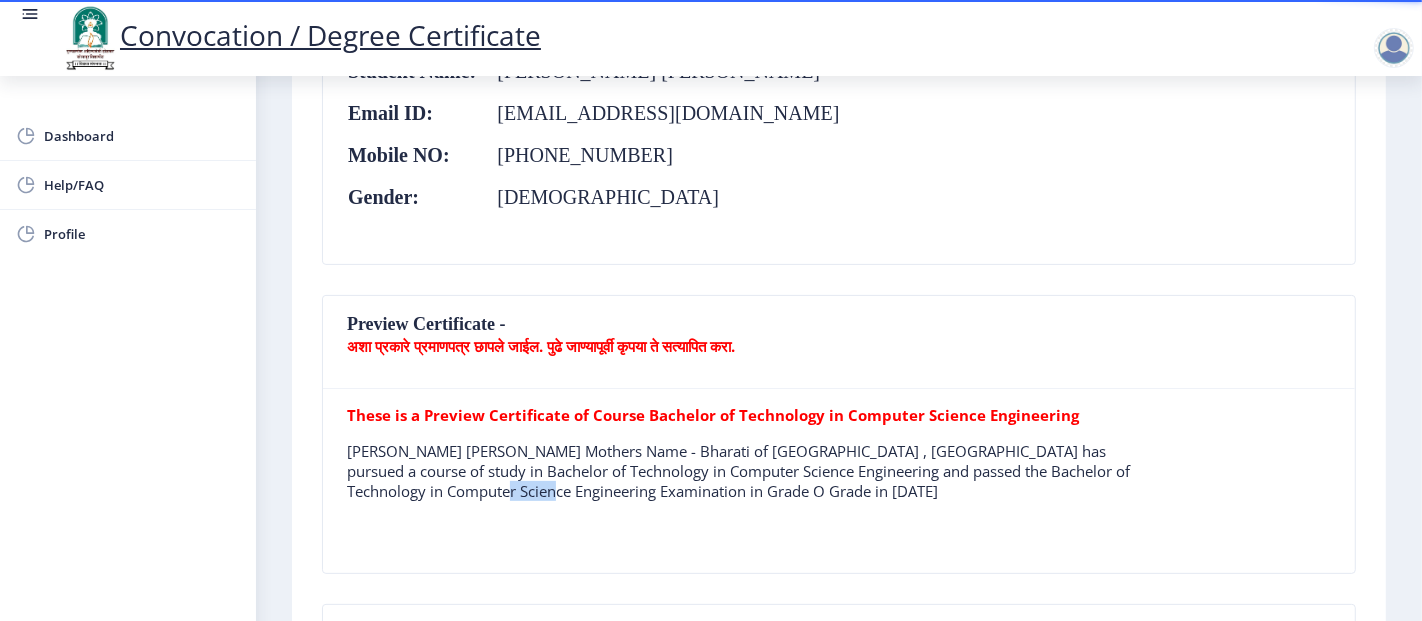 scroll, scrollTop: 334, scrollLeft: 0, axis: vertical 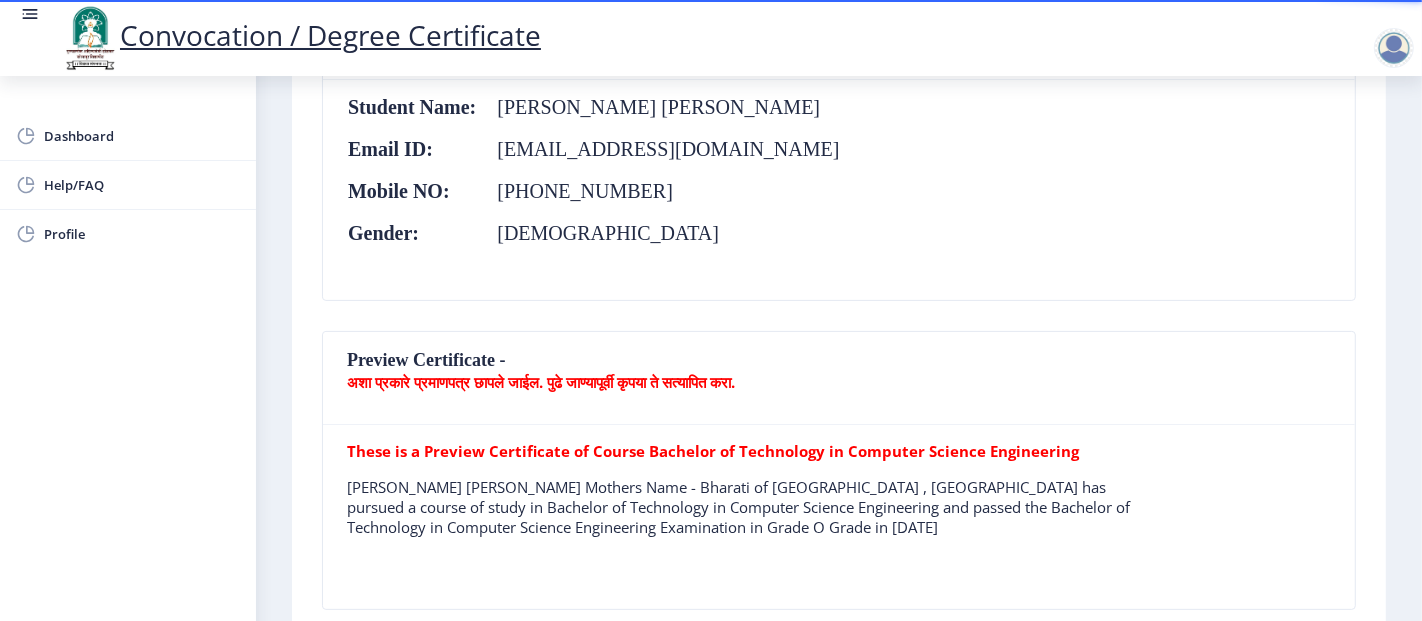 click on "अशा प्रकारे प्रमाणपत्र छापले जाईल. पुढे जाण्यापूर्वी कृपया ते सत्यापित करा." 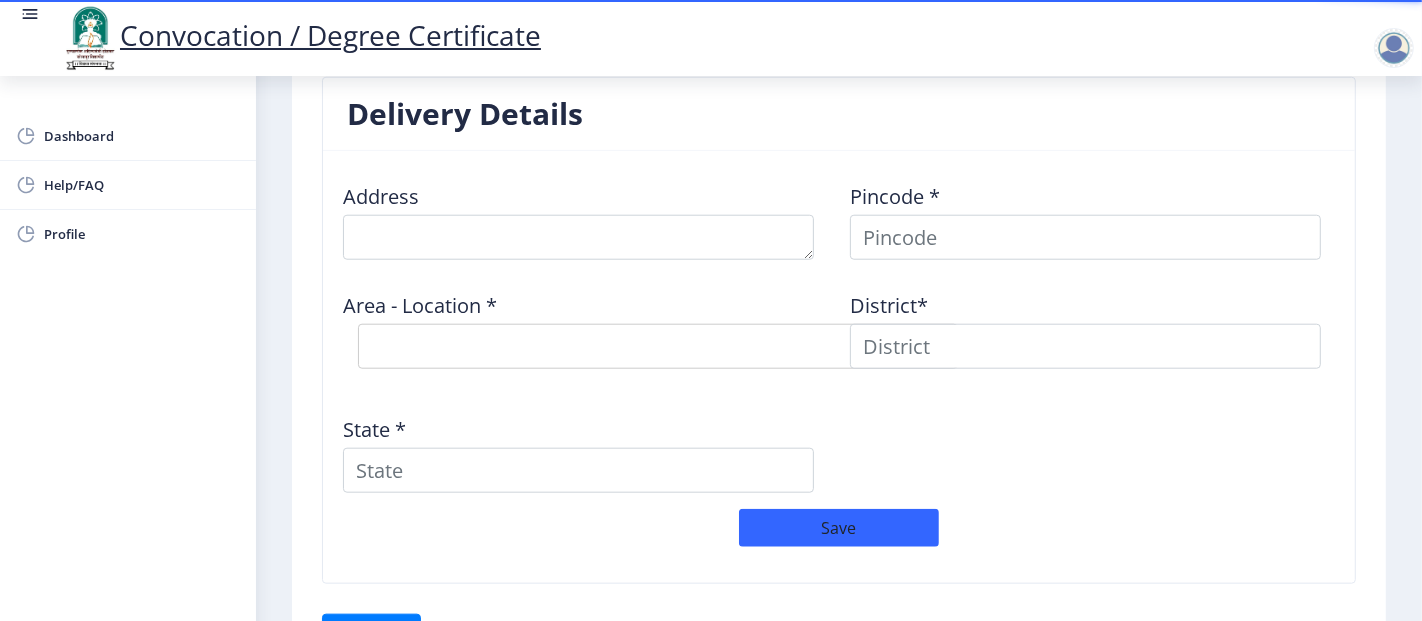 scroll, scrollTop: 1597, scrollLeft: 0, axis: vertical 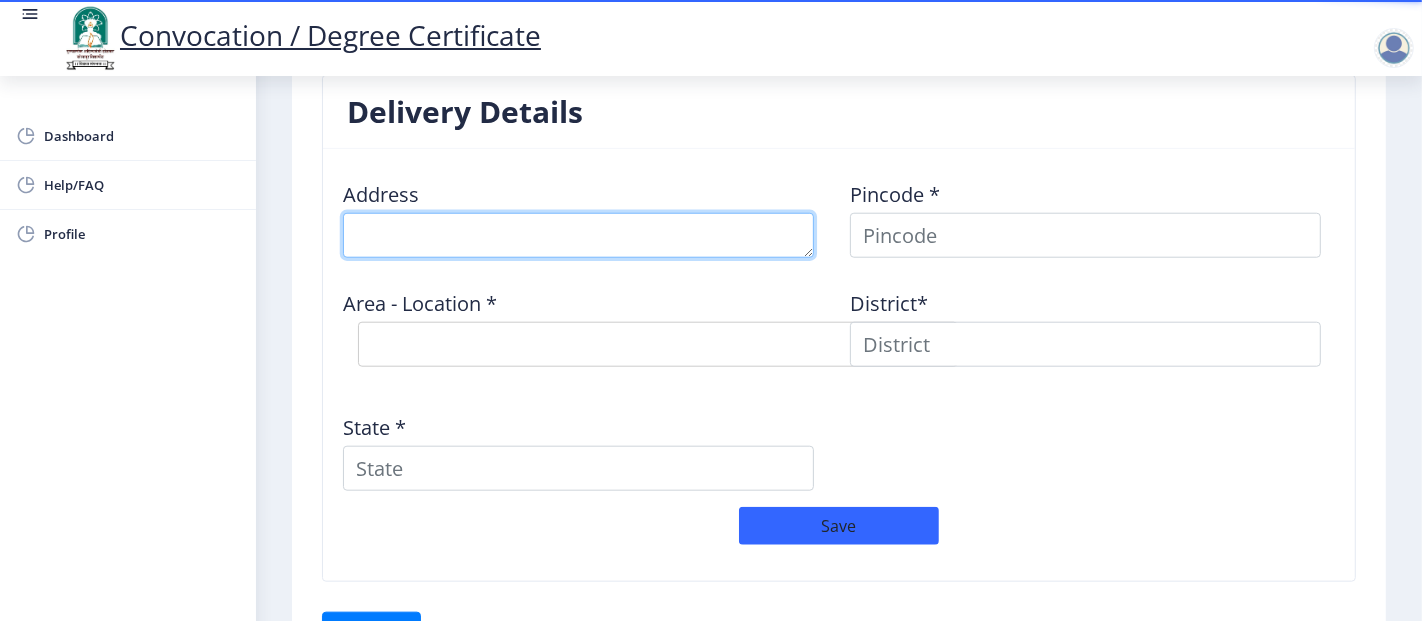 click at bounding box center (578, 235) 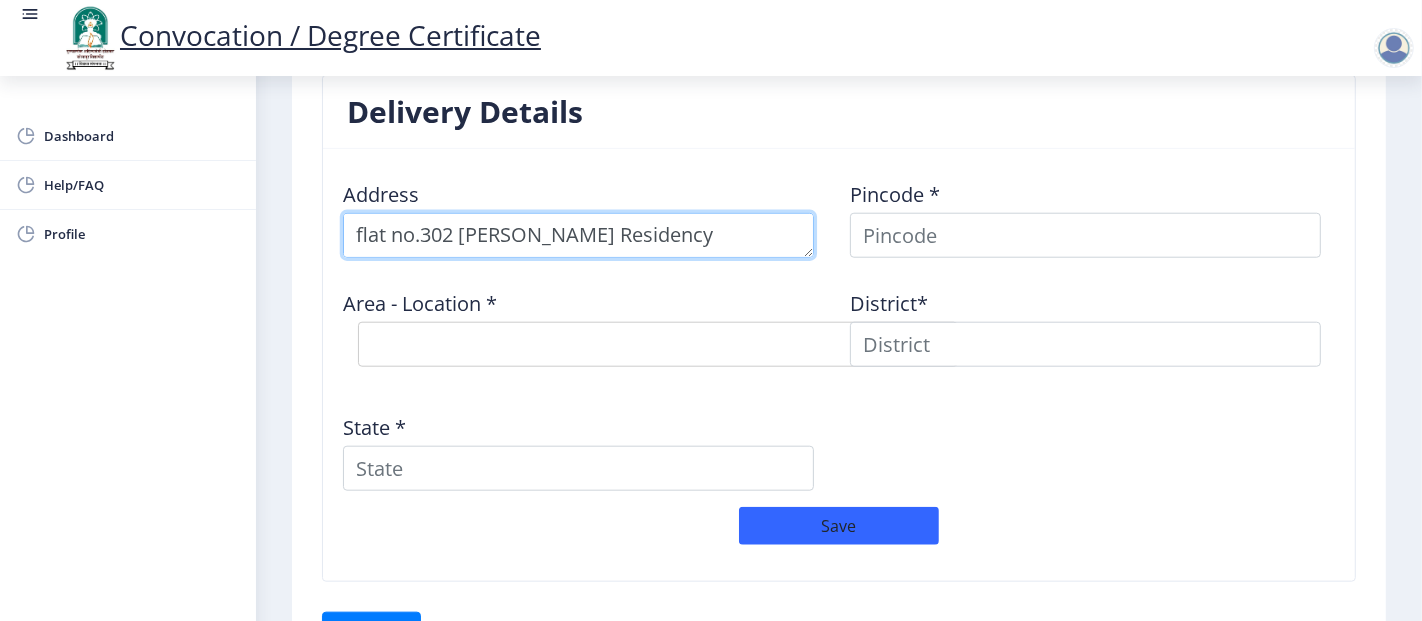 scroll, scrollTop: 21, scrollLeft: 0, axis: vertical 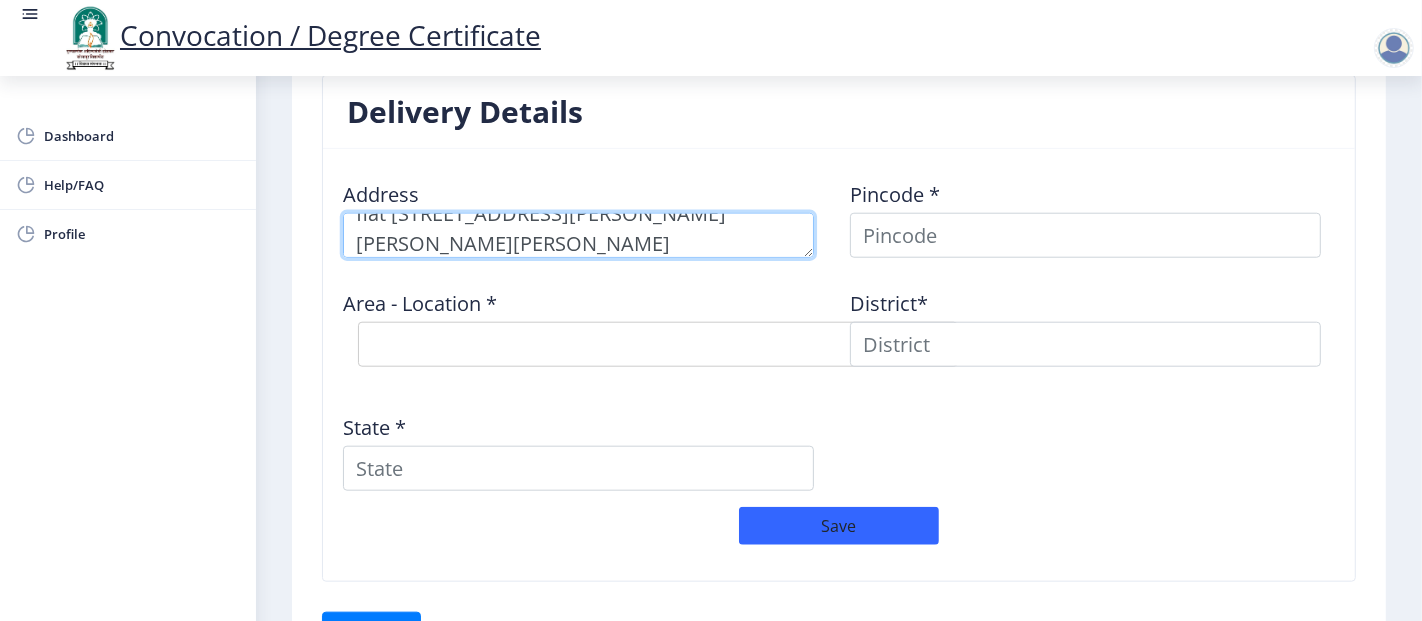 type on "flat no.302 Jay Vijay Residency opp Mahalakshmi Saree Center,Daji Peth,Solapur" 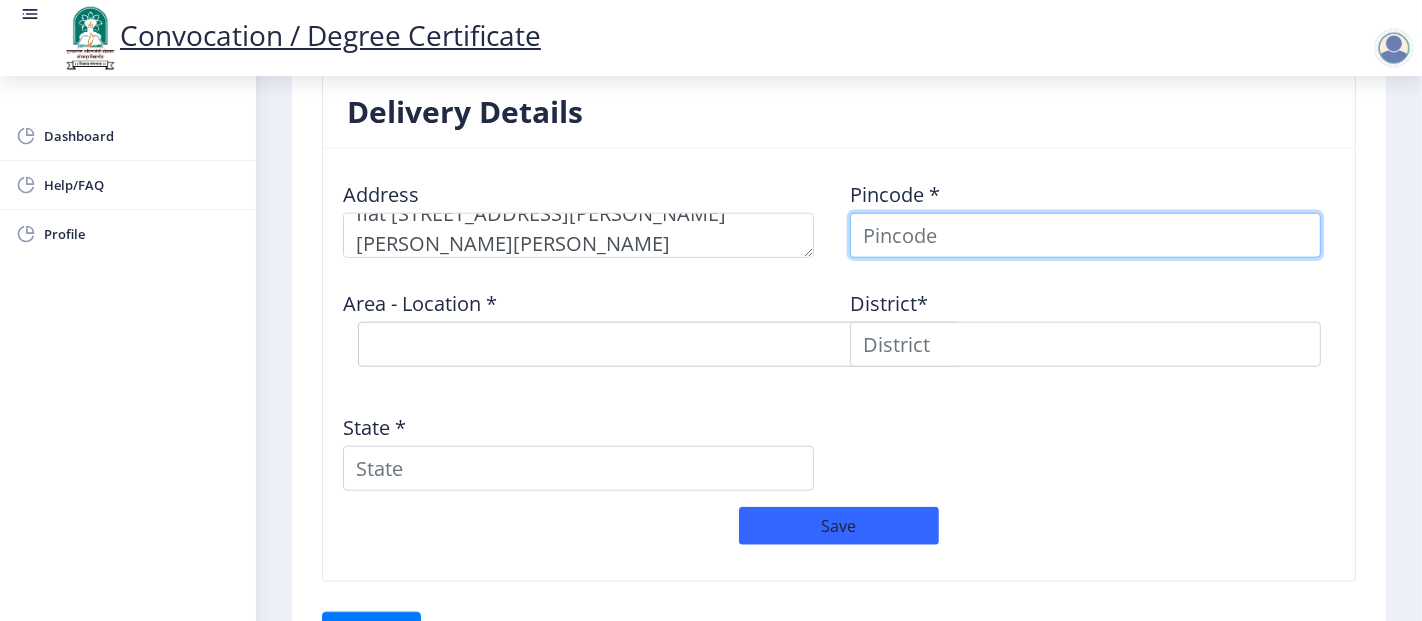 click at bounding box center (1085, 235) 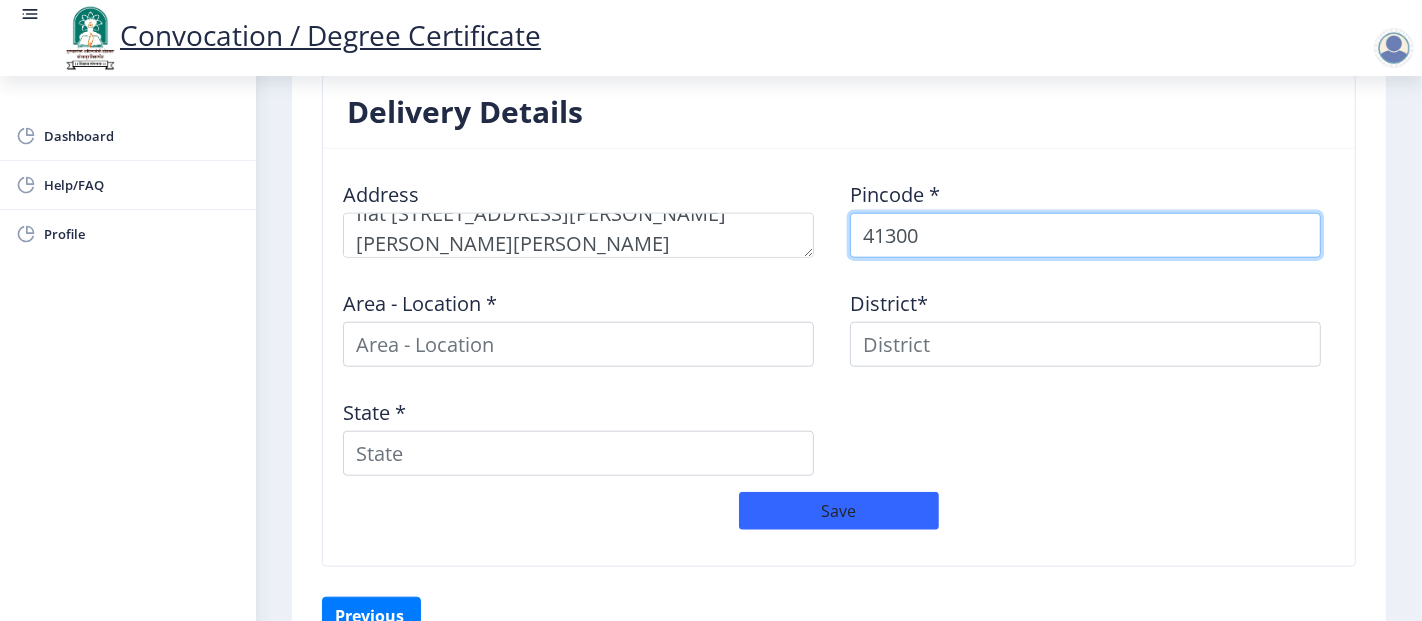 type on "413005" 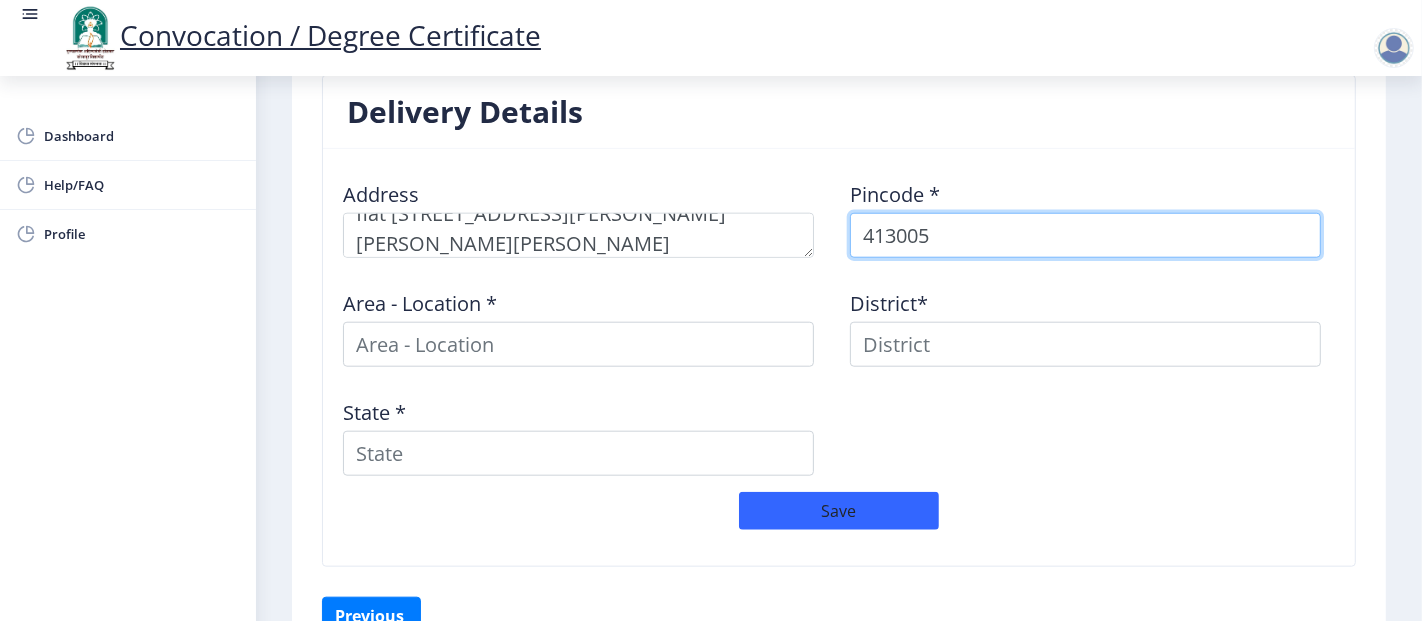 select 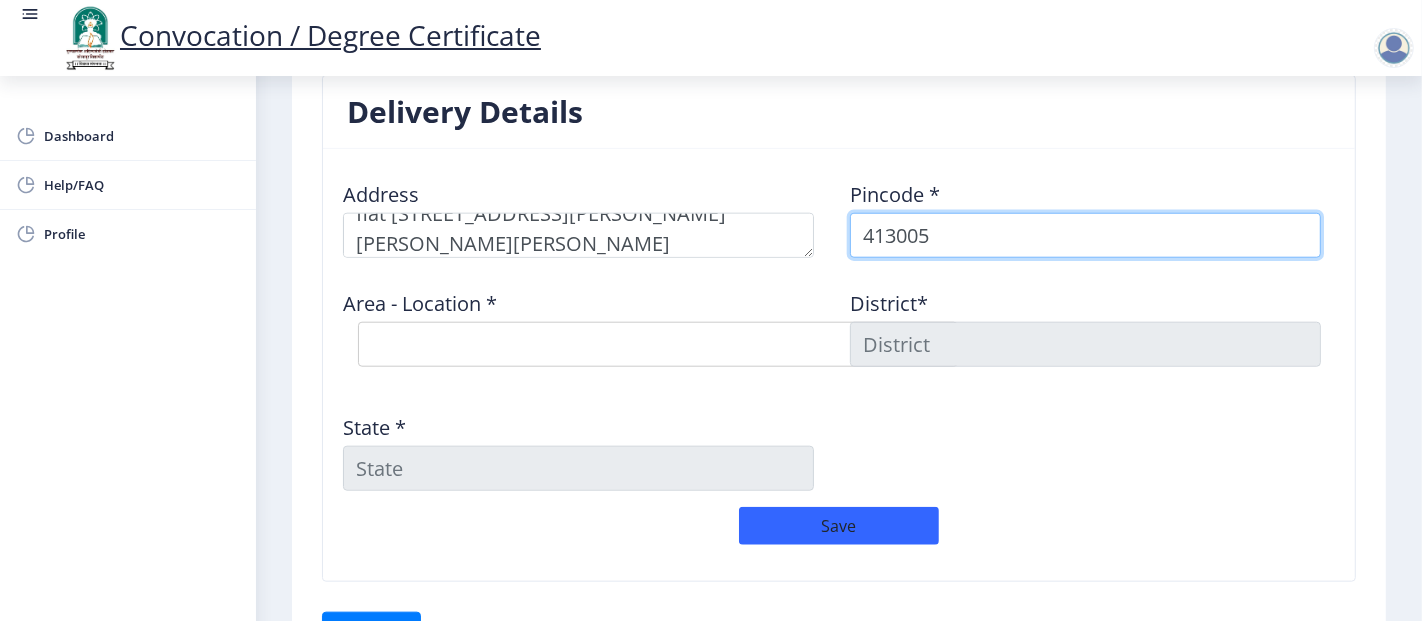 type on "413005" 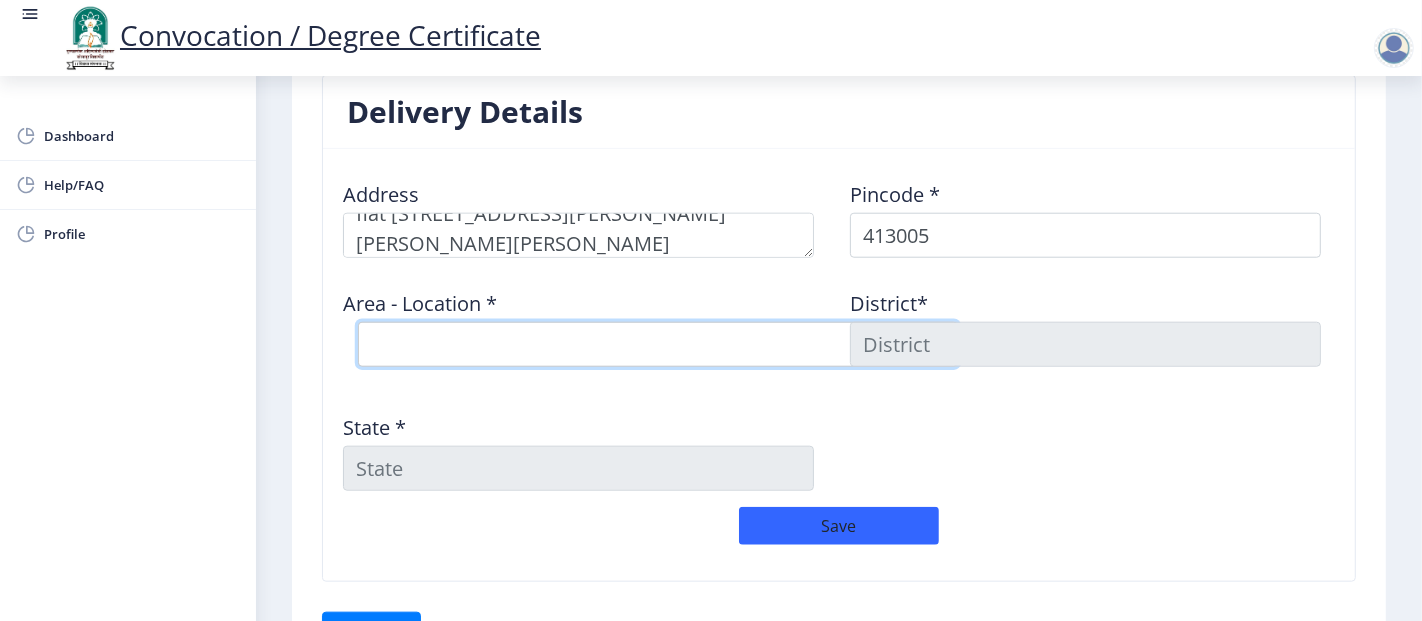 click on "Select Area Location Daji Peth S.O Market Yard Solapur S.O Sakhar Peth S.O" at bounding box center [658, 344] 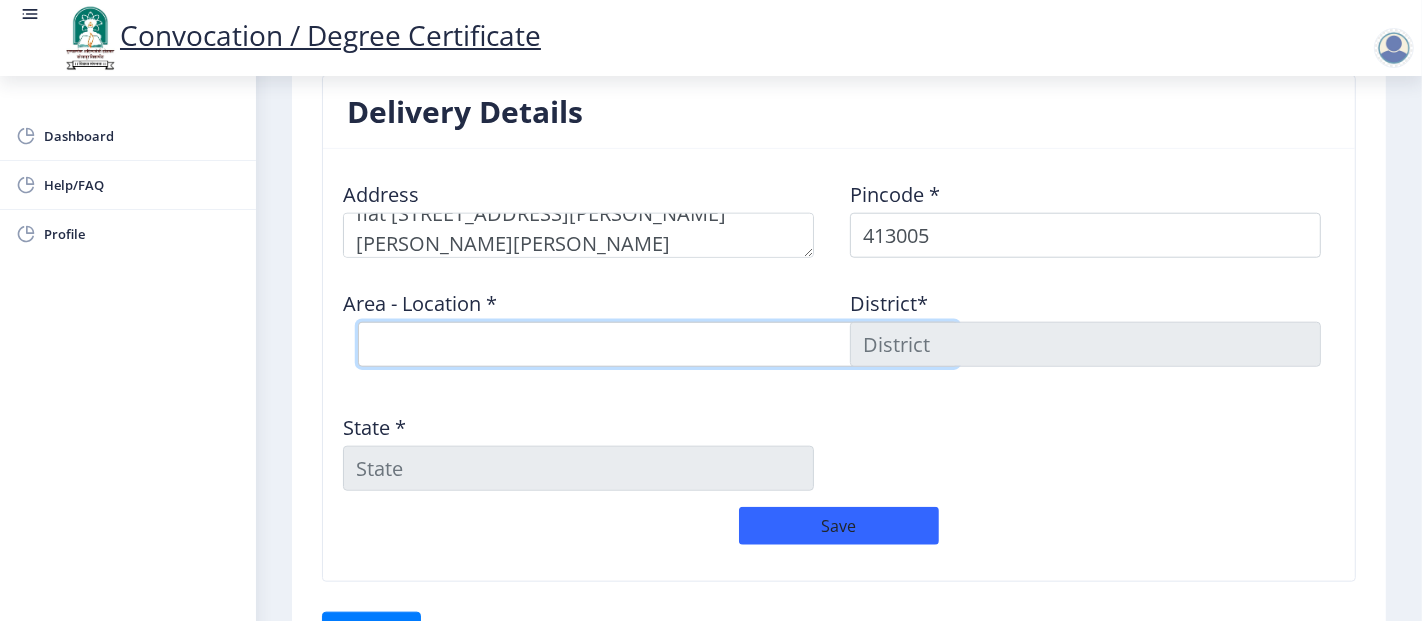 select on "1: Object" 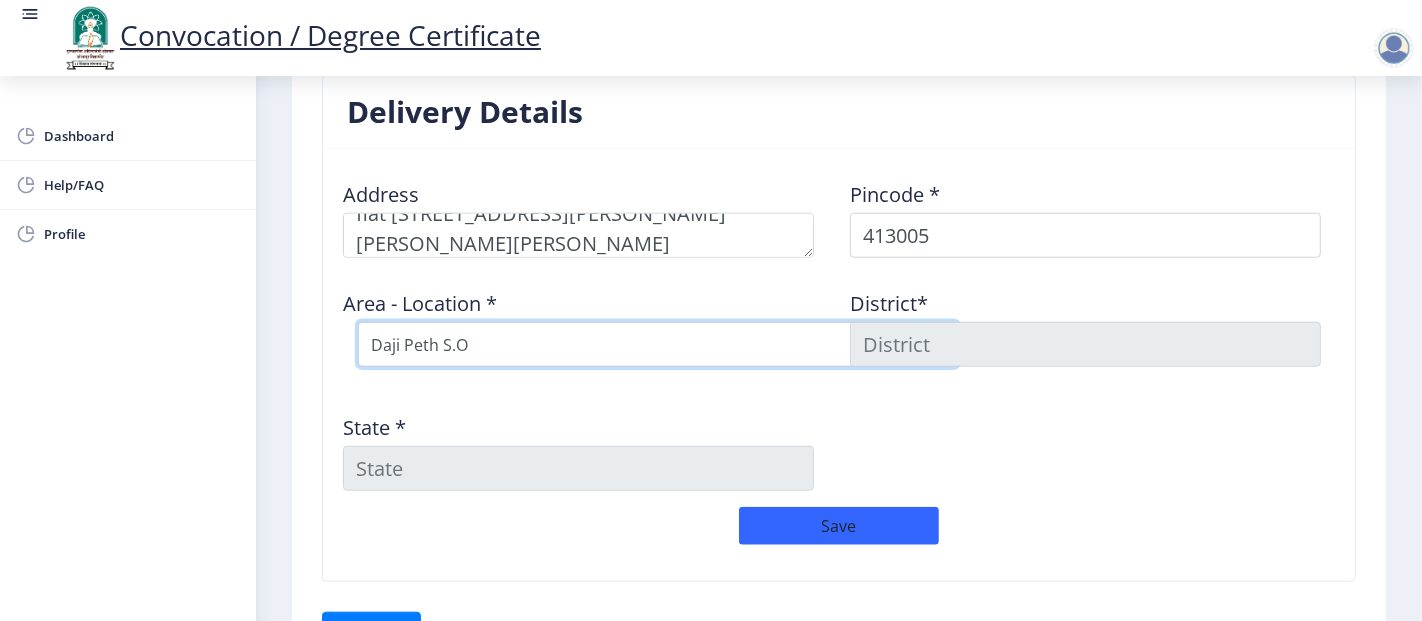 click on "Select Area Location Daji Peth S.O Market Yard Solapur S.O Sakhar Peth S.O" at bounding box center [658, 344] 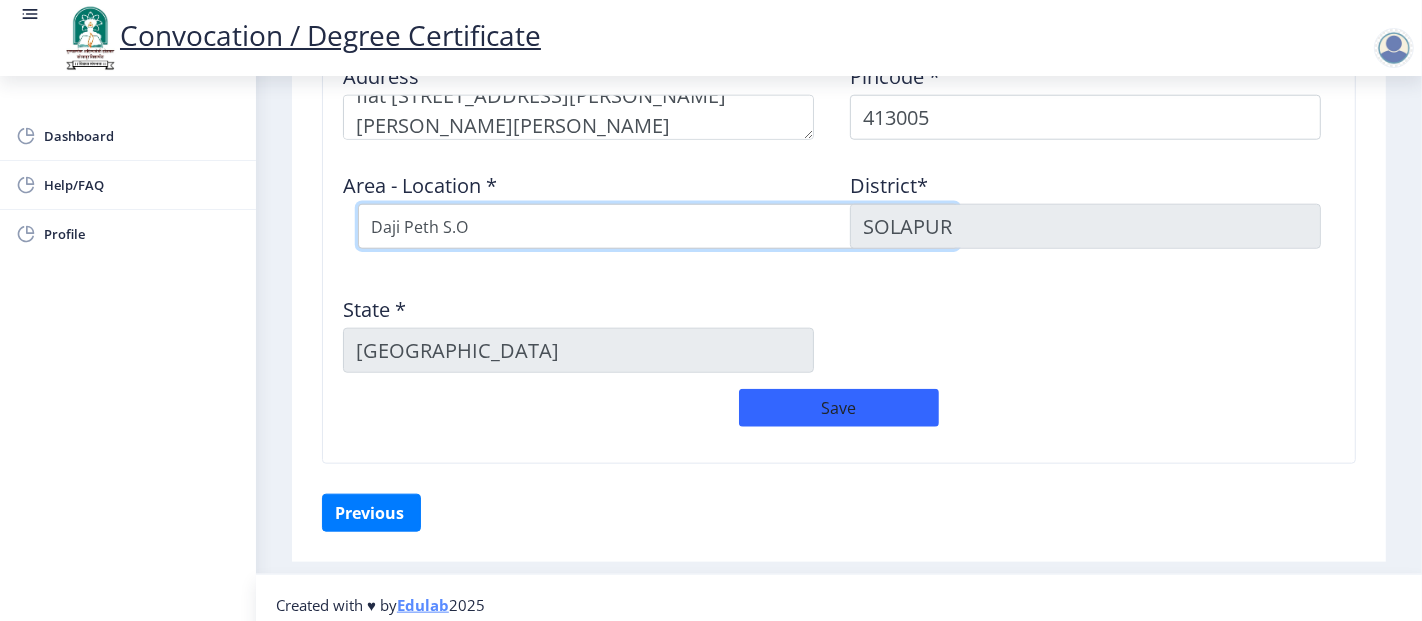 scroll, scrollTop: 1717, scrollLeft: 0, axis: vertical 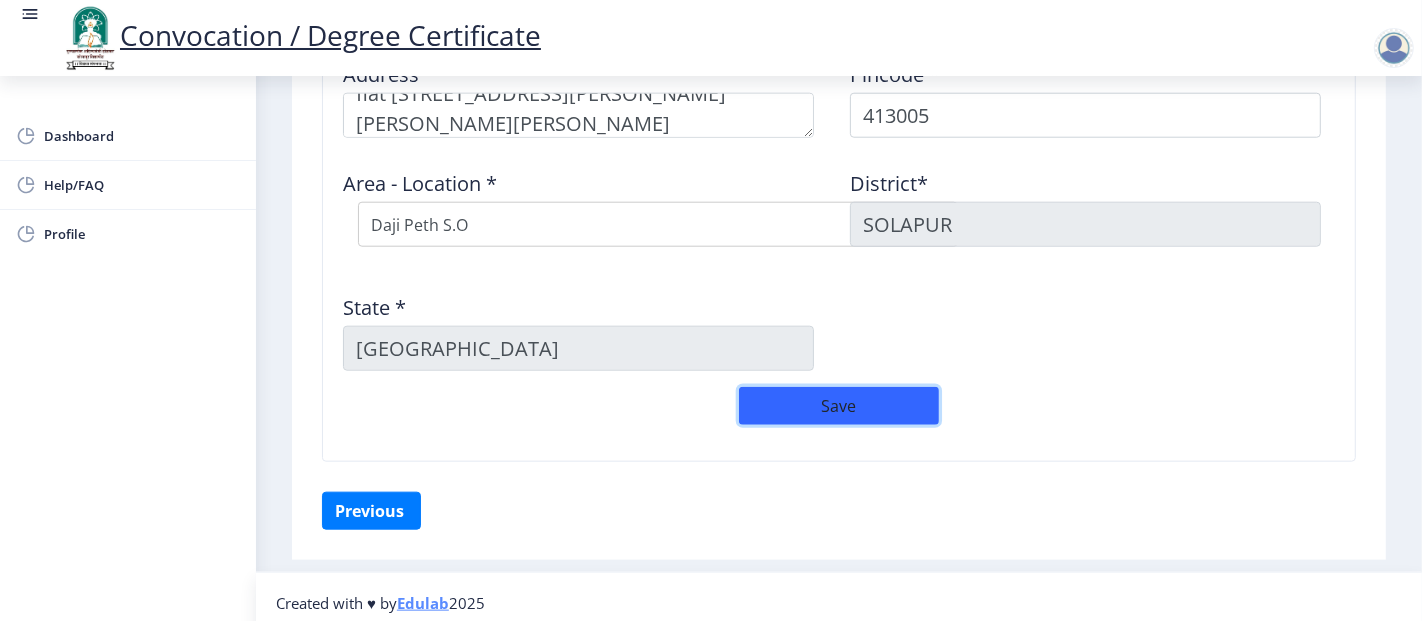 click on "Save" 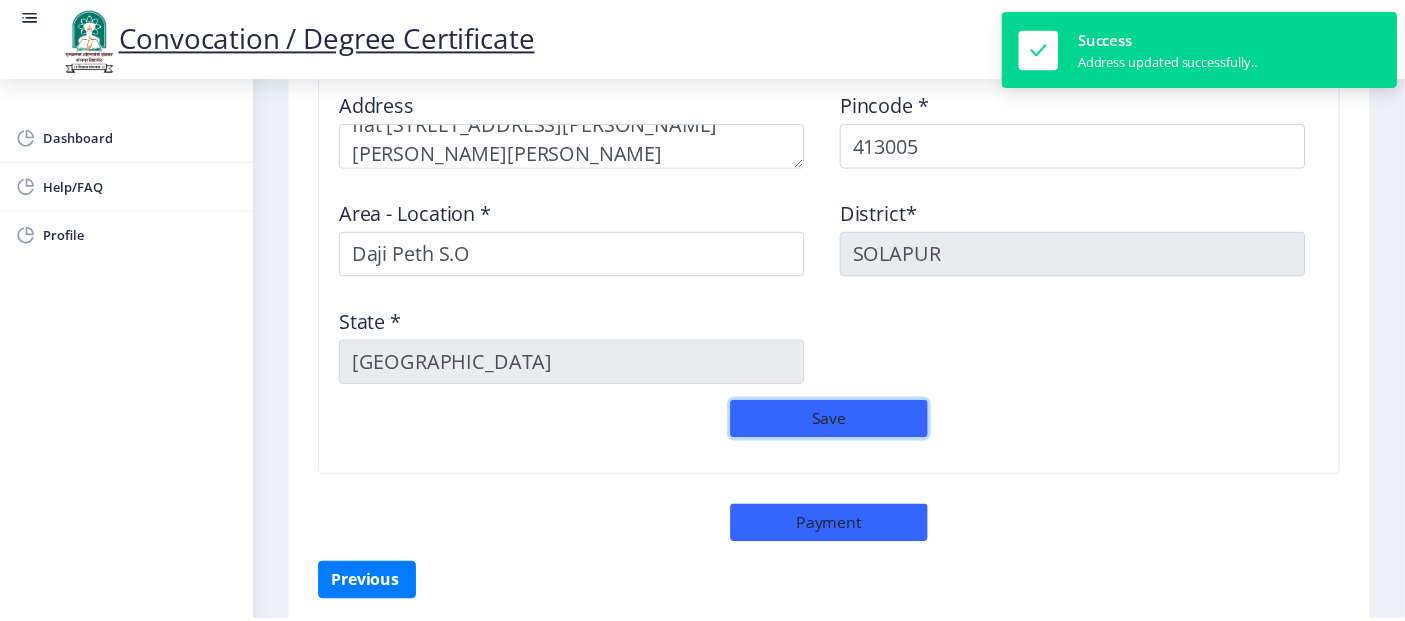scroll, scrollTop: 1762, scrollLeft: 0, axis: vertical 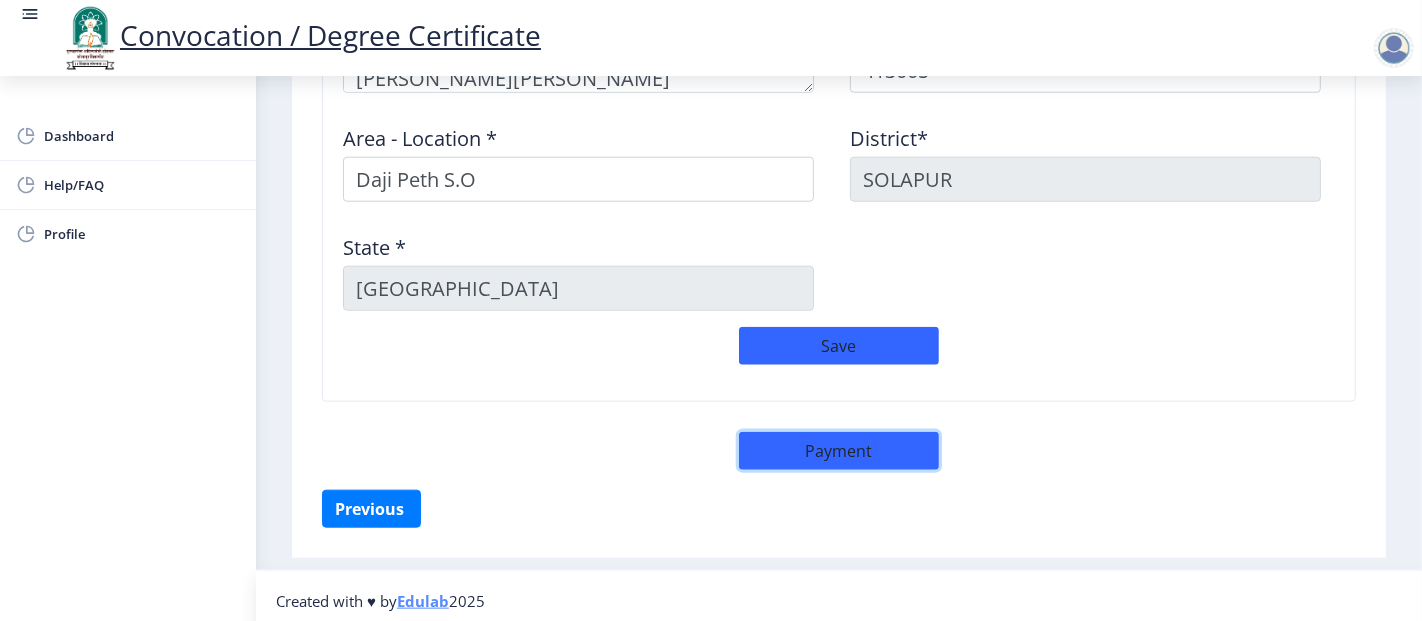 click on "Payment" 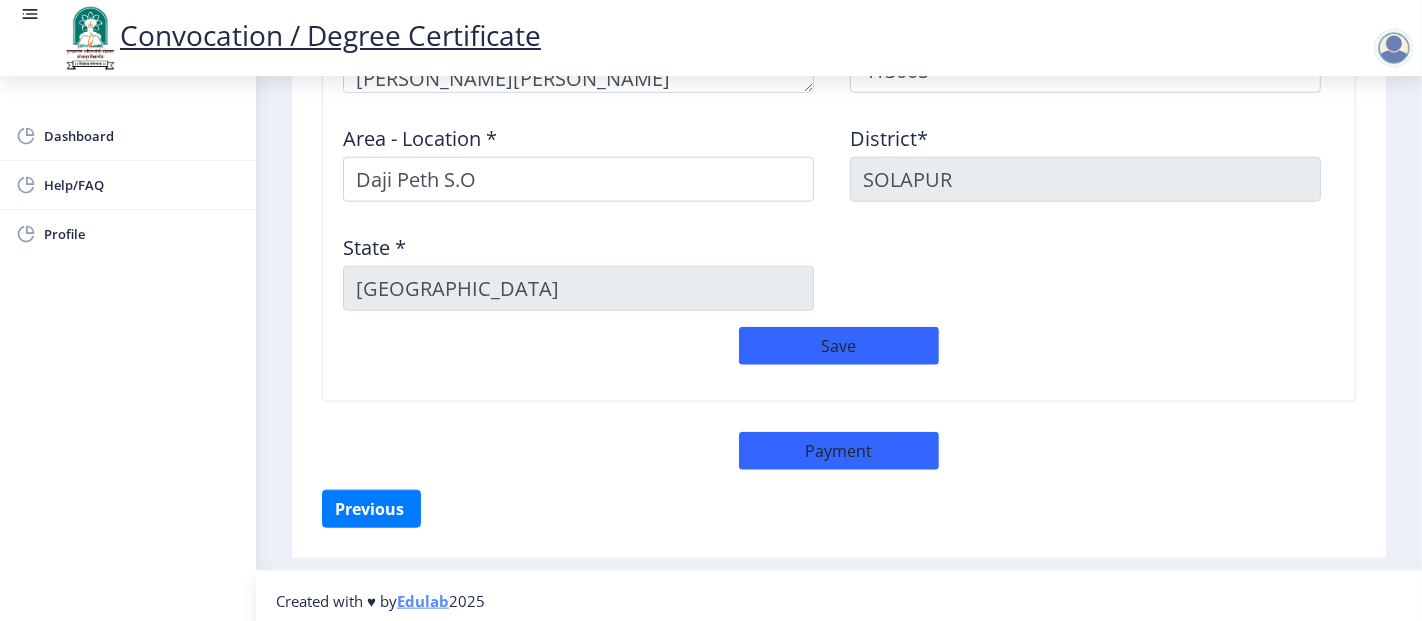 select on "sealed" 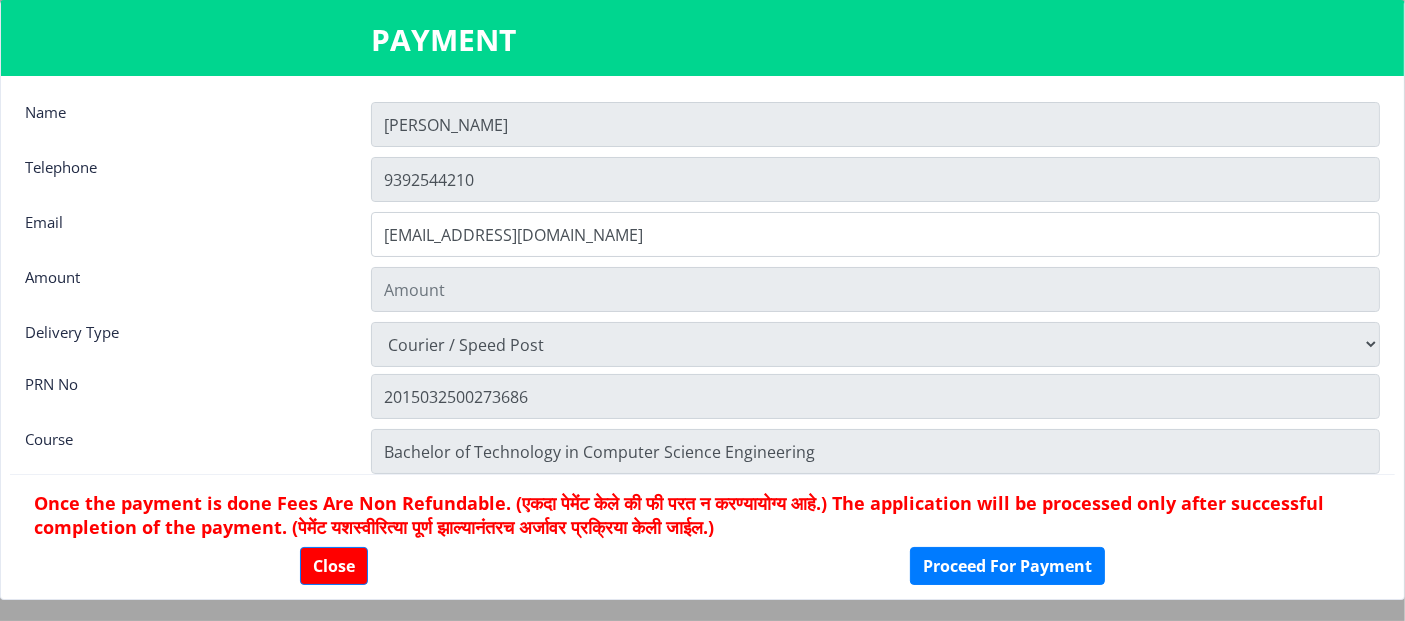 type on "2885" 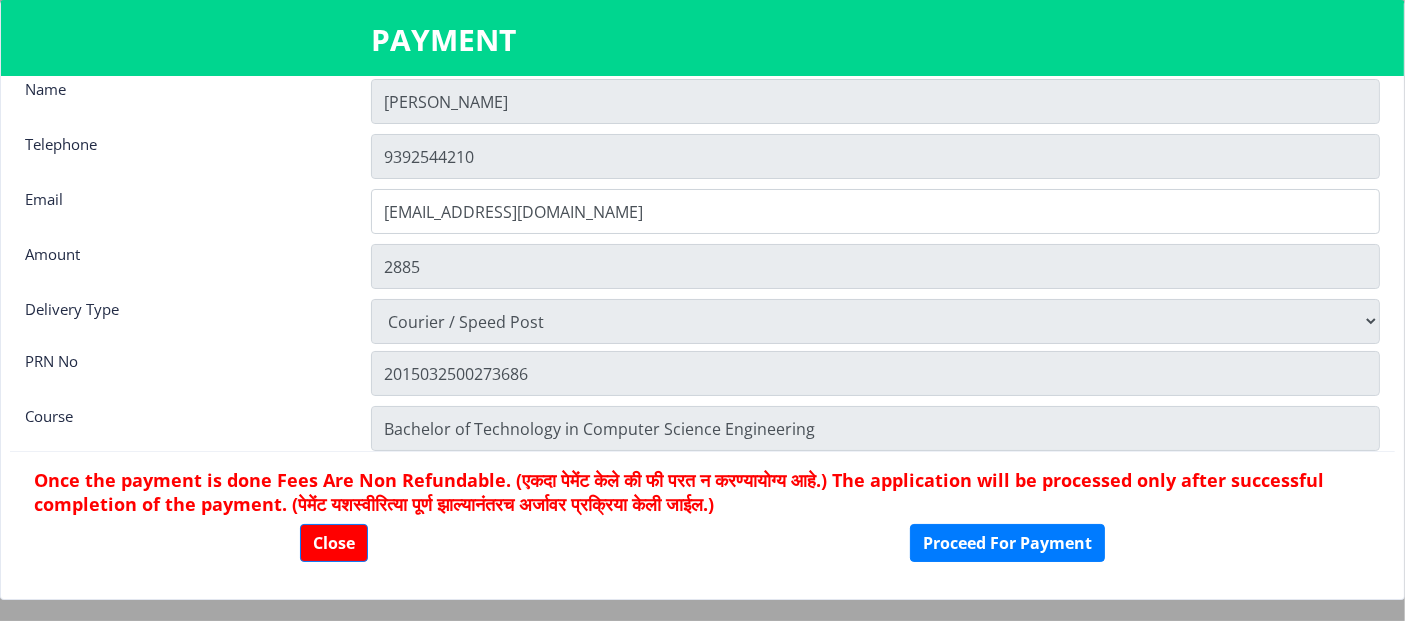 scroll, scrollTop: 0, scrollLeft: 0, axis: both 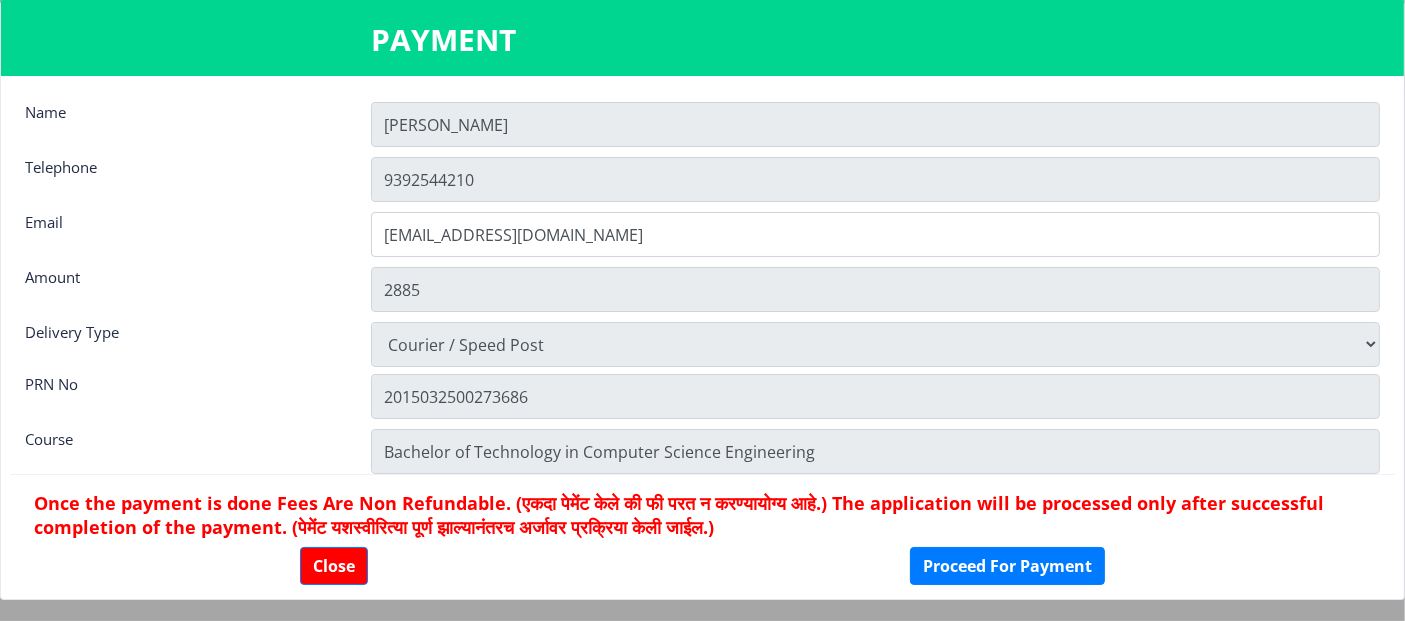 click on "Meghana" 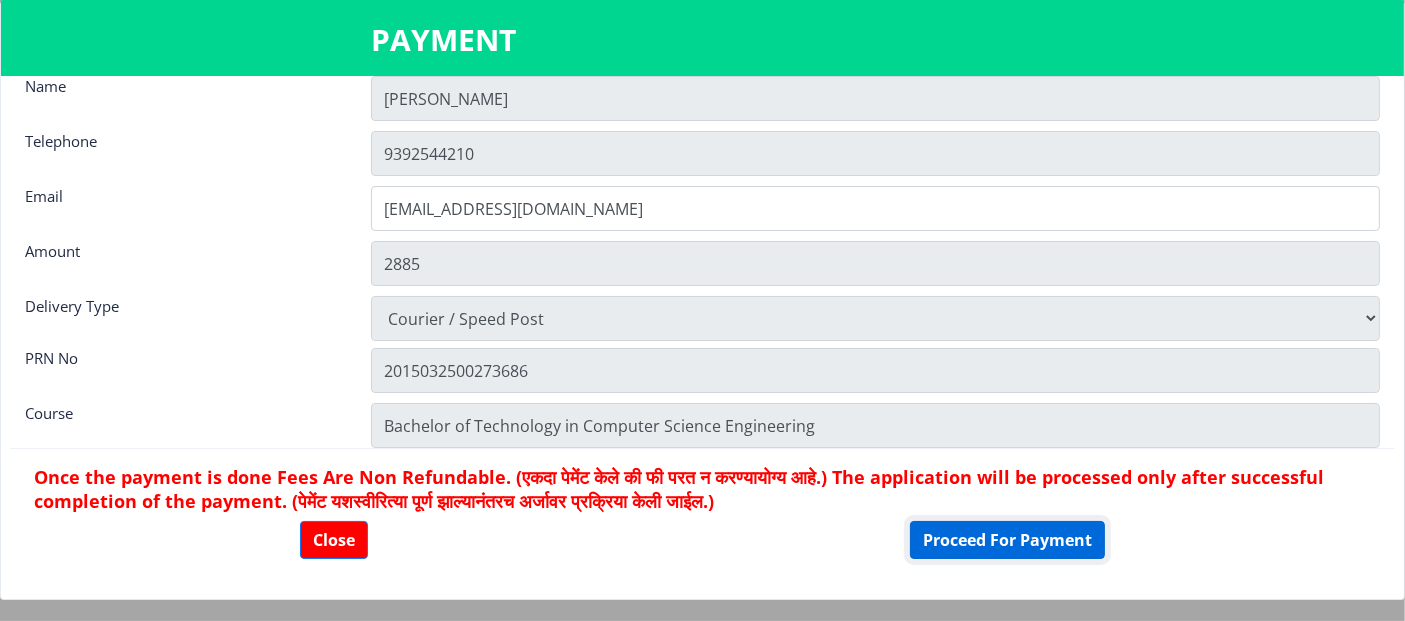 click on "Proceed For Payment" 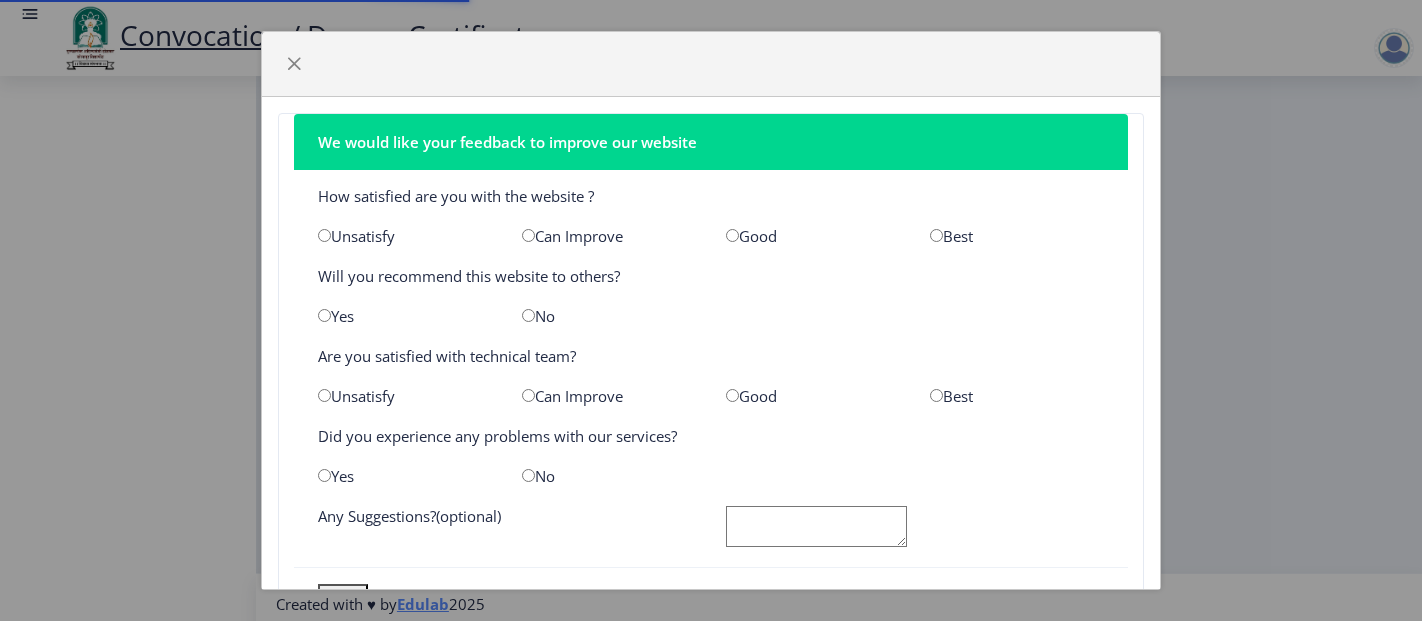 scroll, scrollTop: 0, scrollLeft: 0, axis: both 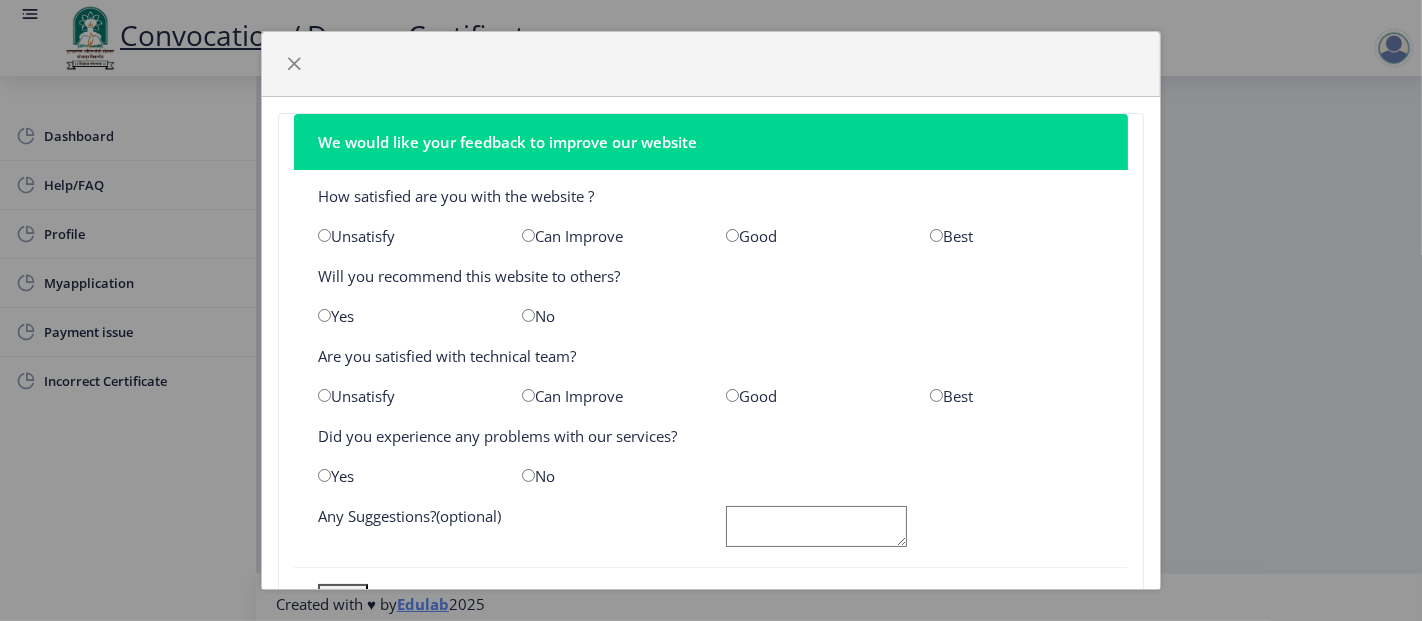 click at bounding box center (528, 235) 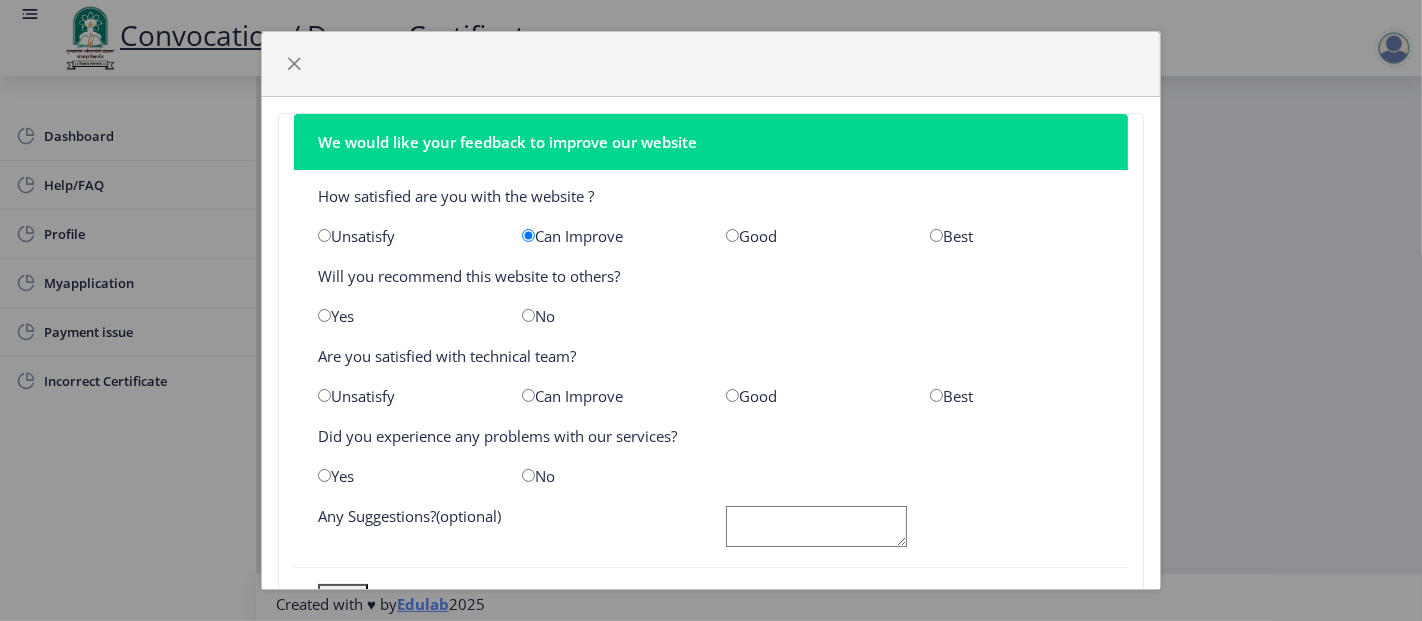 click at bounding box center (324, 315) 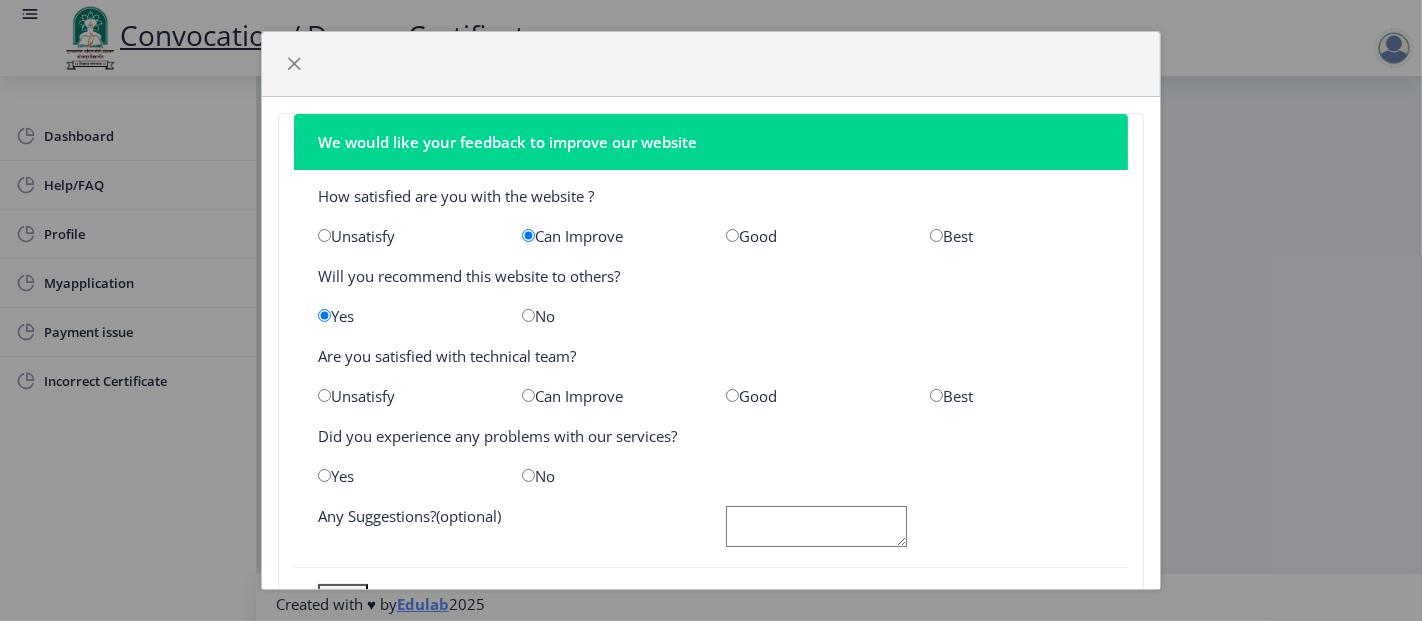 click at bounding box center (528, 395) 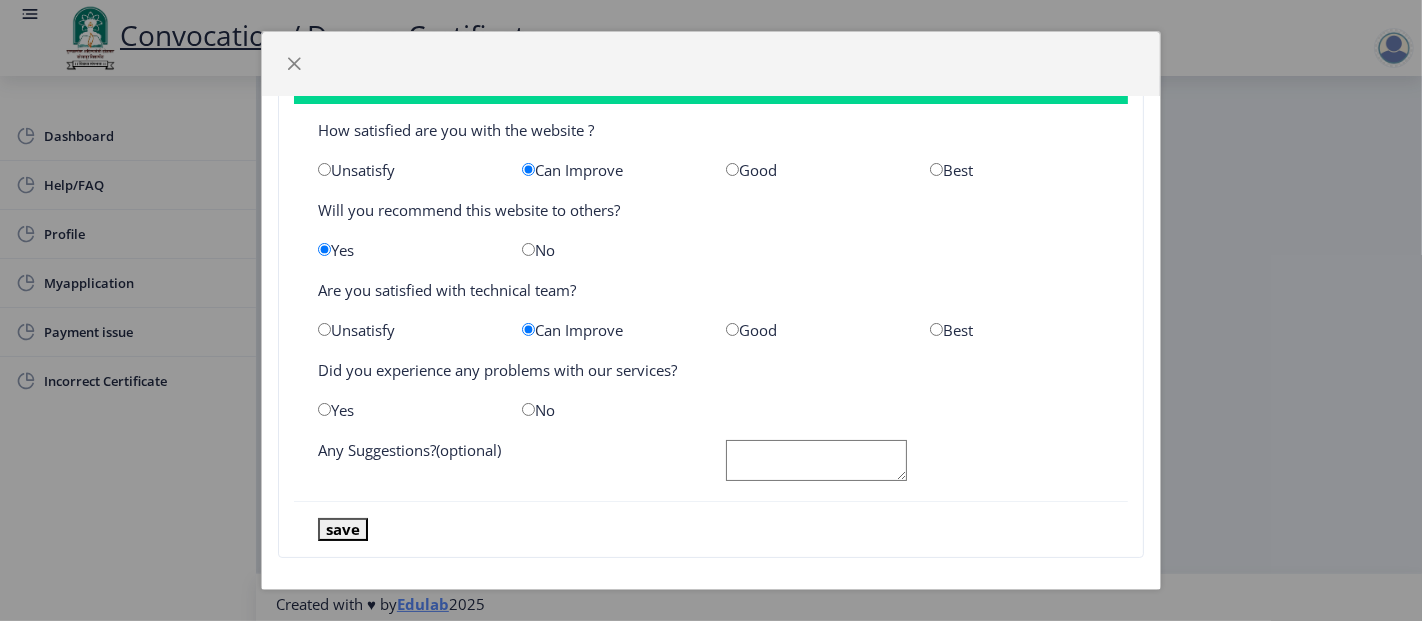 scroll, scrollTop: 68, scrollLeft: 0, axis: vertical 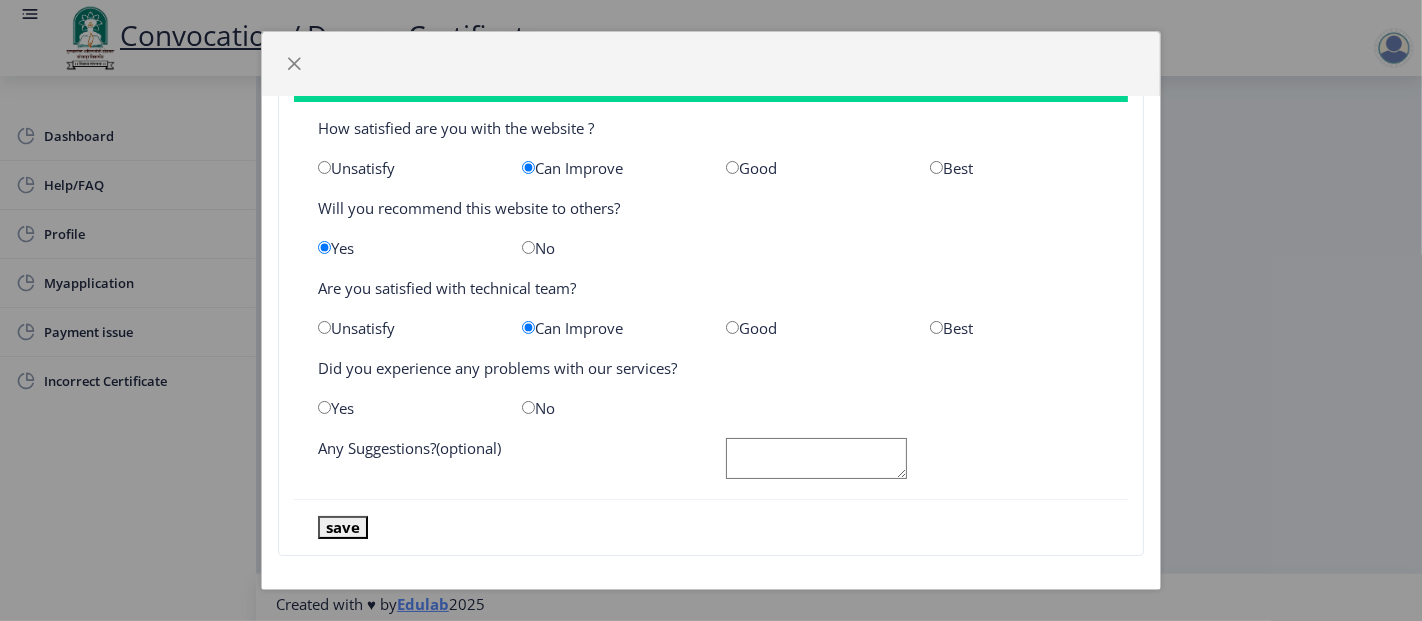 click at bounding box center (324, 407) 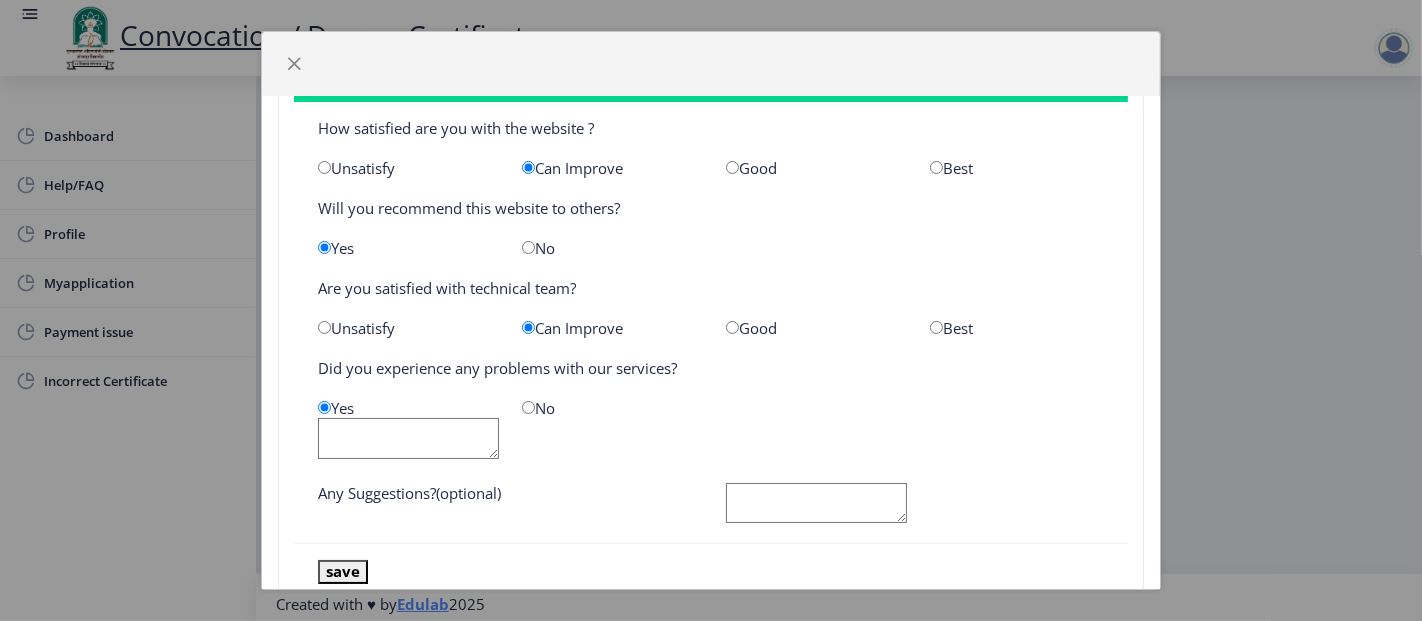 click at bounding box center (528, 407) 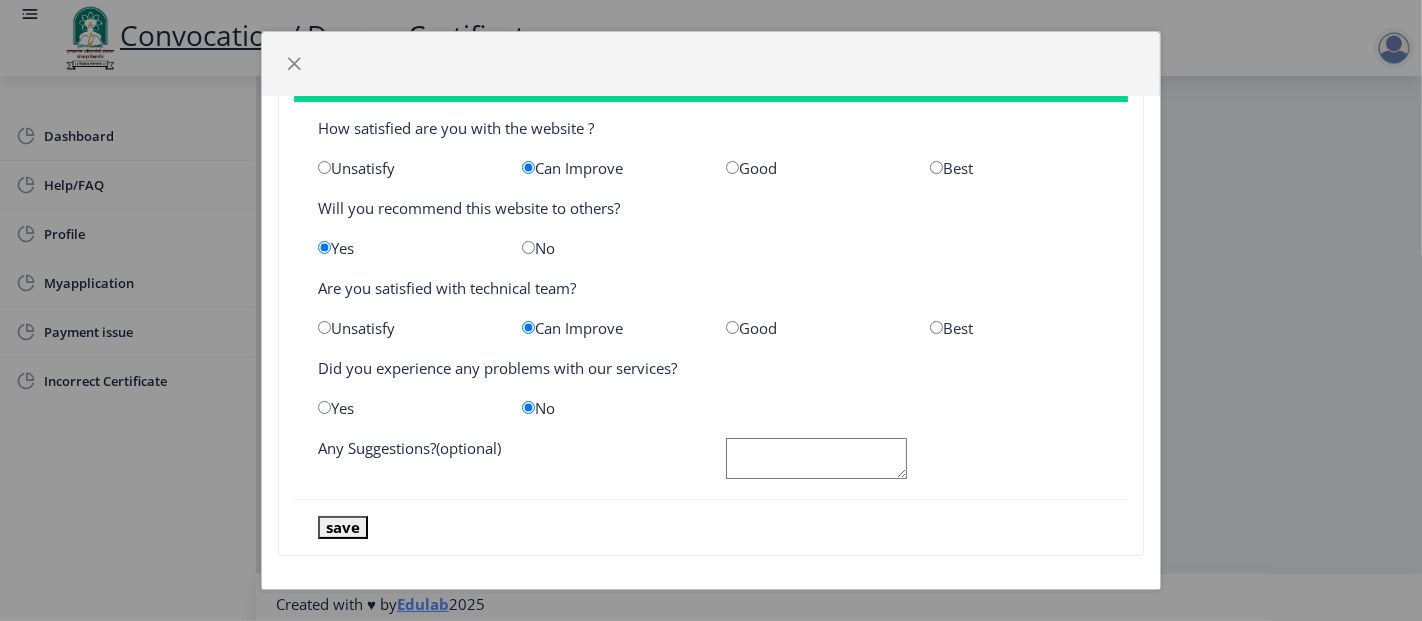 scroll, scrollTop: 77, scrollLeft: 0, axis: vertical 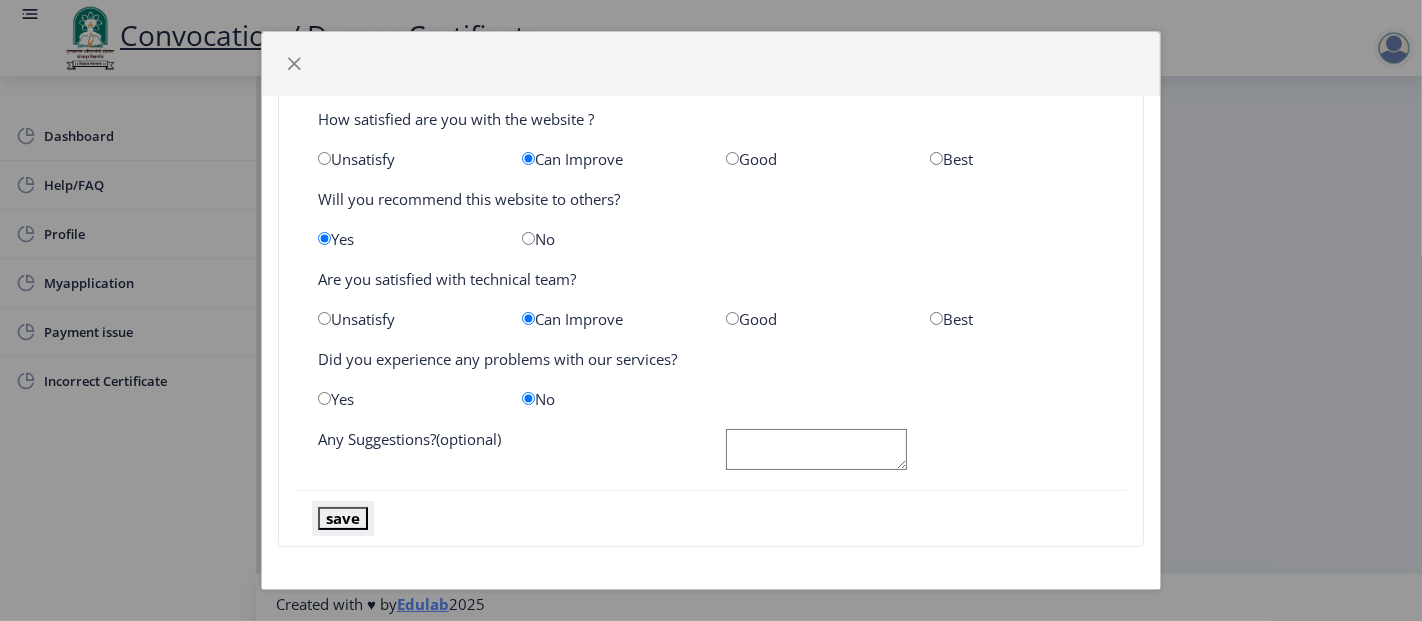 click on "save" 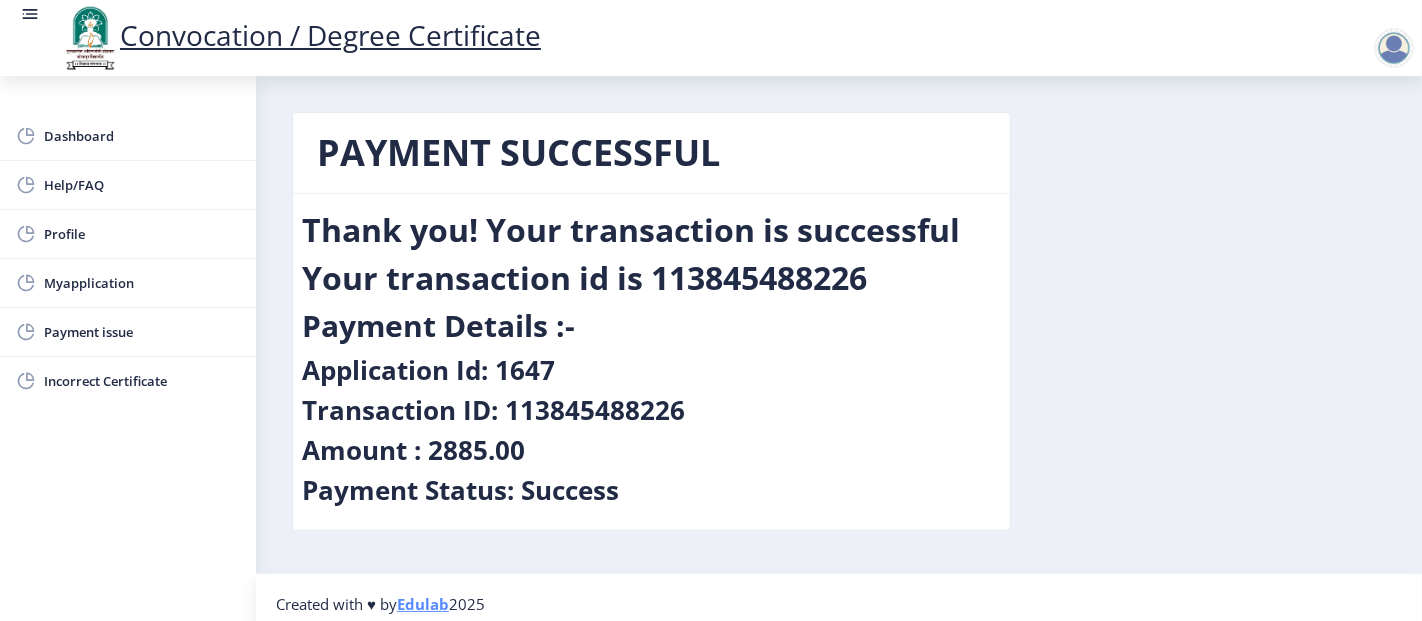 scroll, scrollTop: 11, scrollLeft: 0, axis: vertical 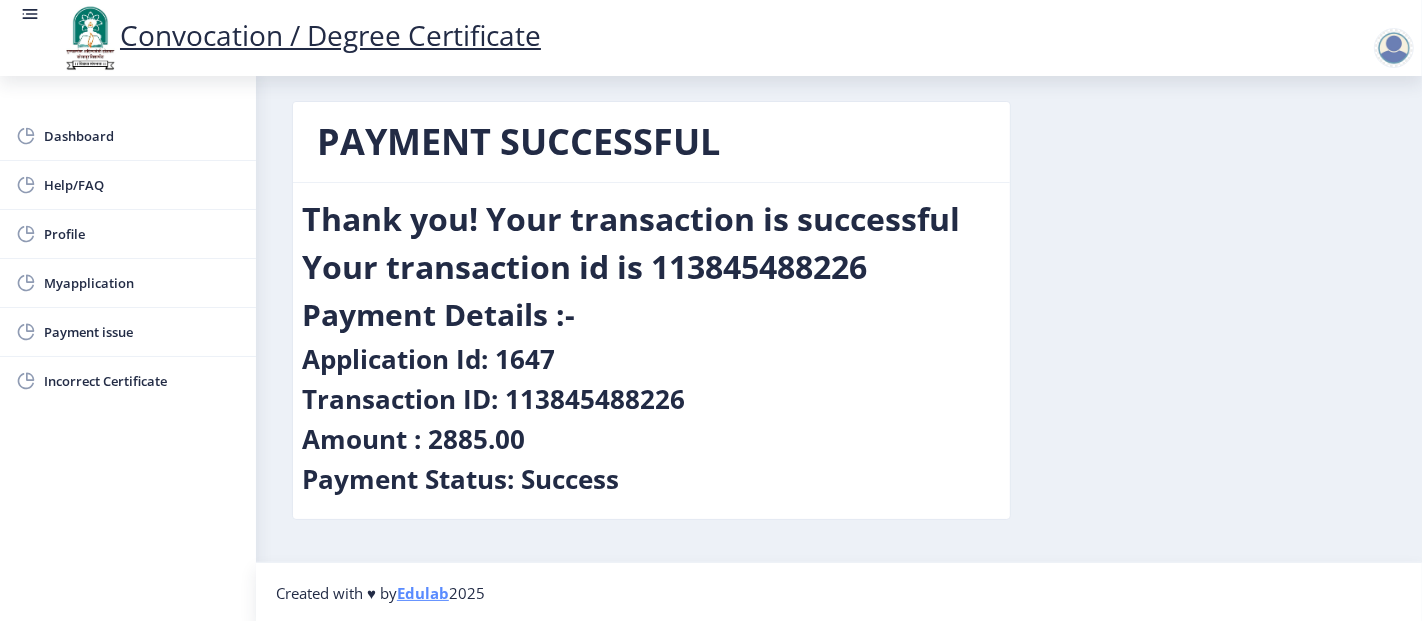 click on "Edulab" 